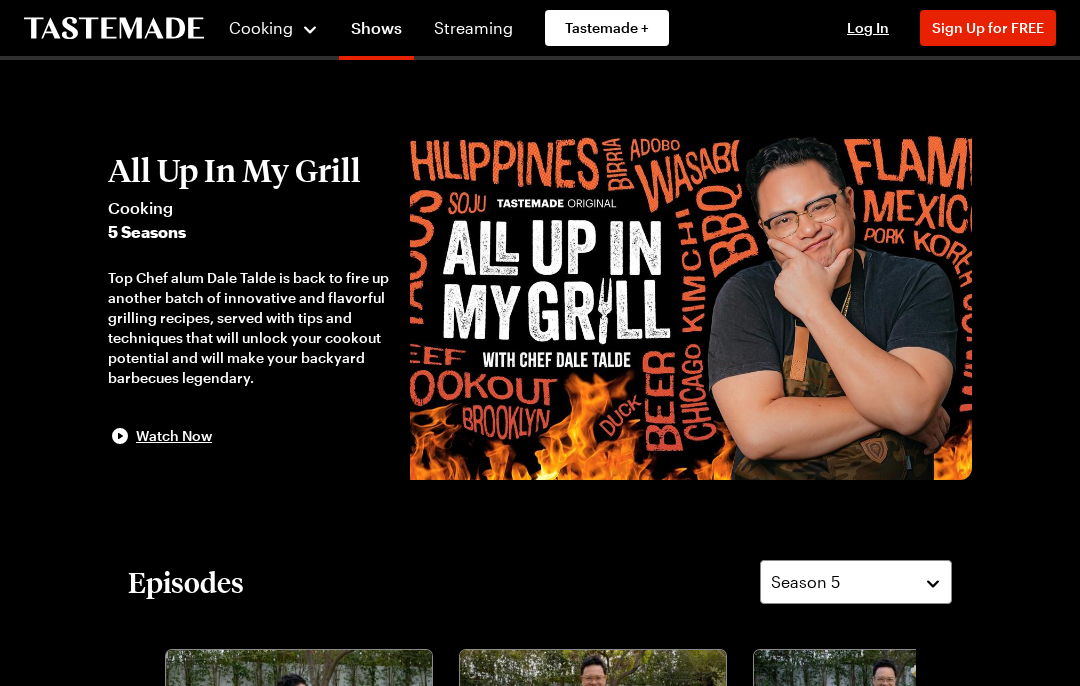 scroll, scrollTop: 0, scrollLeft: 0, axis: both 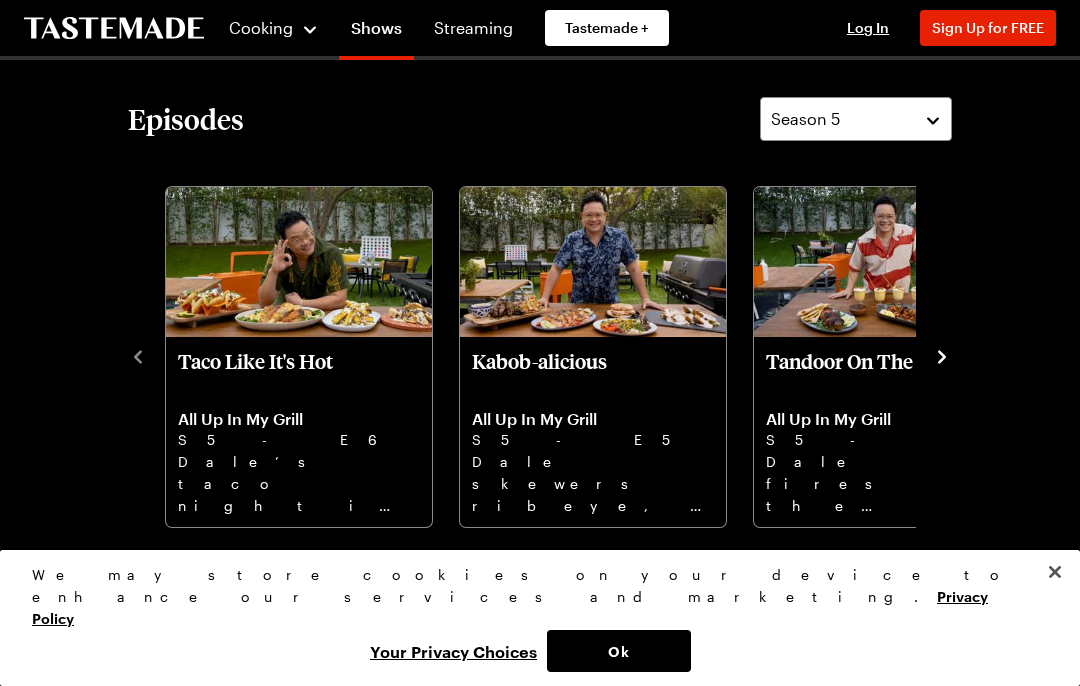 click at bounding box center (299, 262) 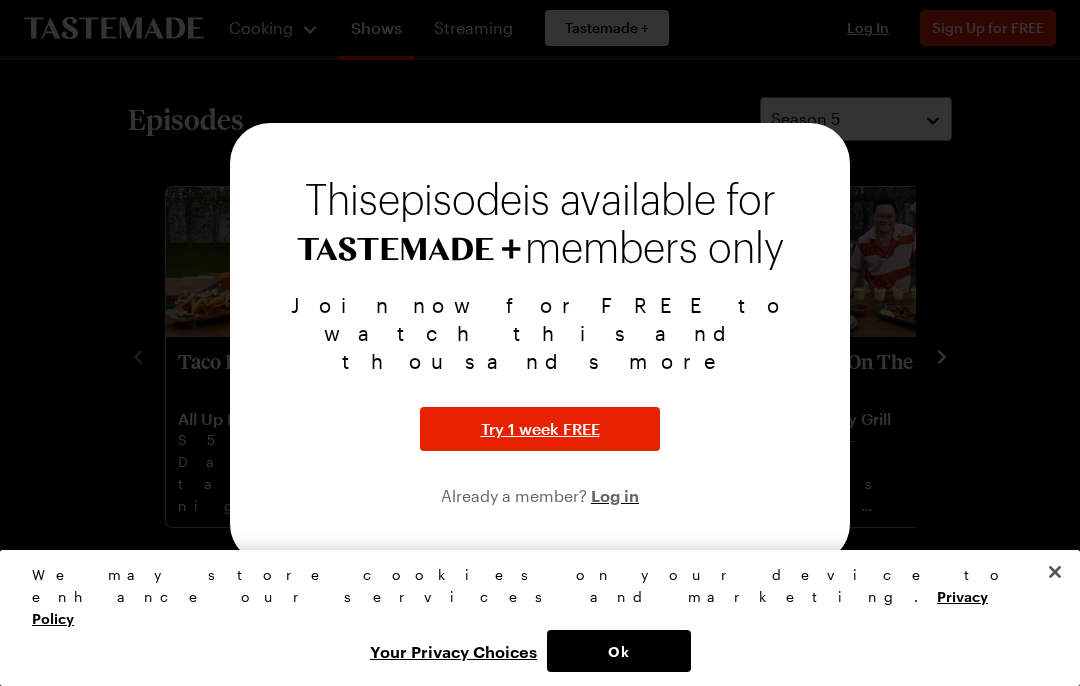 click at bounding box center [540, 343] 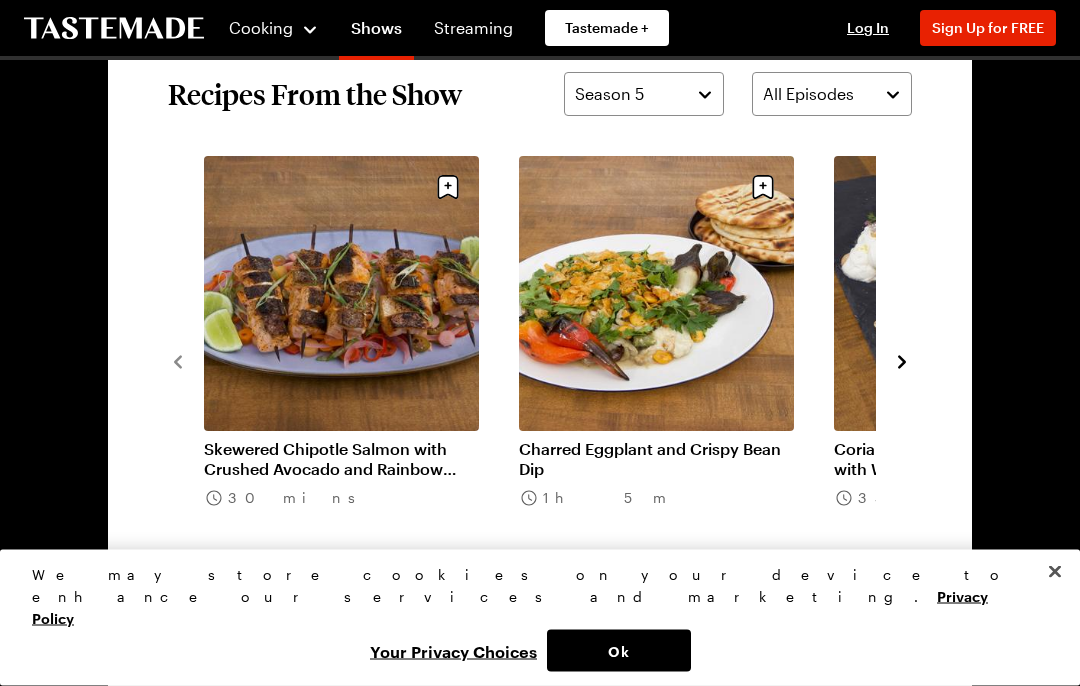 scroll, scrollTop: 1474, scrollLeft: 0, axis: vertical 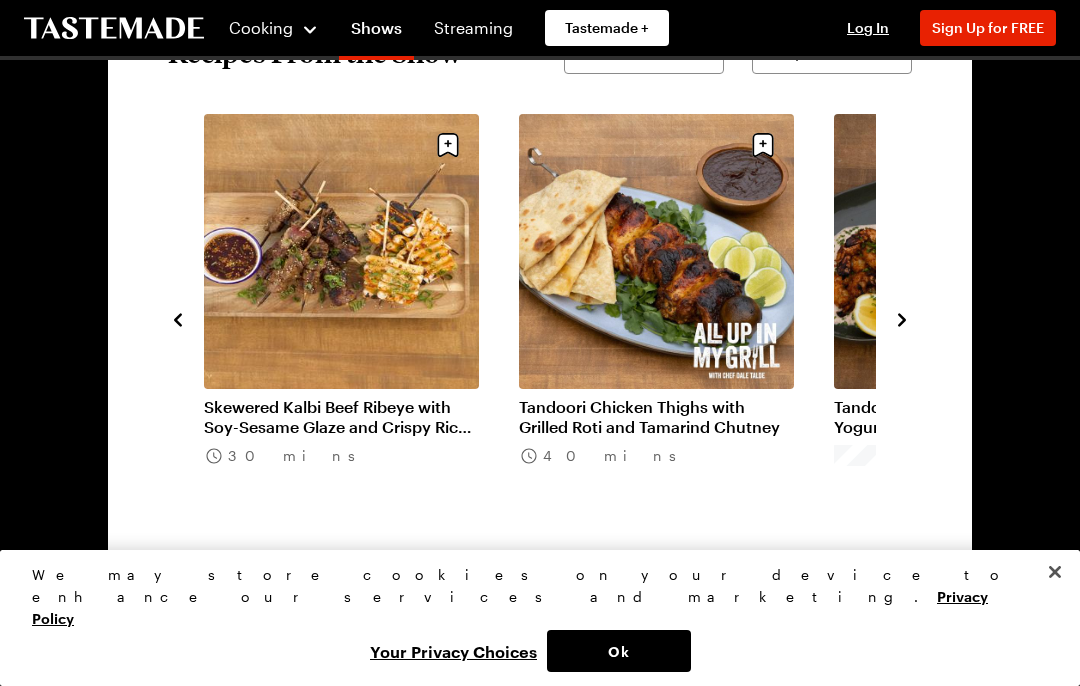 click on "Skewered Kalbi Beef Ribeye with Soy-Sesame Glaze and Crispy Rice Cakes" at bounding box center [341, 417] 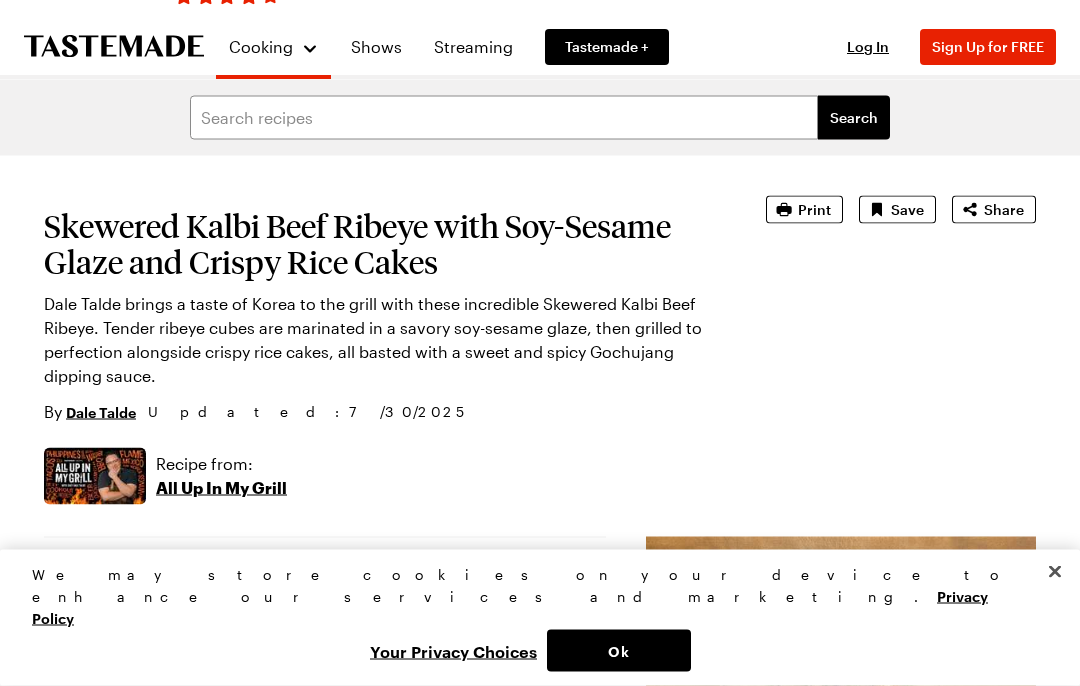 scroll, scrollTop: 0, scrollLeft: 0, axis: both 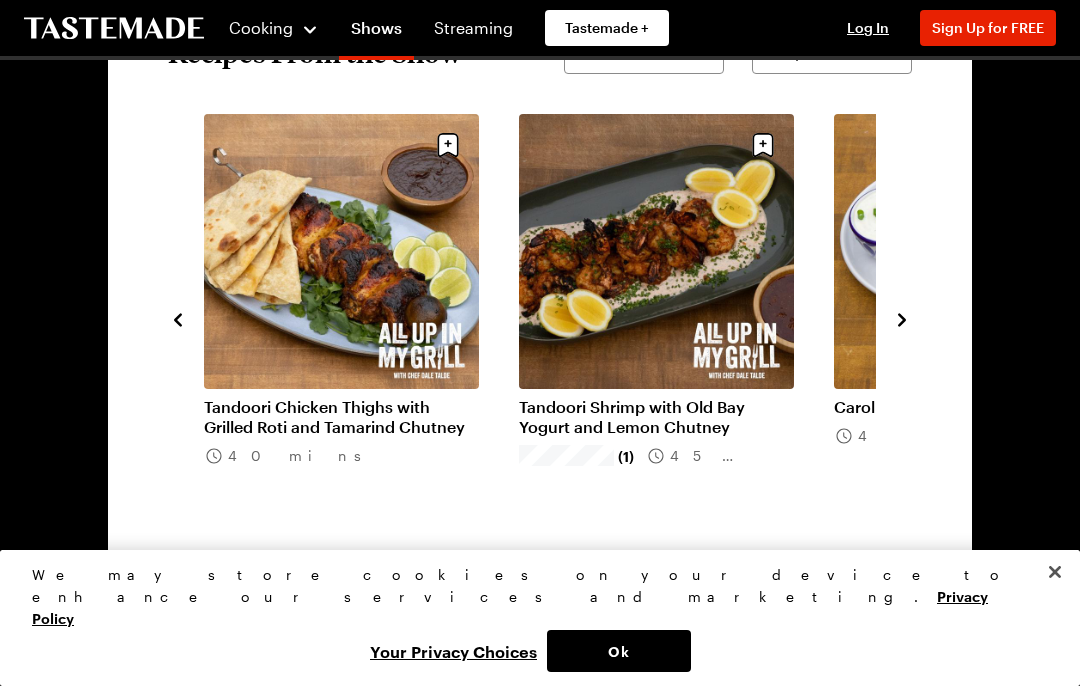 click on "Tandoori Chicken Thighs with Grilled Roti and Tamarind Chutney" at bounding box center [341, 417] 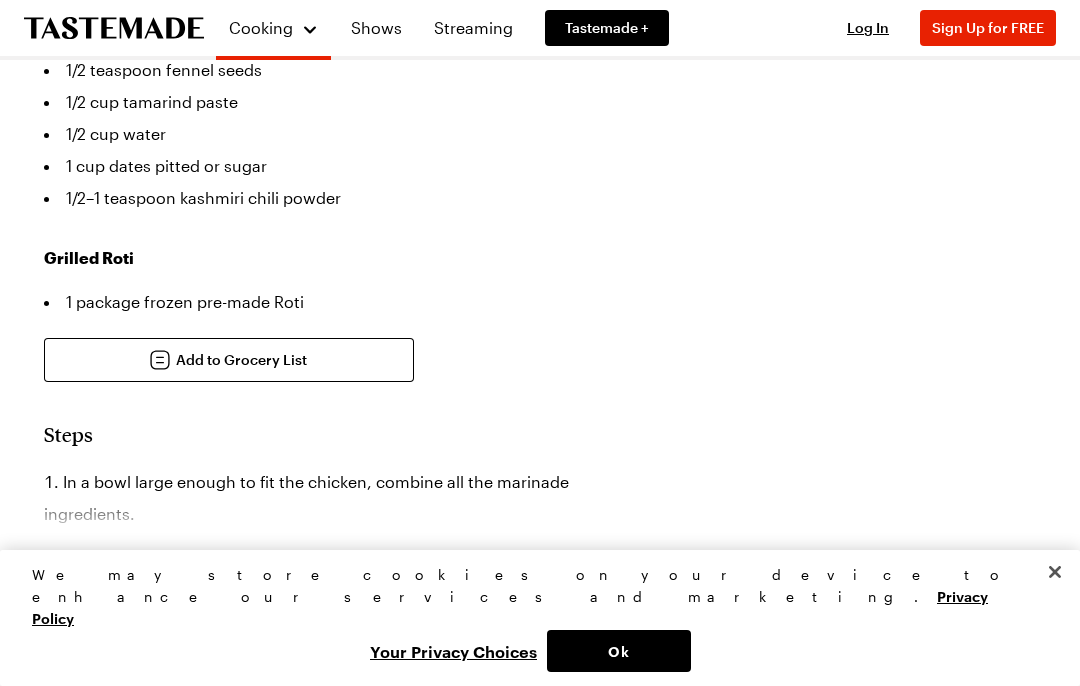 scroll, scrollTop: 0, scrollLeft: 0, axis: both 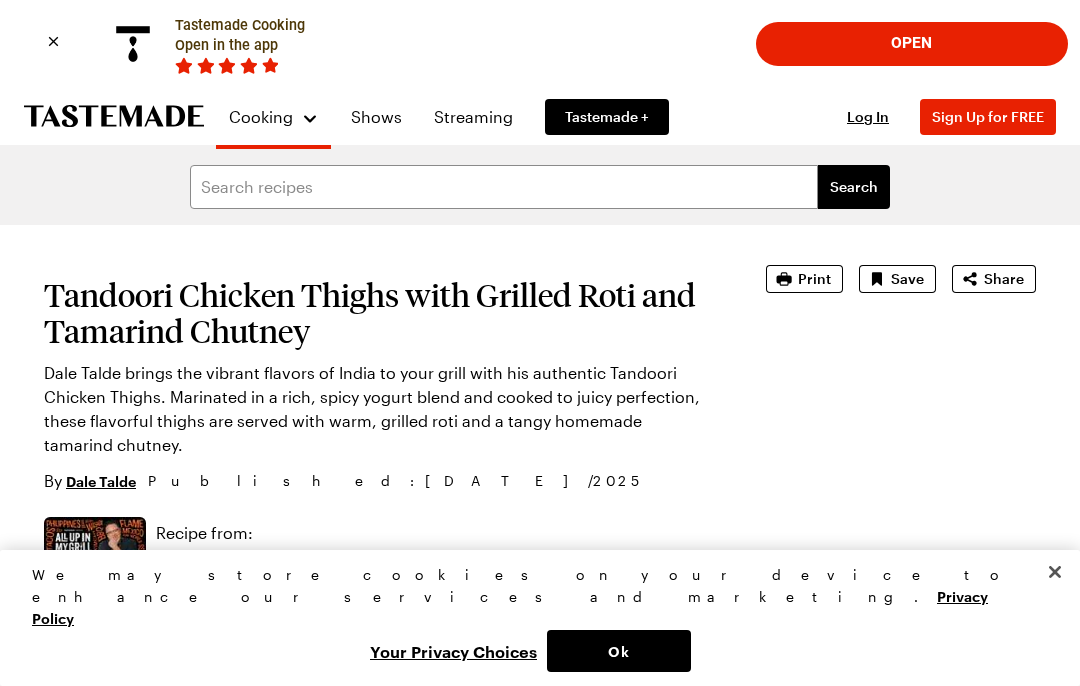 click on "Tandoori Chicken Thighs with Grilled Roti and Tamarind Chutney Dale Talde brings the vibrant flavors of India to your grill with his authentic Tandoori Chicken Thighs. Marinated in a rich, spicy yogurt blend and cooked to juicy perfection, these flavorful thighs are served with warm, grilled roti and a tangy homemade tamarind chutney. By Dale Talde Published :  7/16/2025" at bounding box center (377, 379) 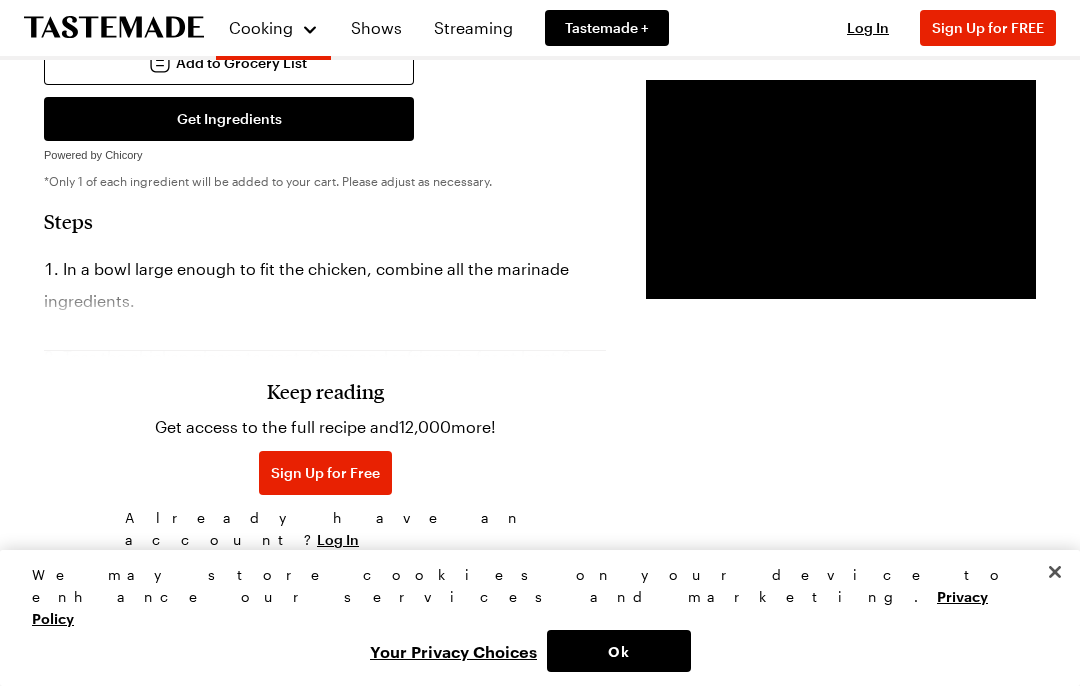 scroll, scrollTop: 1859, scrollLeft: 0, axis: vertical 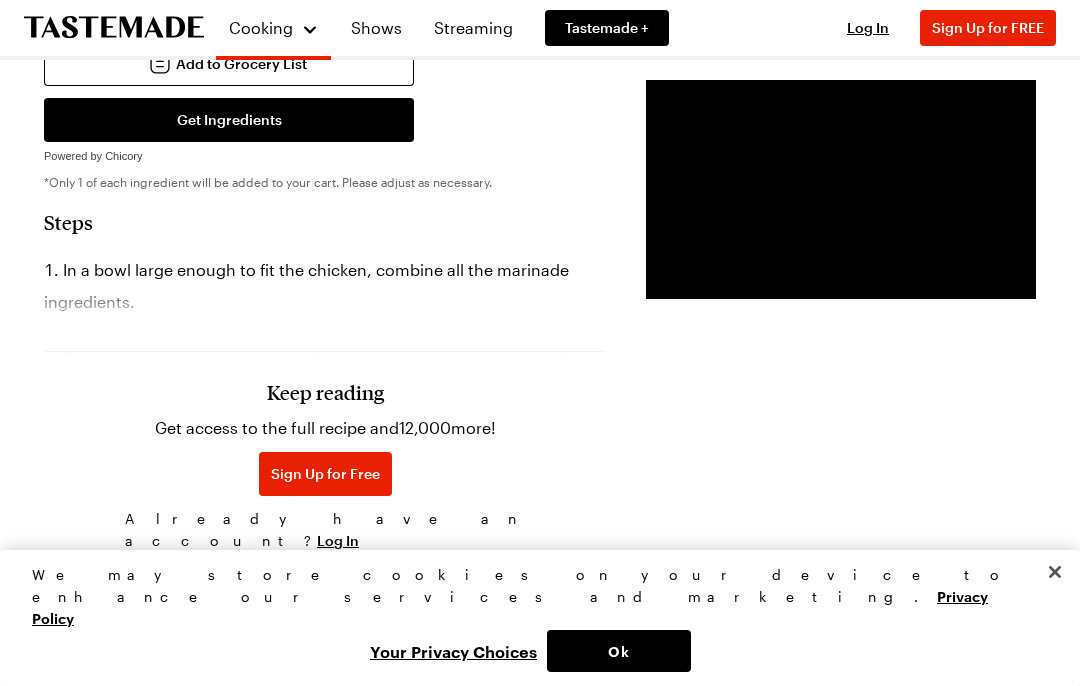 click on "Sign Up for Free" at bounding box center (325, 474) 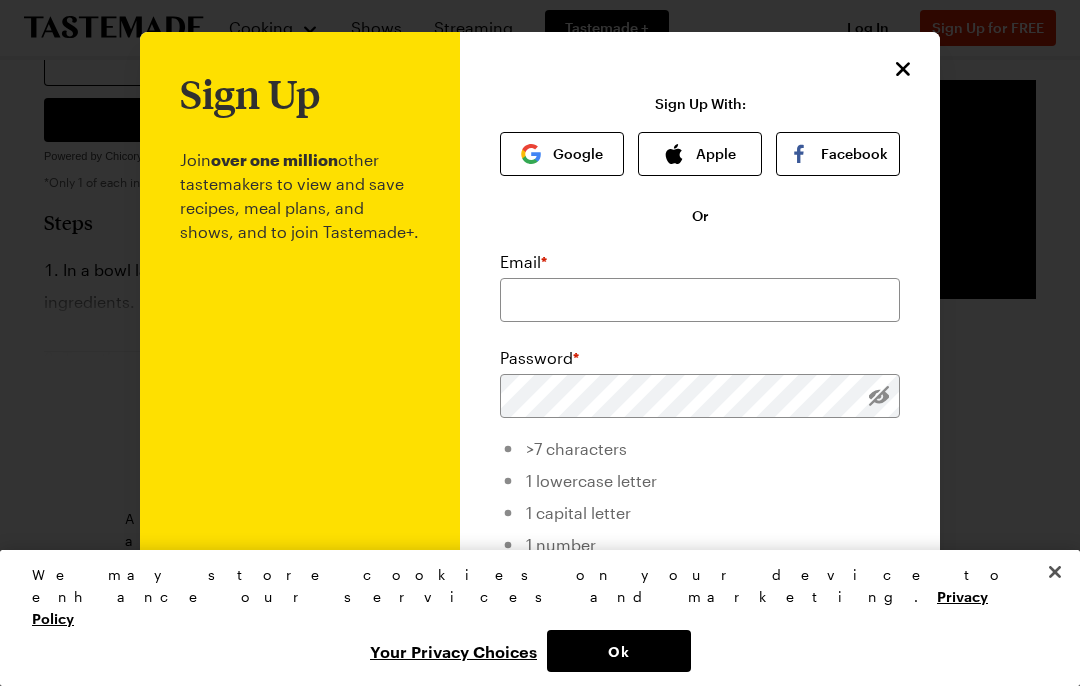 click at bounding box center [700, 300] 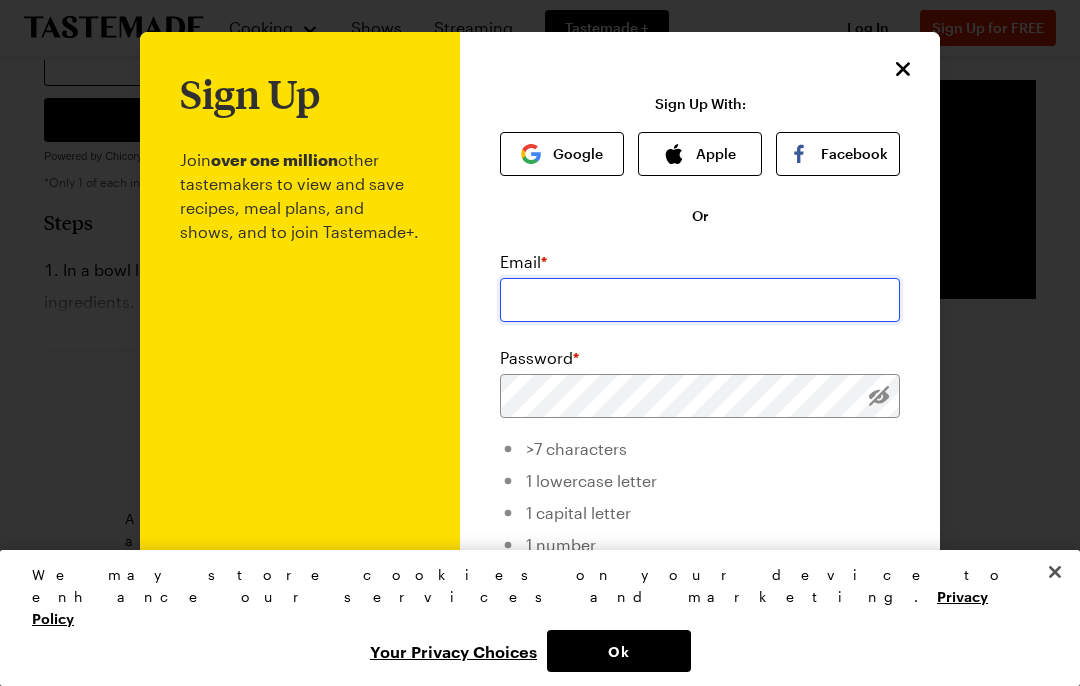 click at bounding box center [700, 300] 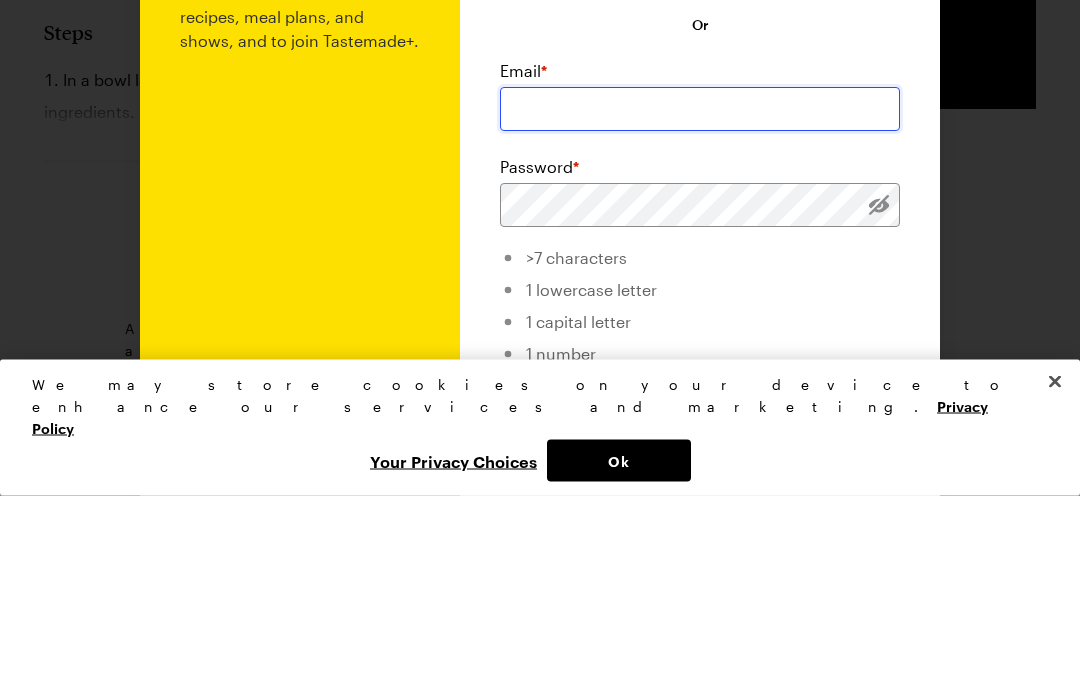type on "[EMAIL]" 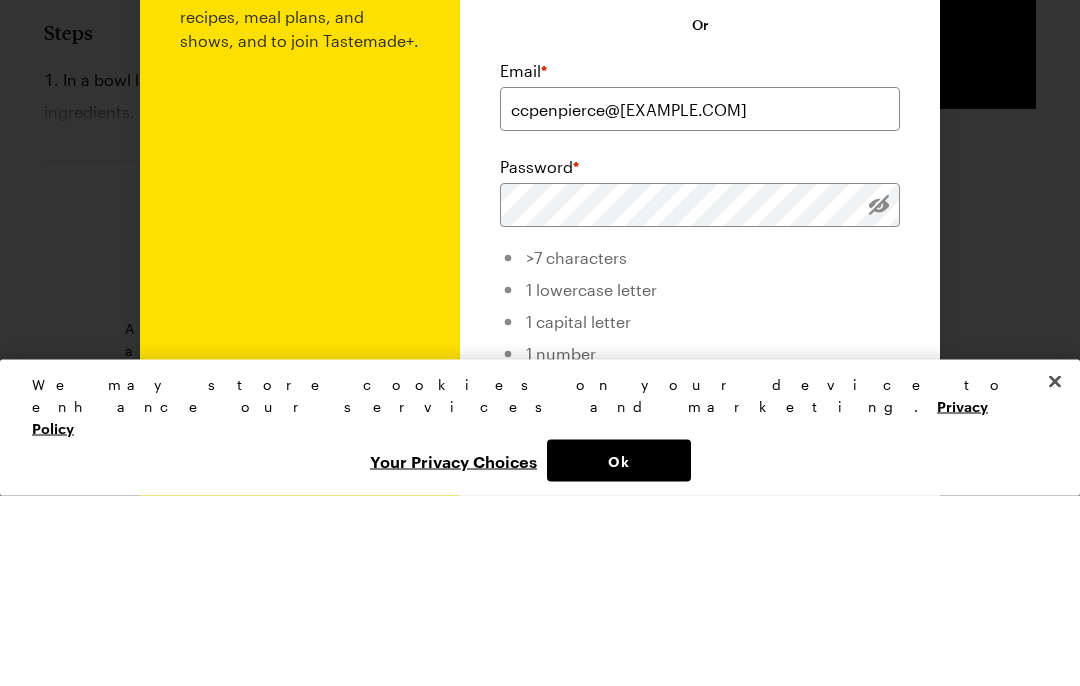 scroll, scrollTop: 2050, scrollLeft: 0, axis: vertical 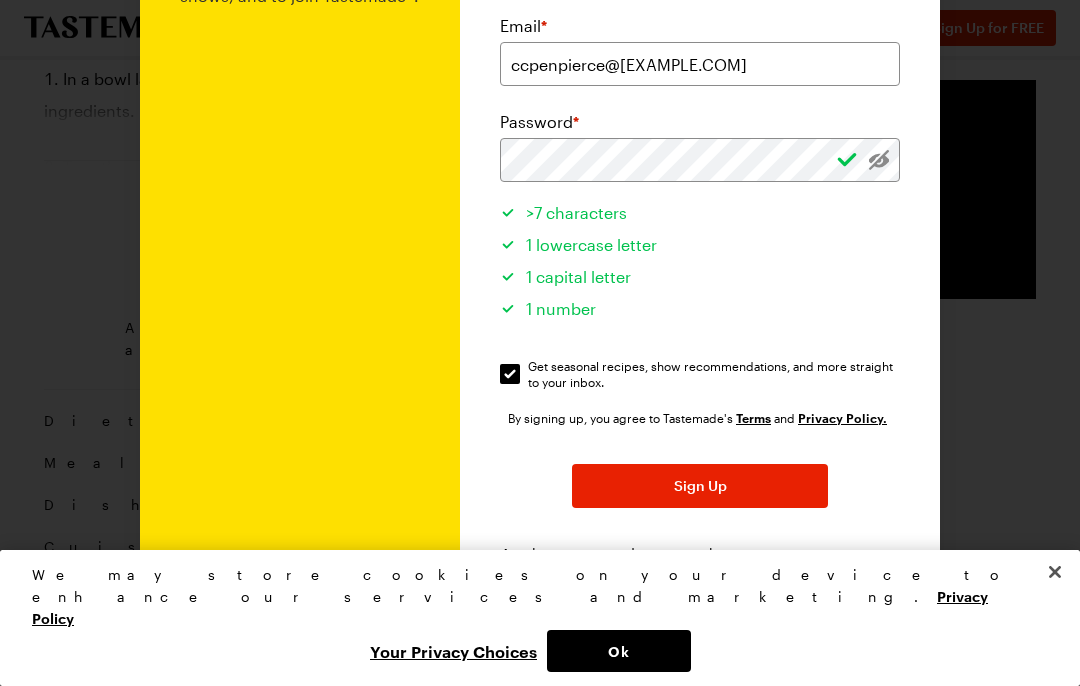 click on "Sign Up" at bounding box center (700, 486) 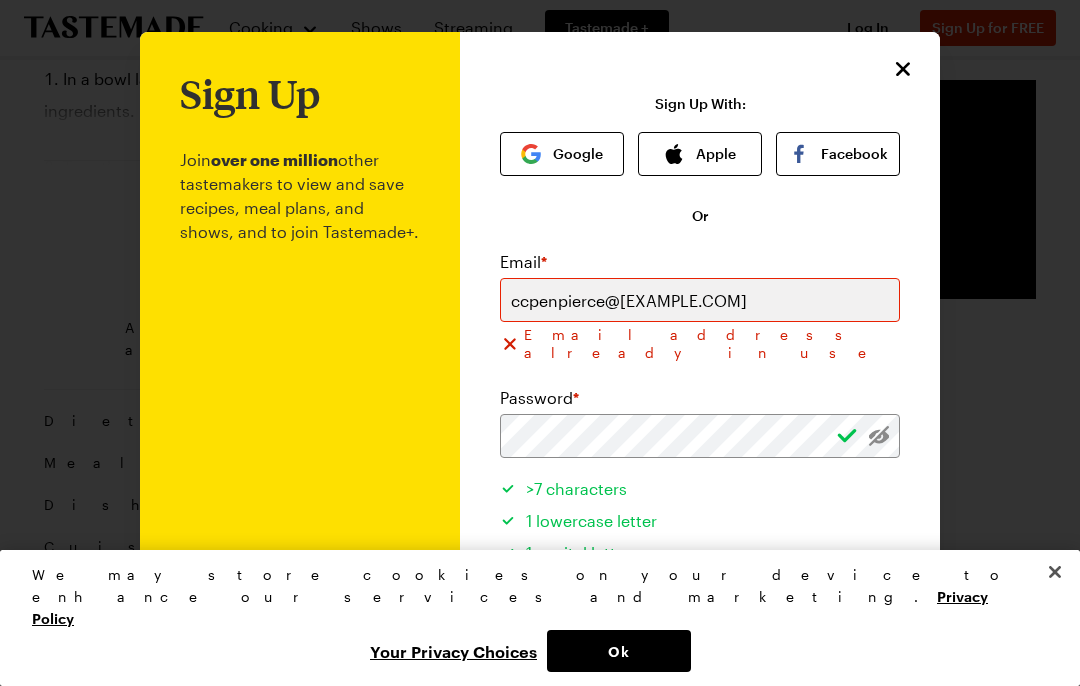 scroll, scrollTop: 0, scrollLeft: 0, axis: both 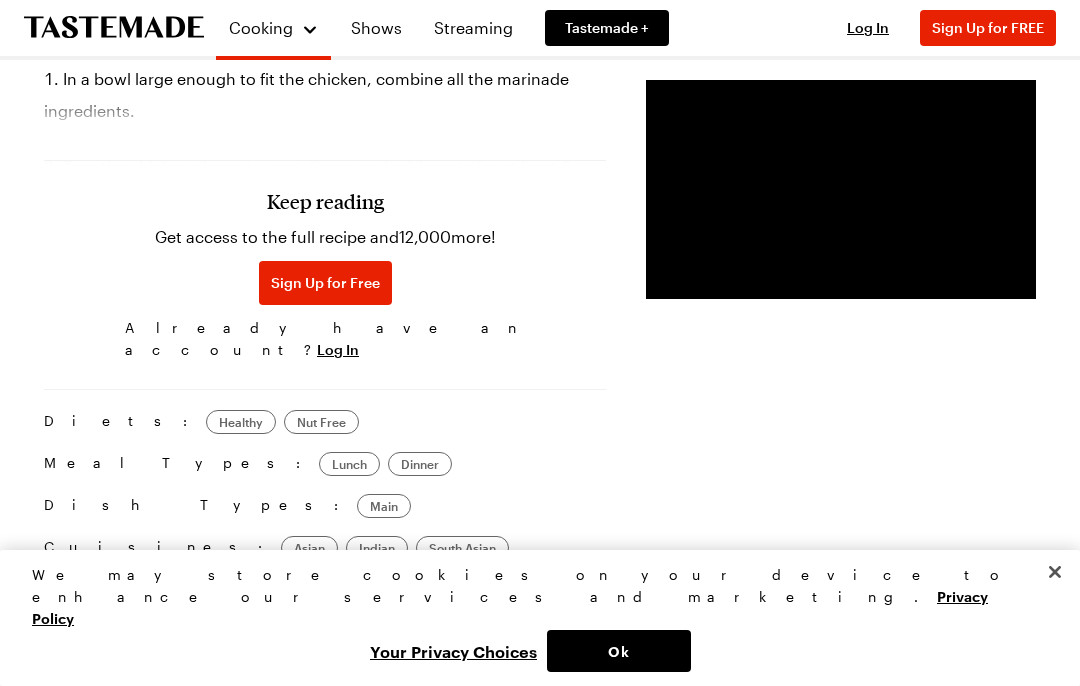 click on "Log In" at bounding box center [868, 27] 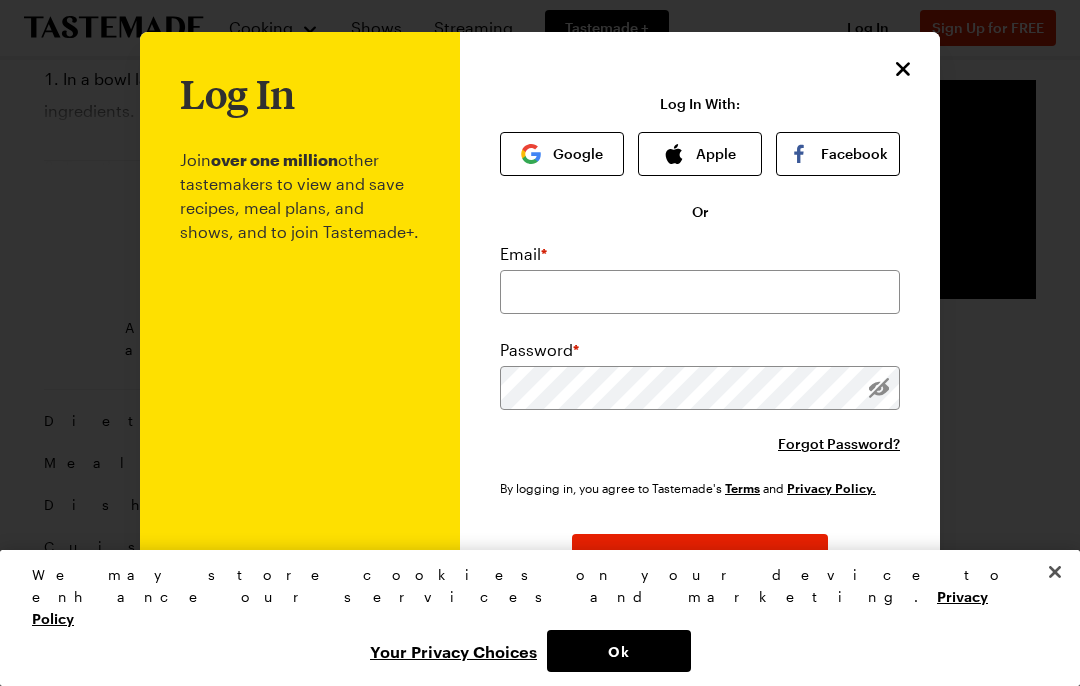 click at bounding box center (700, 292) 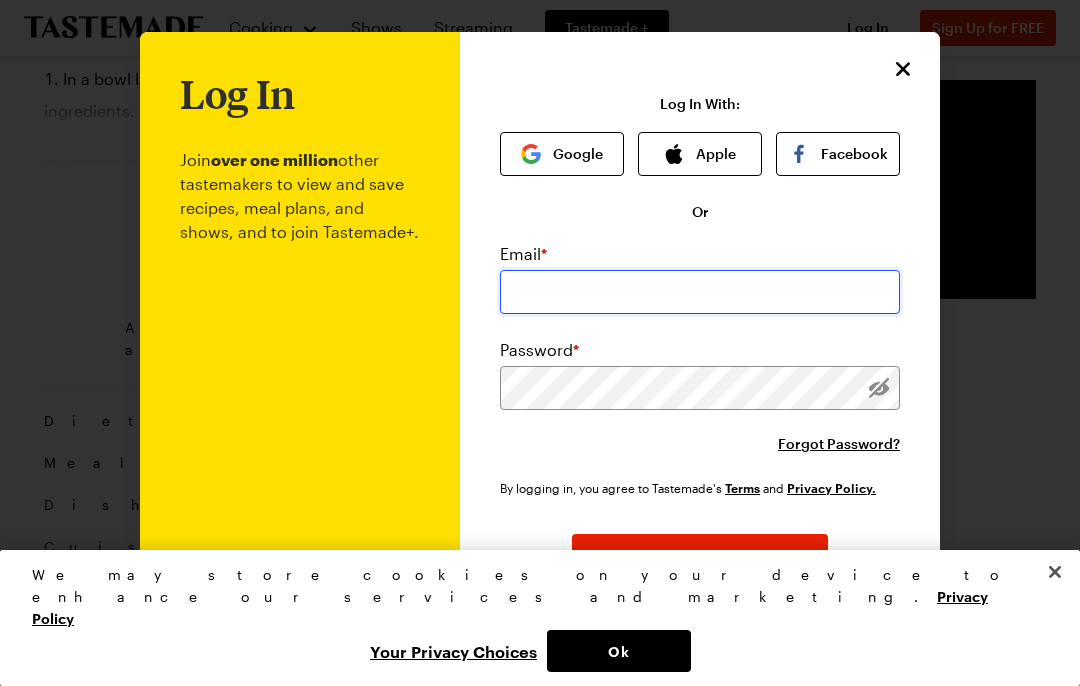 click at bounding box center [700, 292] 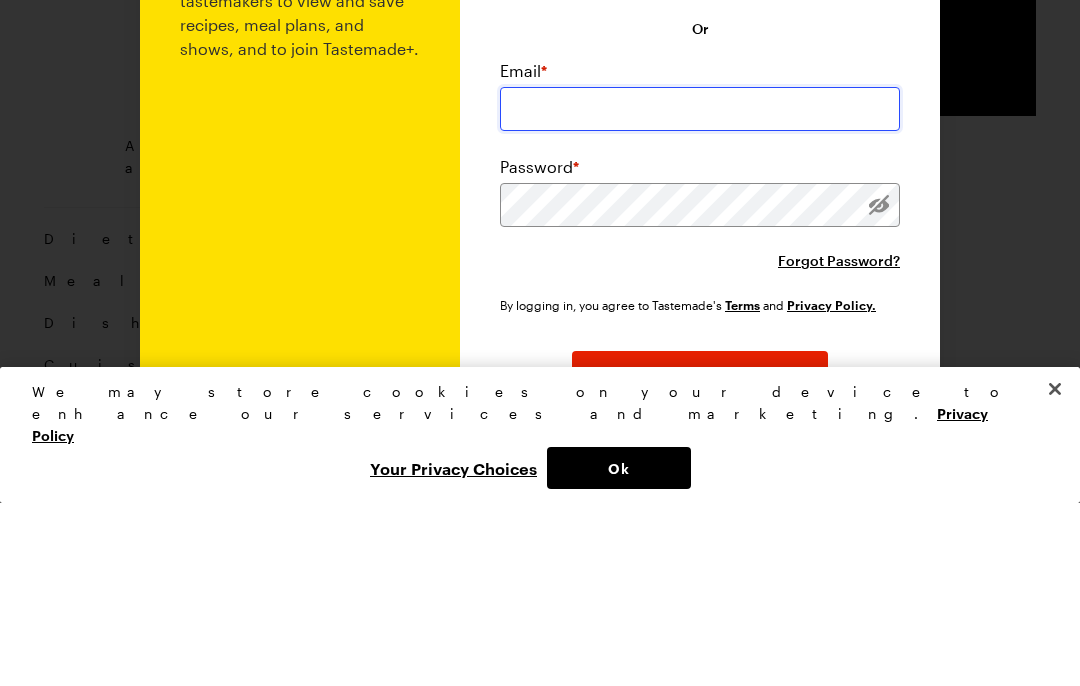 type on "[EMAIL]" 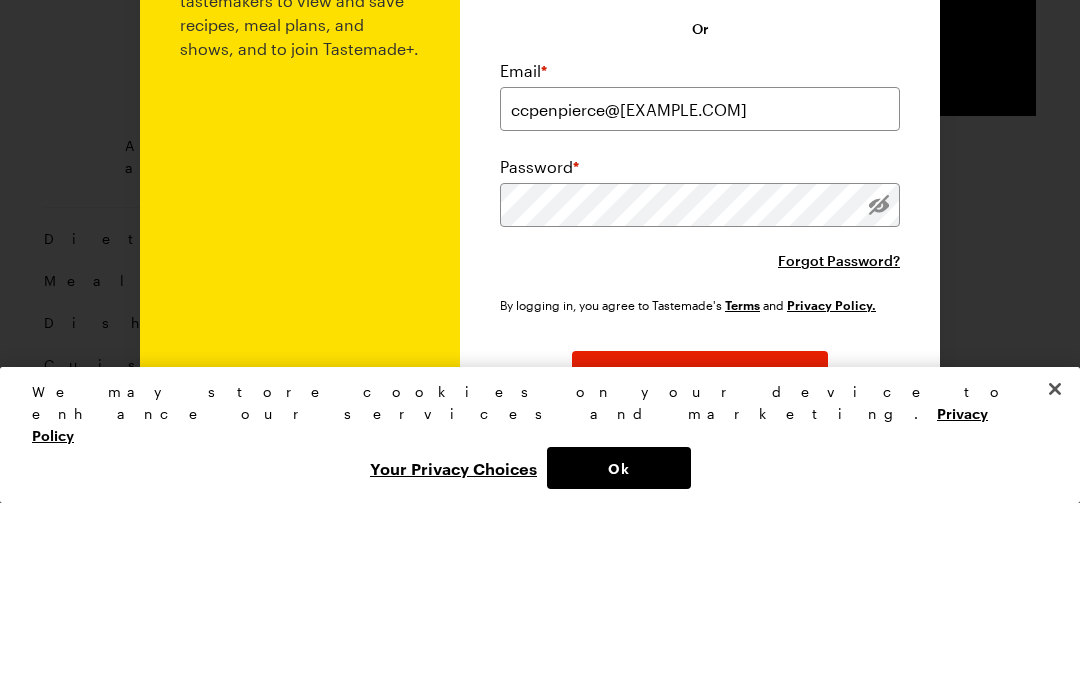 scroll, scrollTop: 2233, scrollLeft: 0, axis: vertical 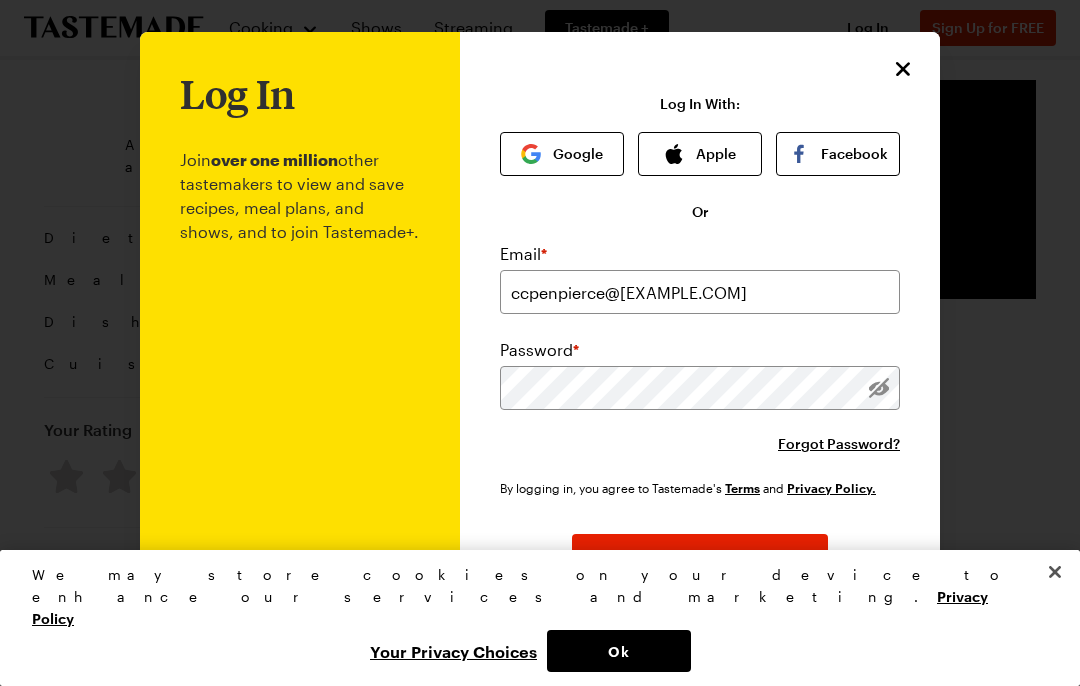 click on "Log In" at bounding box center [700, 556] 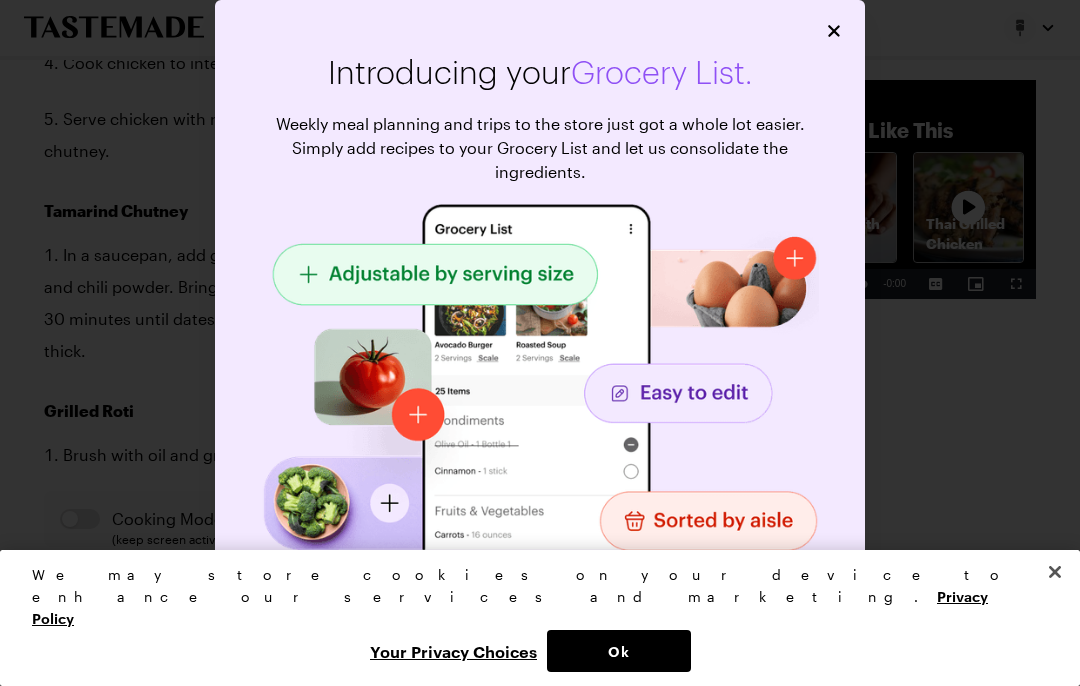 scroll, scrollTop: 2462, scrollLeft: 0, axis: vertical 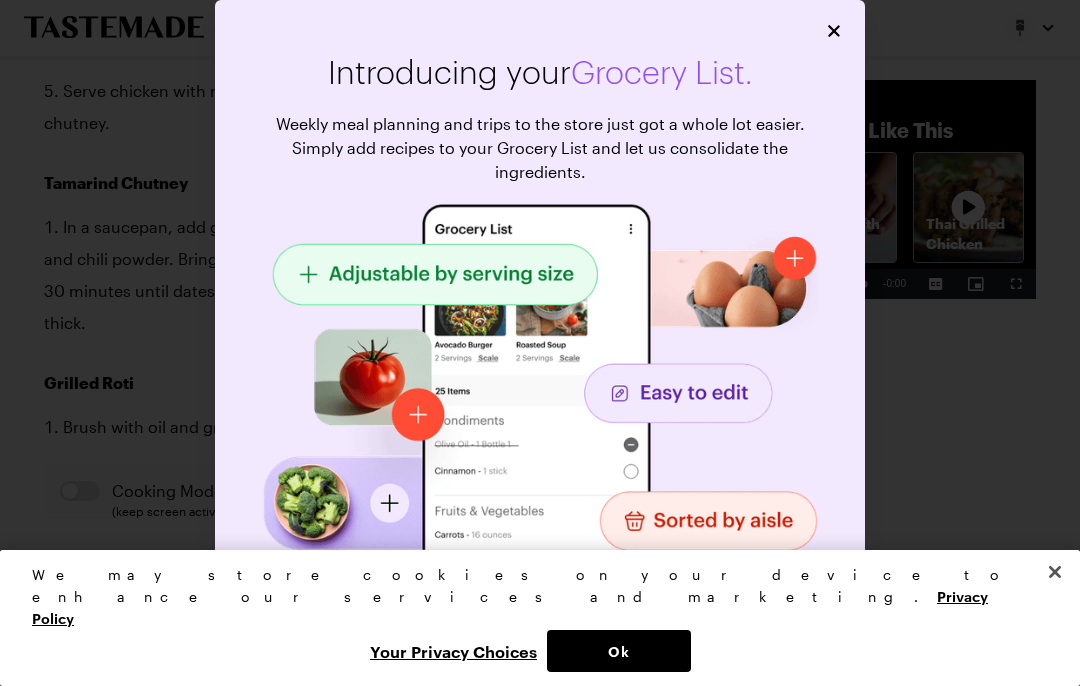 click 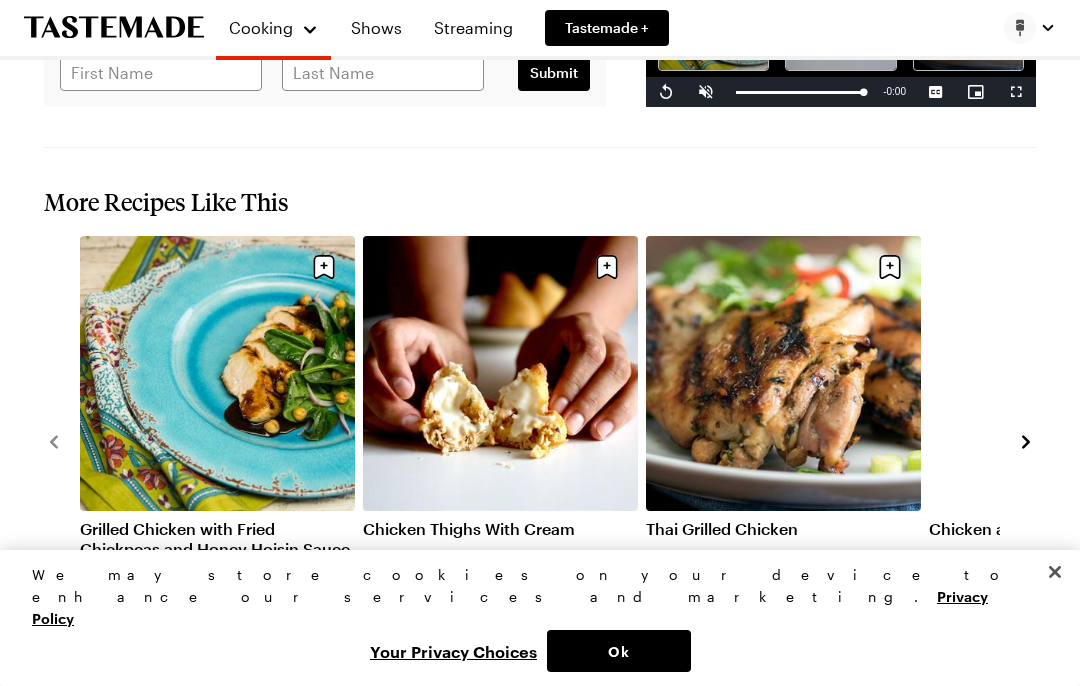 type on "x" 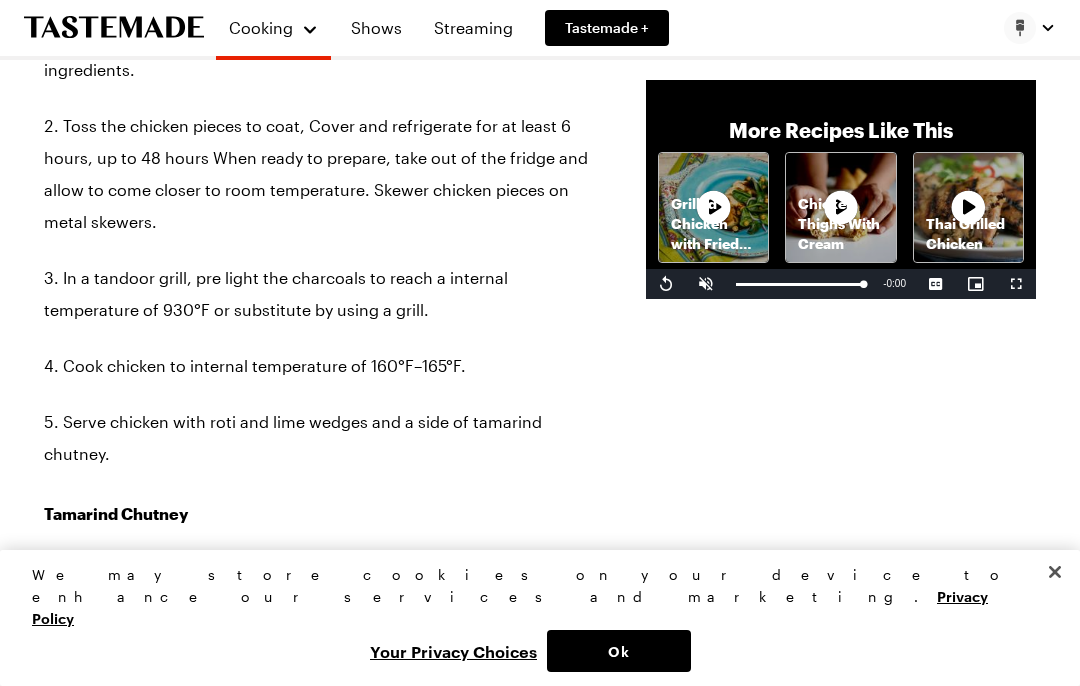 scroll, scrollTop: 2129, scrollLeft: 0, axis: vertical 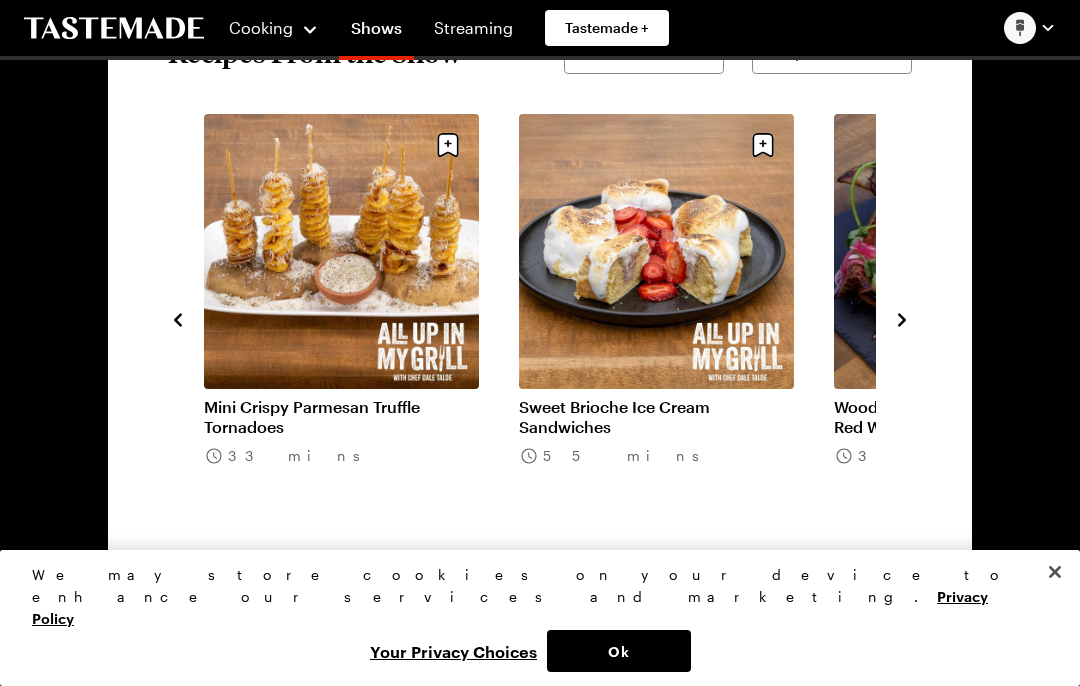 click 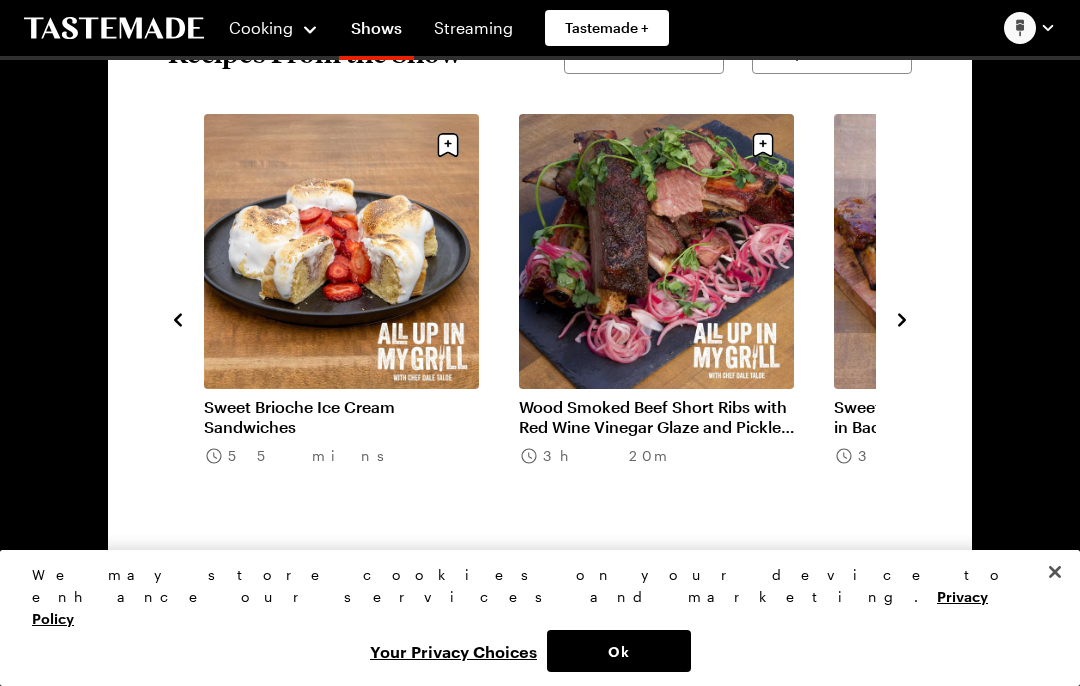 click on "Skewered Chipotle Salmon with Crushed Avocado and Rainbow Carrot Escabeche 30 mins Charred Eggplant and Crispy Bean Dip 1h 5m Coriander Honey Grilled Peaches with Whipped Mascarpone Yogurt and Toasted Marcona Almonds 35 mins Skewered Kalbi Beef Ribeye with Soy-Sesame Glaze and Crispy Rice Cakes 30 mins Tandoori Chicken Thighs with Grilled Roti and Tamarind Chutney 40 mins Tandoori Shrimp with Old Bay Yogurt and Lemon Chutney (1) 45 mins Carolina Reaper Chicken Wings 45 mins Fire and Ice NY Strip Steak with Pickled Cucumbers 1h 30m Grilled Chipotle Chile Texas Toast 25 mins Gochujang Pineapple Upside Down Skillet Cake 1h 10m Gooey Mac & Cheese Burger 1h 0m The Frenchy Burger 55 mins Mini Crispy Parmesan Truffle Tornadoes 33 mins Sweet Brioche Ice Cream Sandwiches 55 mins Wood Smoked Beef Short Ribs with Red Wine Vinegar Glaze and Pickled Onions 3h 20m Sweet & Smokey St. Louis Pork Ribs in Bacon Guava BBQ Sauce 3h 0m “Miami-Style” Baked Beans 1h 15m Key Lime Salted Caramel Ice Cream Cones 30 mins" at bounding box center (540, 318) 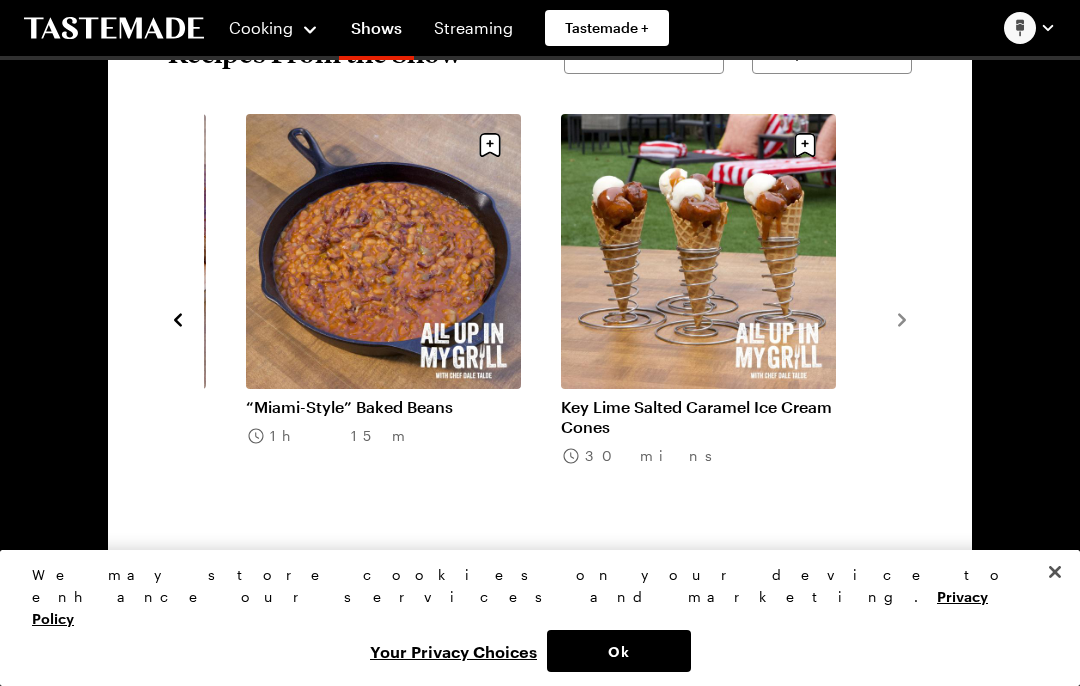 click on "Recipes From the Show Season 5 All Episodes Skewered Chipotle Salmon with Crushed Avocado and Rainbow Carrot Escabeche 30 mins Charred Eggplant and Crispy Bean Dip 1h 5m Coriander Honey Grilled Peaches with Whipped Mascarpone Yogurt and Toasted Marcona Almonds 35 mins Skewered Kalbi Beef Ribeye with Soy-Sesame Glaze and Crispy Rice Cakes 30 mins Tandoori Chicken Thighs with Grilled Roti and Tamarind Chutney 40 mins Tandoori Shrimp with Old Bay Yogurt and Lemon Chutney (1) 45 mins Carolina Reaper Chicken Wings 45 mins Fire and Ice NY Strip Steak with Pickled Cucumbers 1h 30m Grilled Chipotle Chile Texas Toast 25 mins Gochujang Pineapple Upside Down Skillet Cake 1h 10m Gooey Mac & Cheese Burger 1h 0m The Frenchy Burger 55 mins Mini Crispy Parmesan Truffle Tornadoes 33 mins Sweet Brioche Ice Cream Sandwiches 55 mins Wood Smoked Beef Short Ribs with Red Wine Vinegar Glaze and Pickled Onions 3h 20m Sweet & Smokey St. Louis Pork Ribs in Bacon Guava BBQ Sauce 3h 0m “Miami-Style” Baked Beans 1h 15m 30 mins" at bounding box center (540, 318) 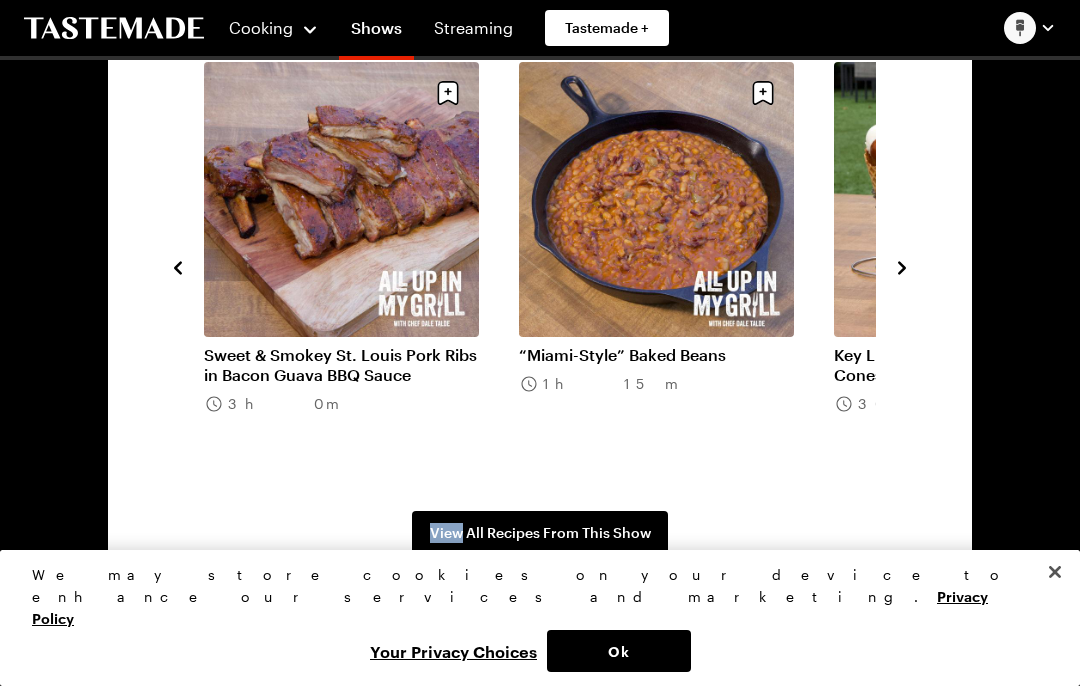 scroll, scrollTop: 1529, scrollLeft: 0, axis: vertical 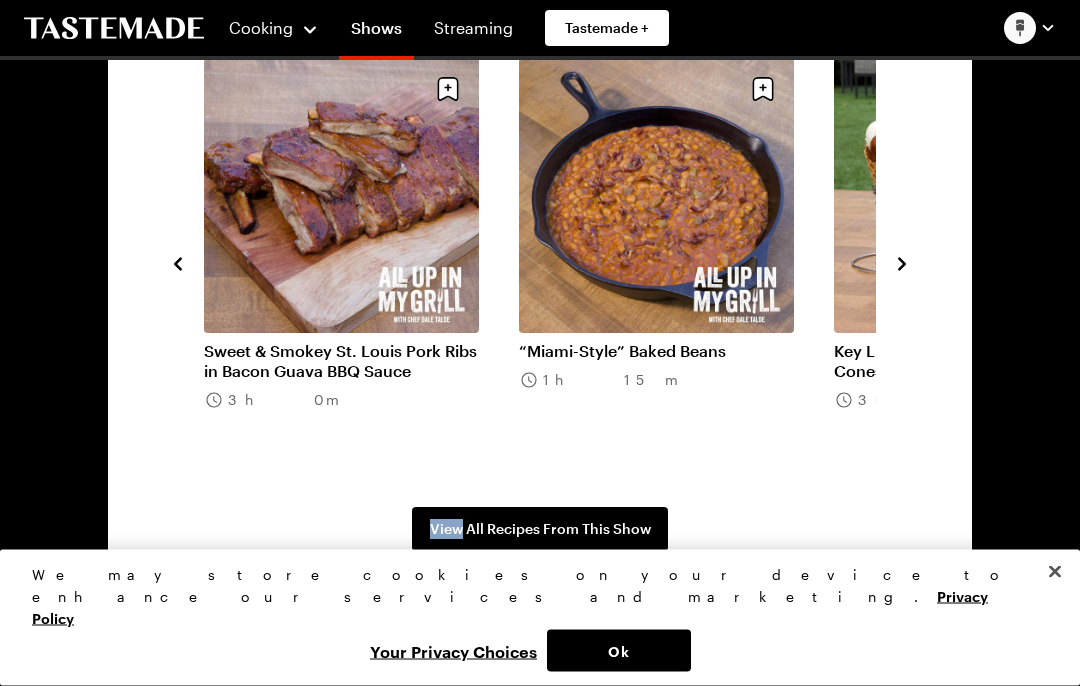 click at bounding box center (178, 263) 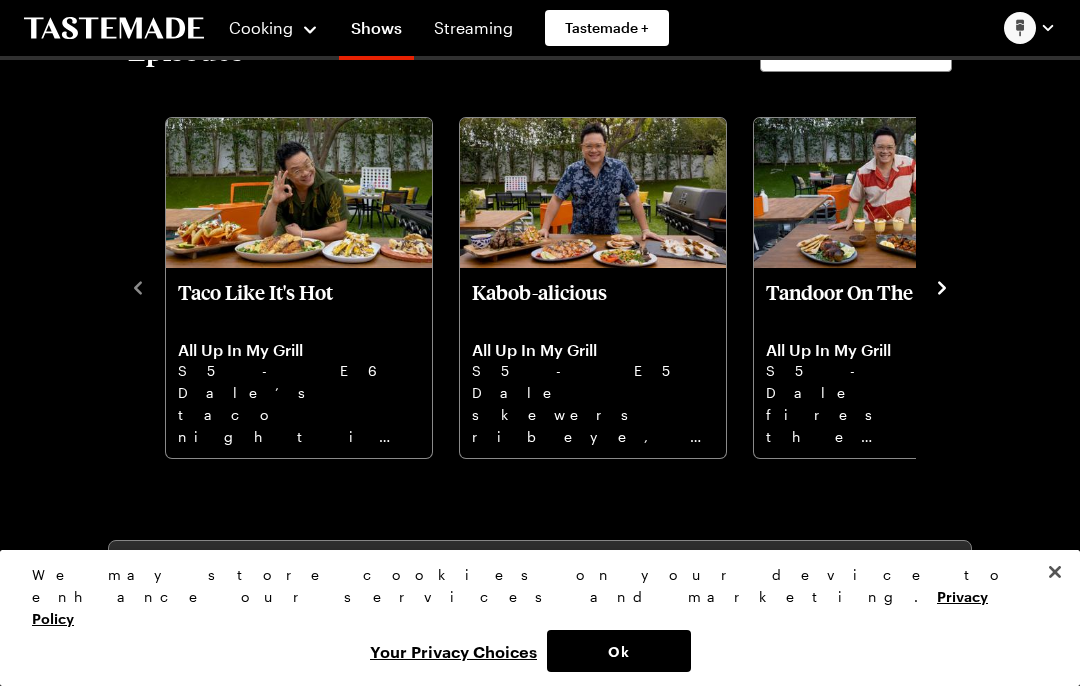 scroll, scrollTop: 509, scrollLeft: 0, axis: vertical 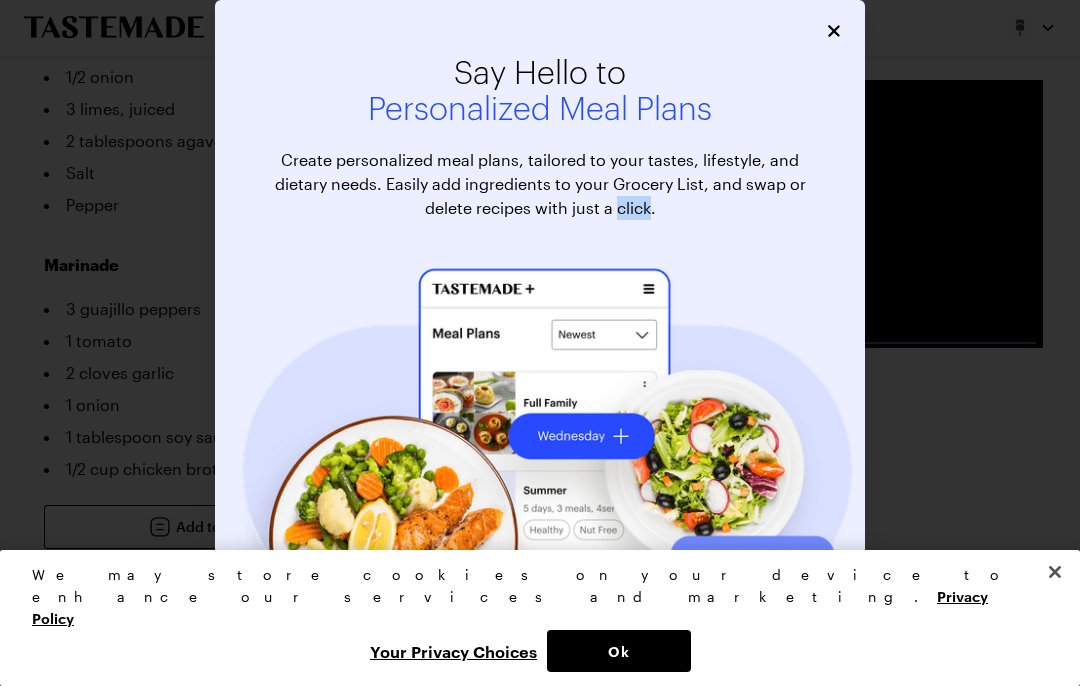 click on "Say Hello to  Personalized Meal Plans Create personalized meal plans, tailored to your tastes, lifestyle, and dietary needs. Easily add ingredients to your Grocery List, and swap or delete recipes with just a click. Ready to try it out? Close" at bounding box center [540, 400] 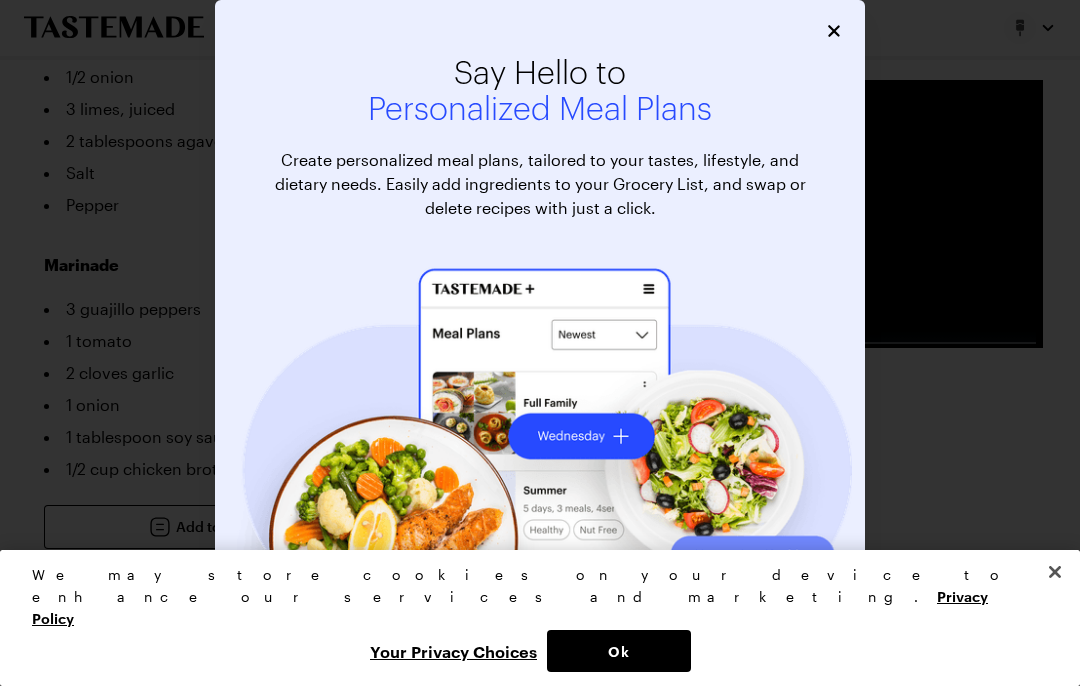 click on "Say Hello to  Personalized Meal Plans Create personalized meal plans, tailored to your tastes, lifestyle, and dietary needs. Easily add ingredients to your Grocery List, and swap or delete recipes with just a click. Ready to try it out? Close" at bounding box center [540, 400] 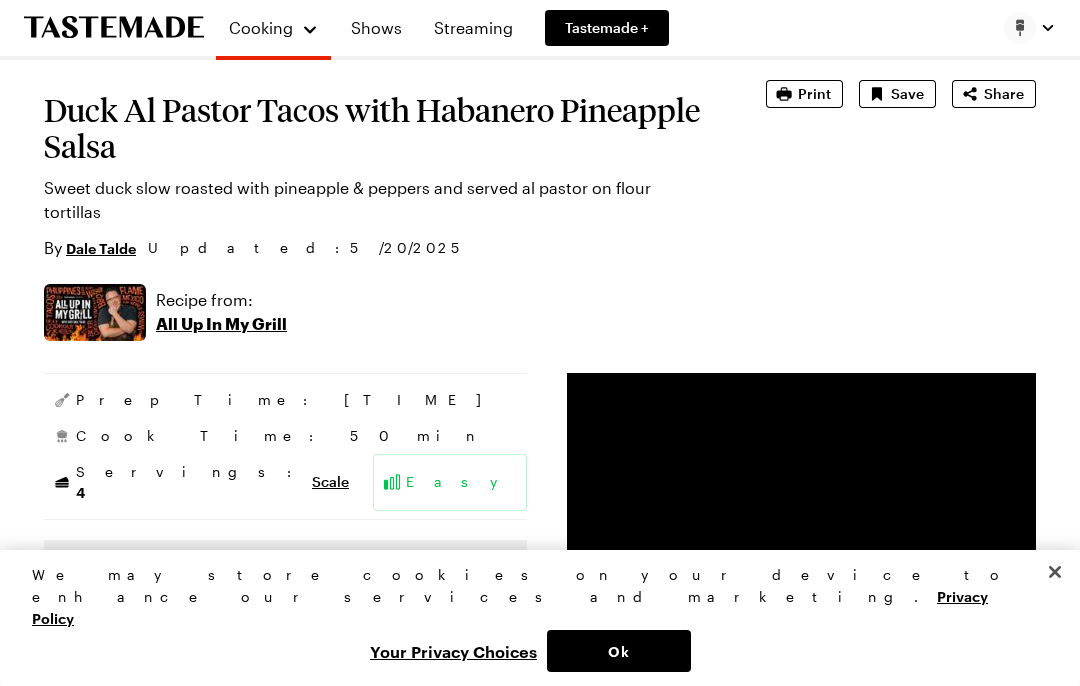 scroll, scrollTop: 161, scrollLeft: 0, axis: vertical 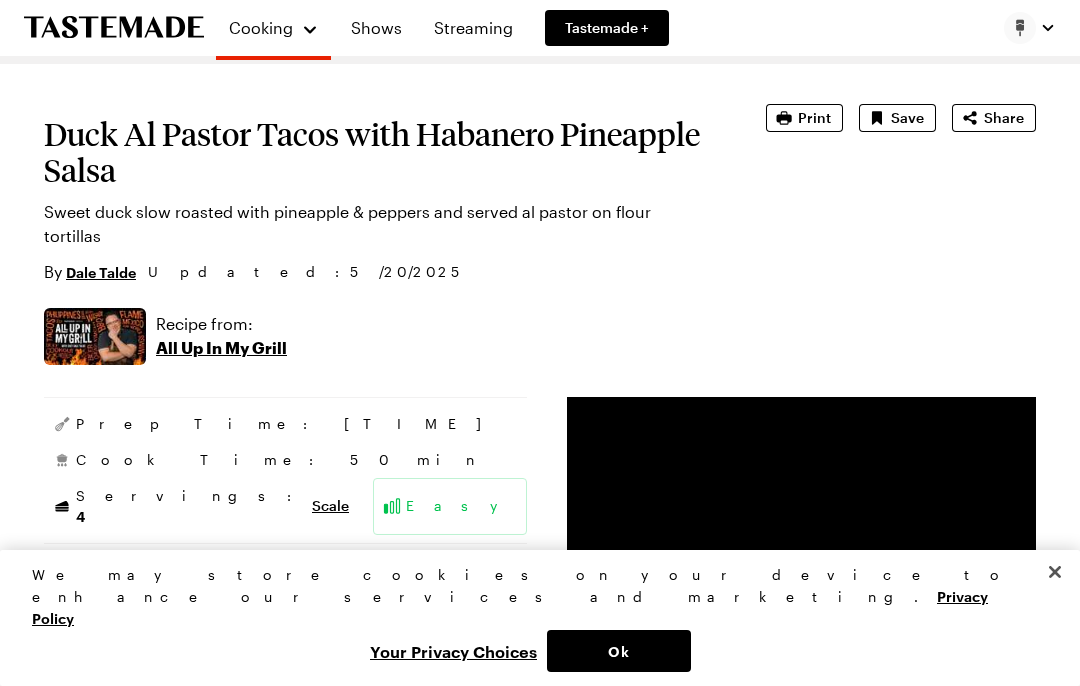 click on "Save" at bounding box center (907, 118) 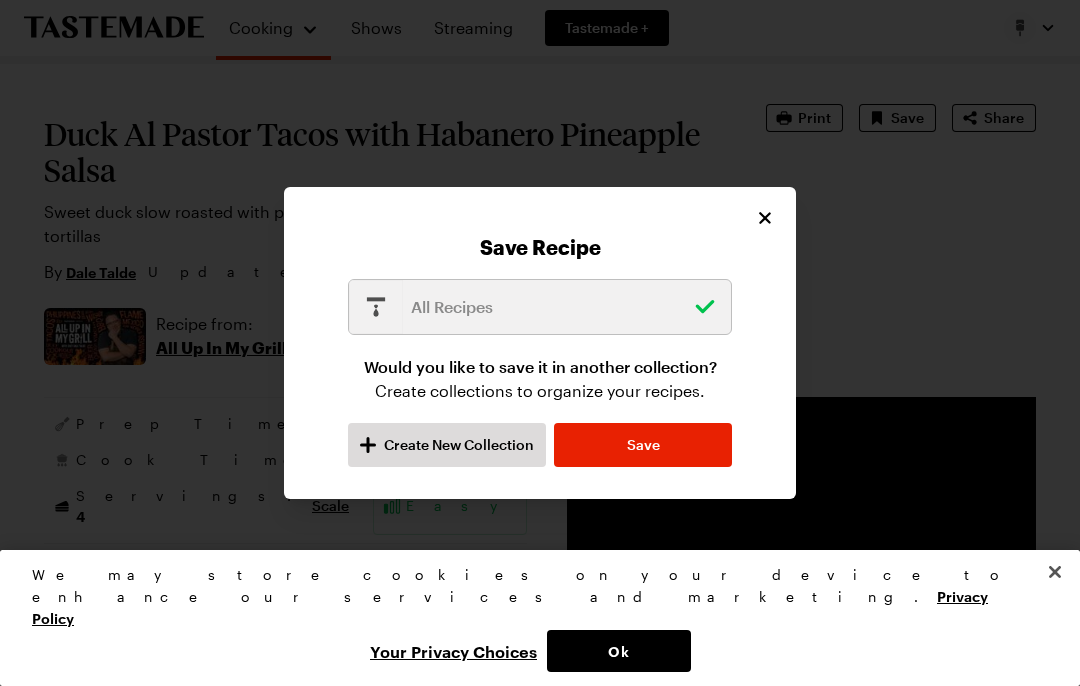 click on "Save" at bounding box center (643, 445) 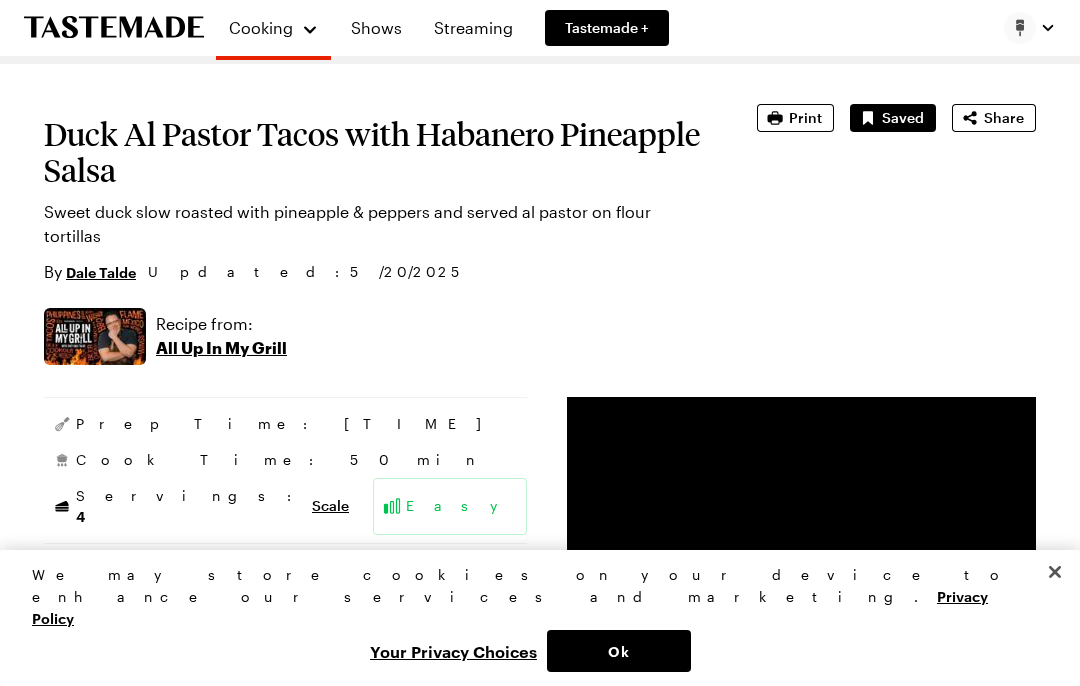 click on "Ok" at bounding box center [619, 651] 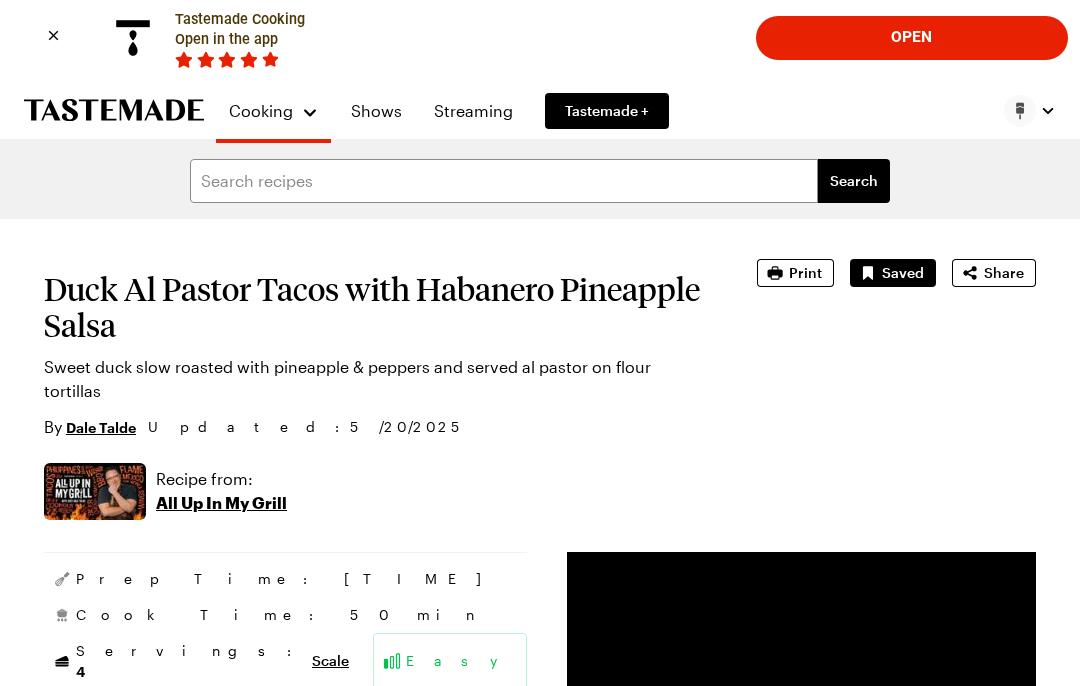 scroll, scrollTop: 0, scrollLeft: 0, axis: both 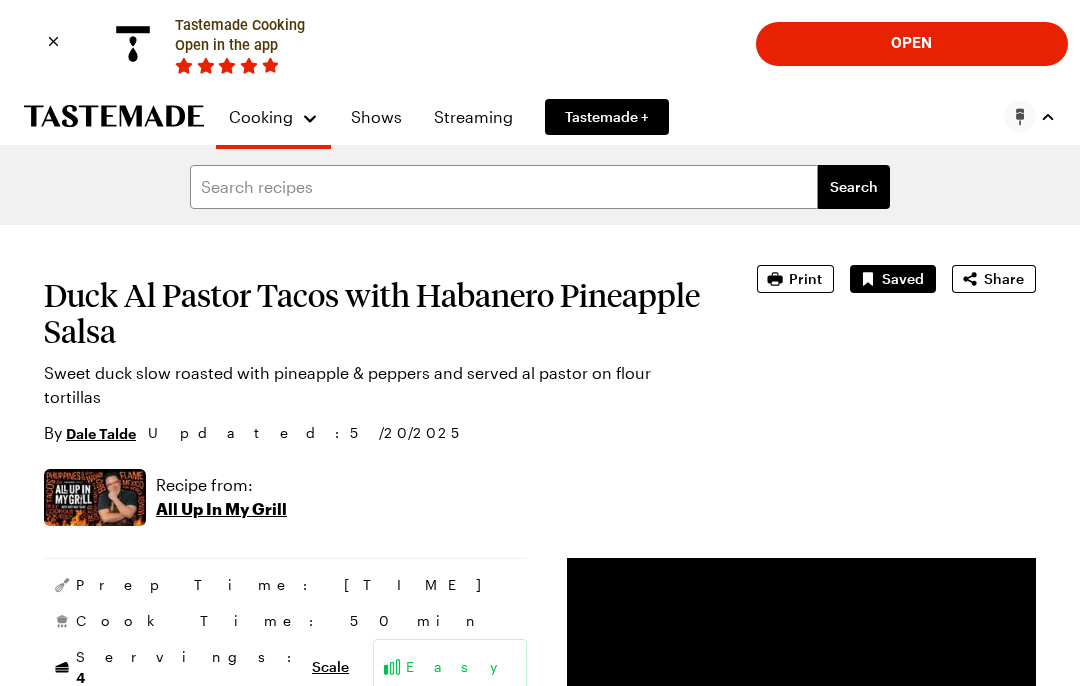 click 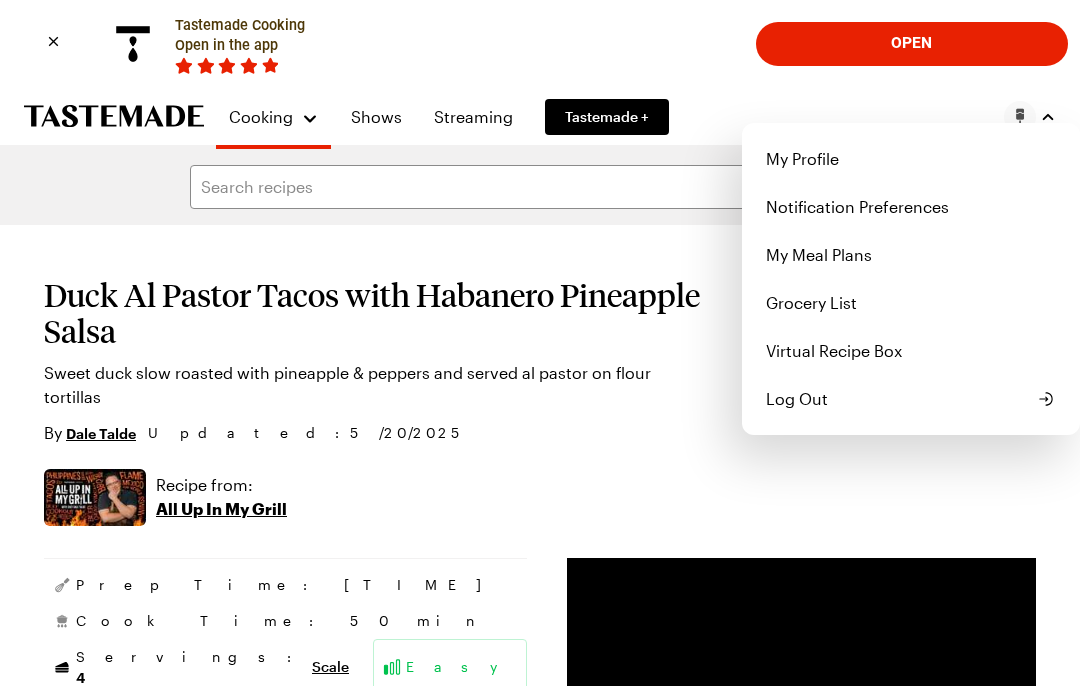 click on "Virtual Recipe Box" at bounding box center [911, 351] 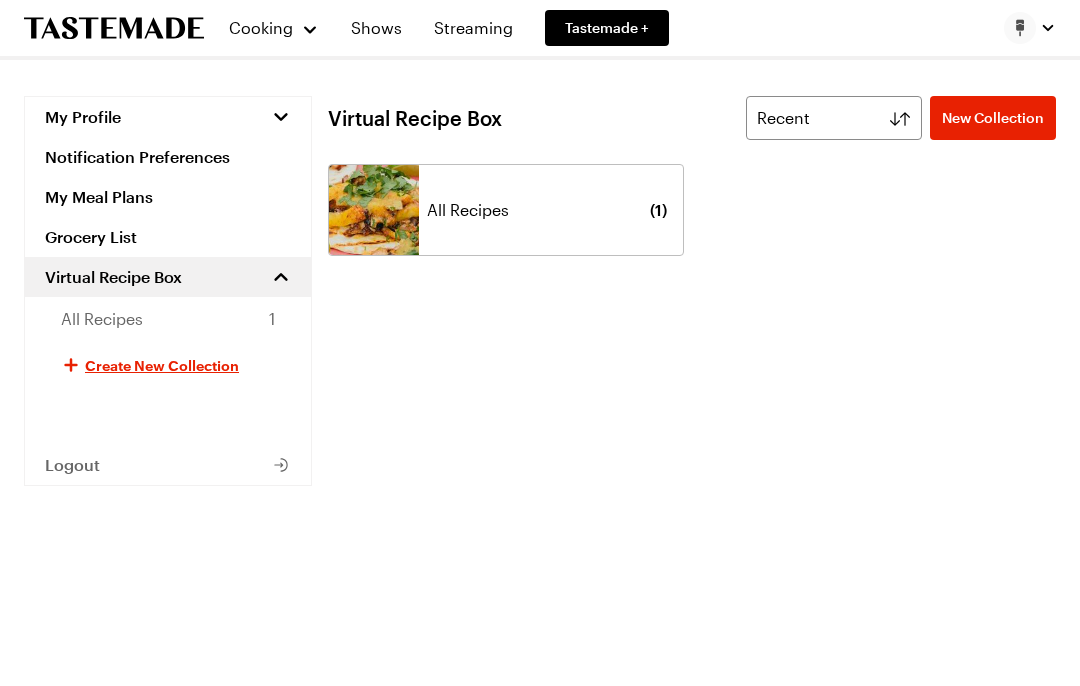 click at bounding box center [374, 210] 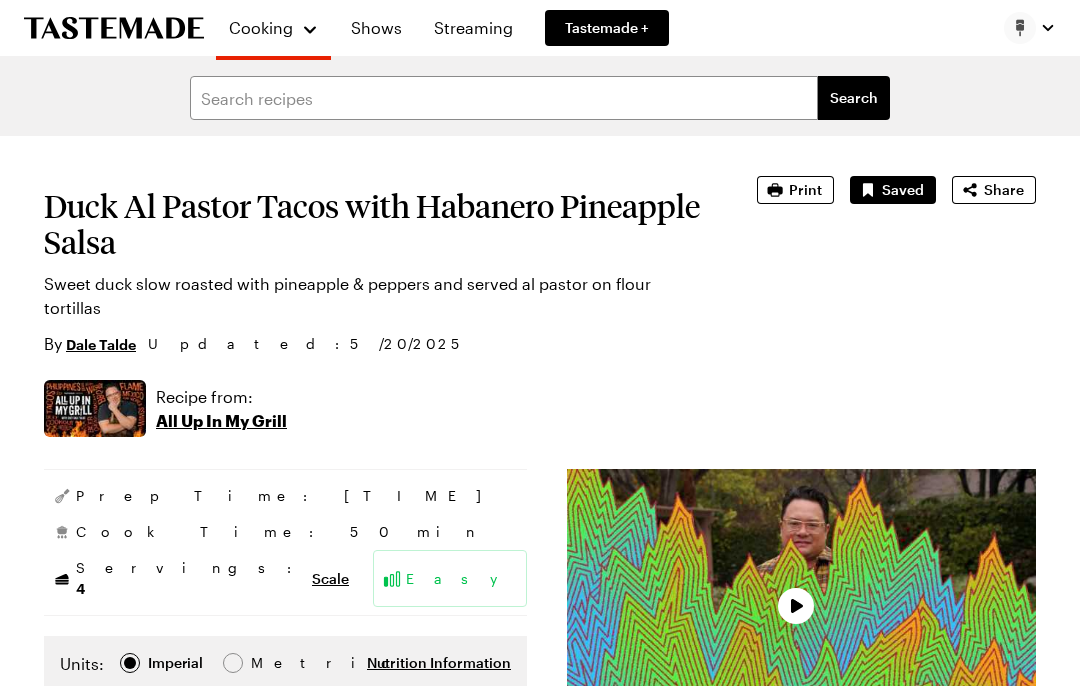scroll, scrollTop: 0, scrollLeft: 0, axis: both 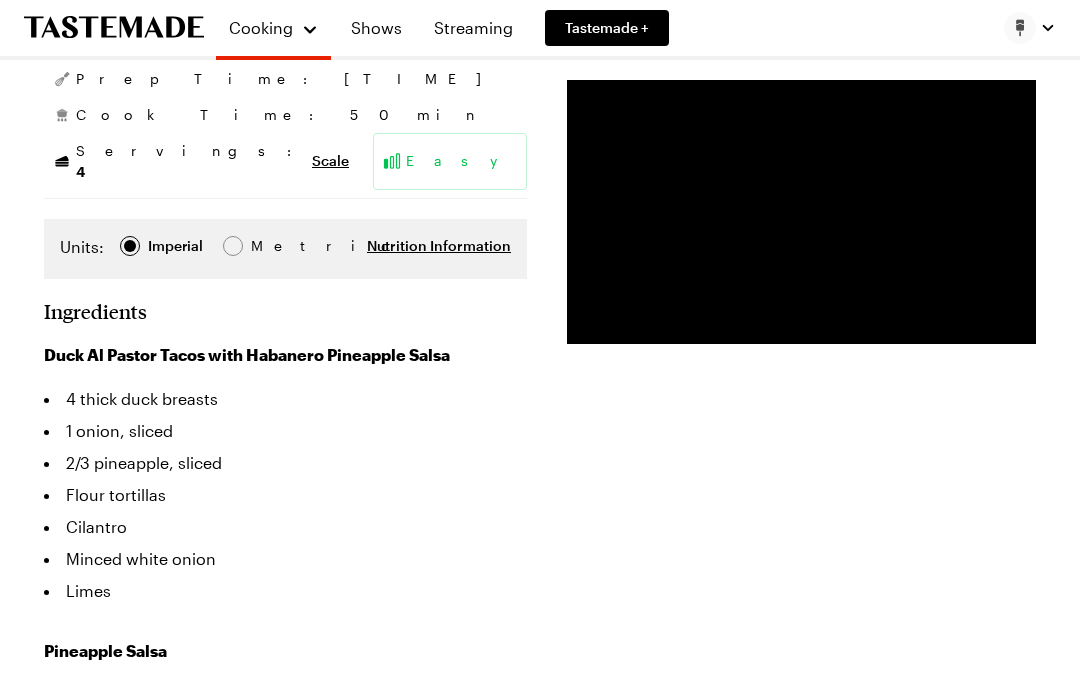 type on "x" 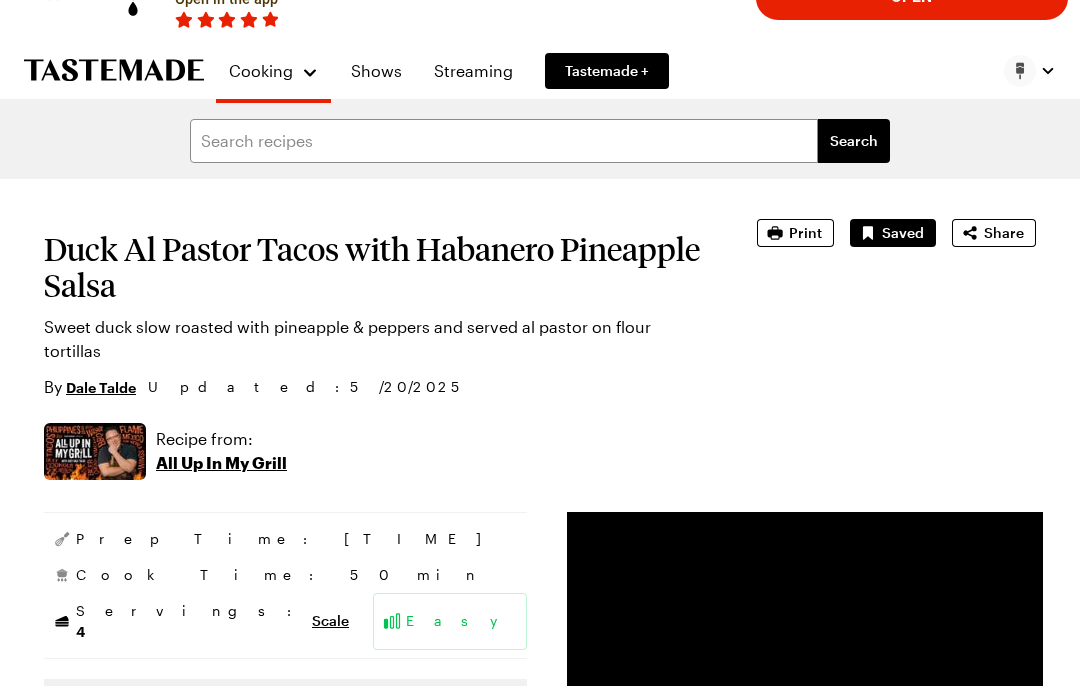 scroll, scrollTop: 0, scrollLeft: 0, axis: both 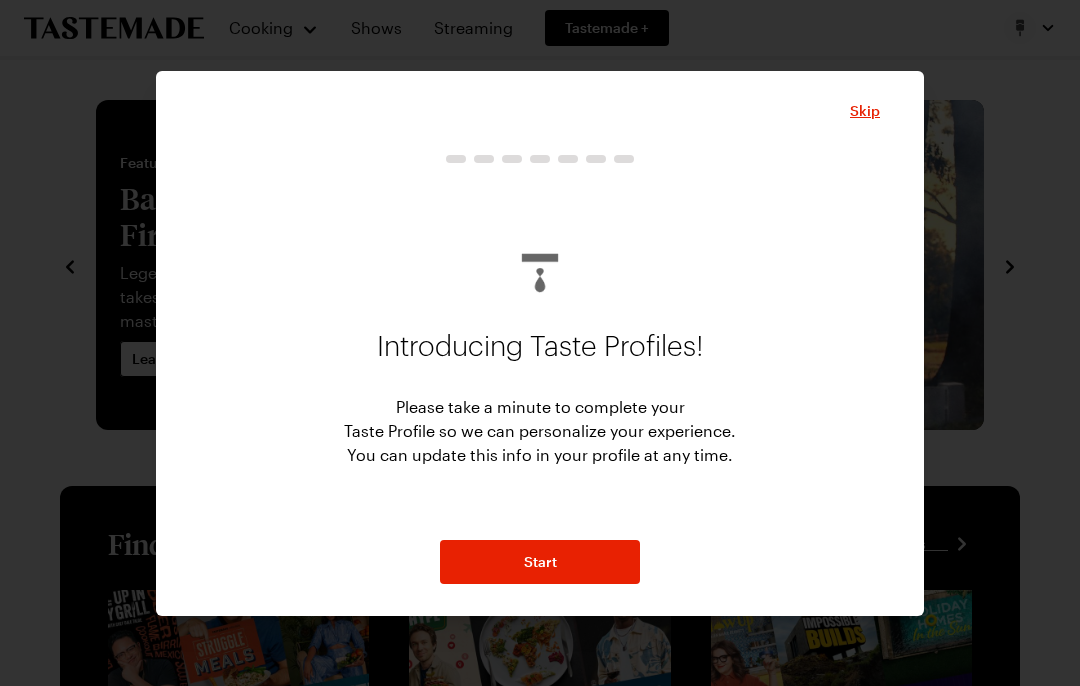 click on "Skip" at bounding box center [865, 111] 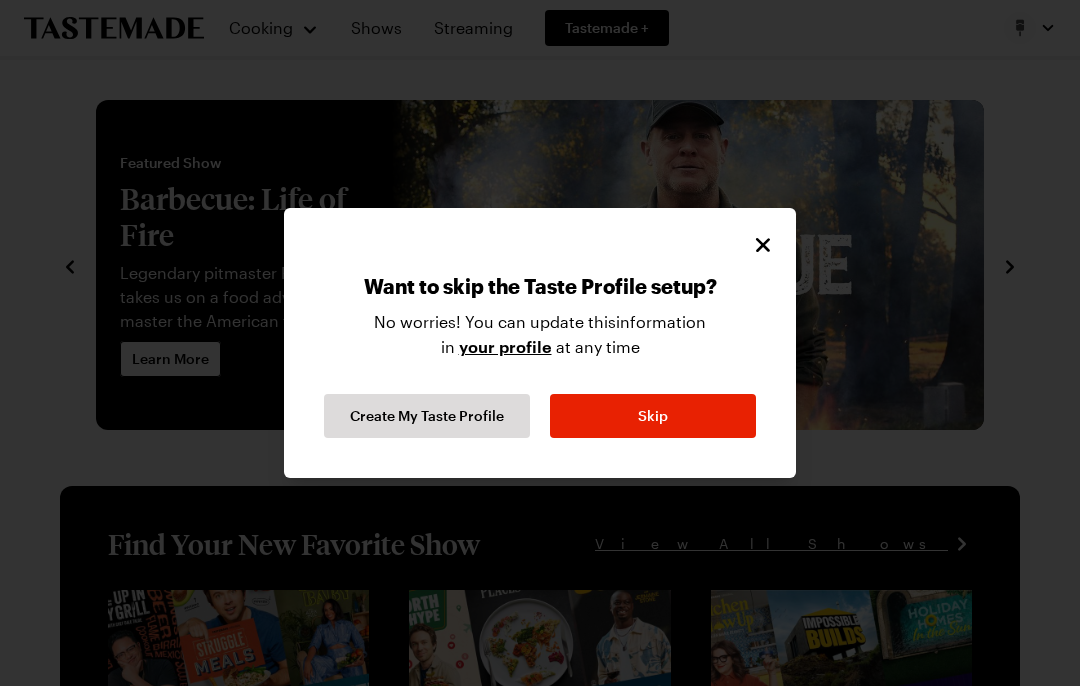 click on "Skip" at bounding box center [653, 416] 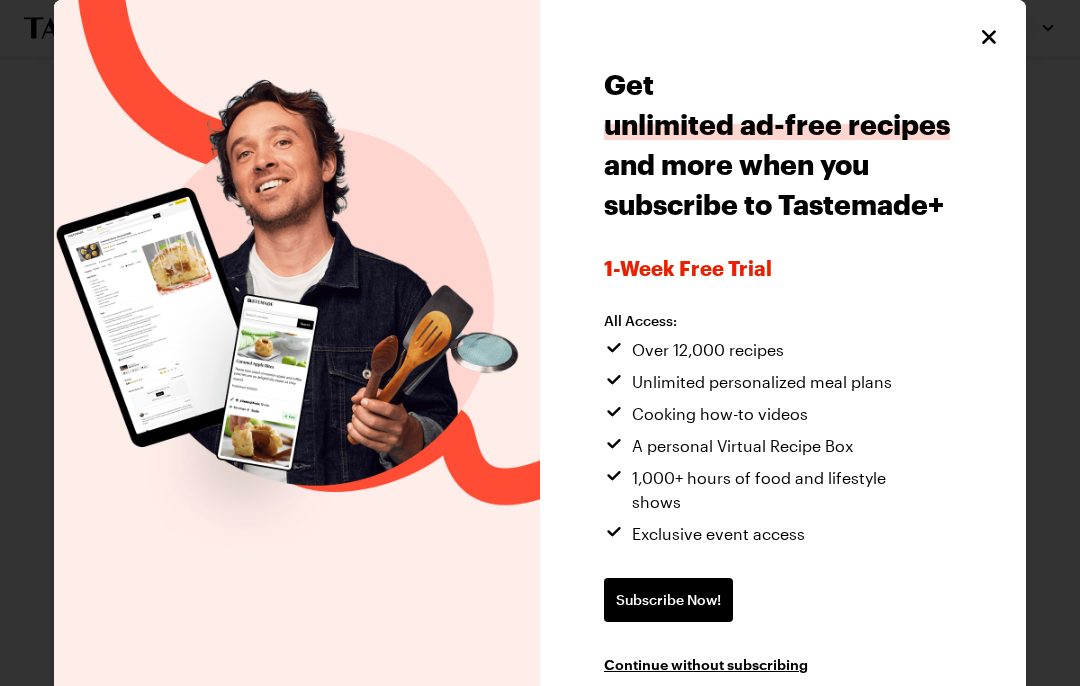 click at bounding box center (989, 37) 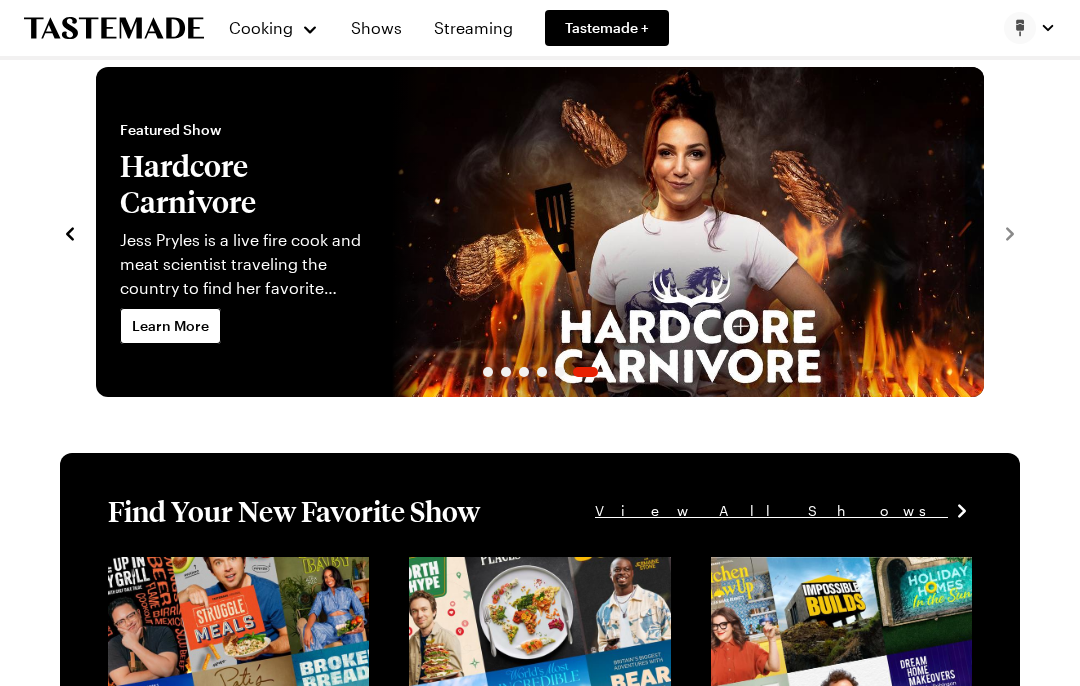 scroll, scrollTop: 0, scrollLeft: 0, axis: both 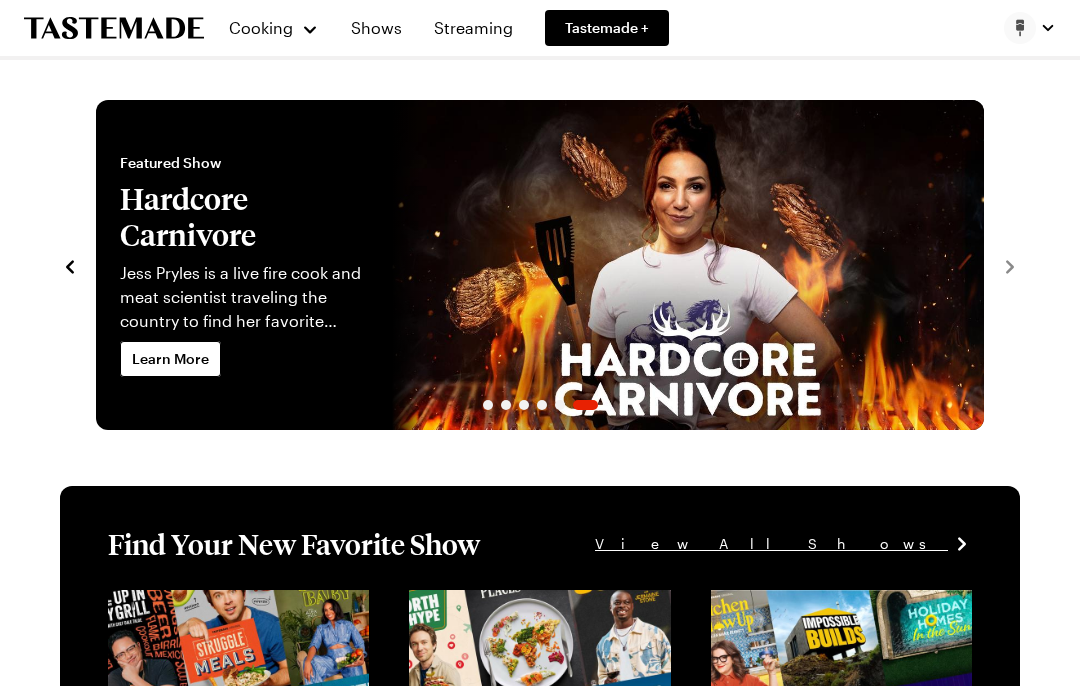 click on "Shows" at bounding box center (376, 28) 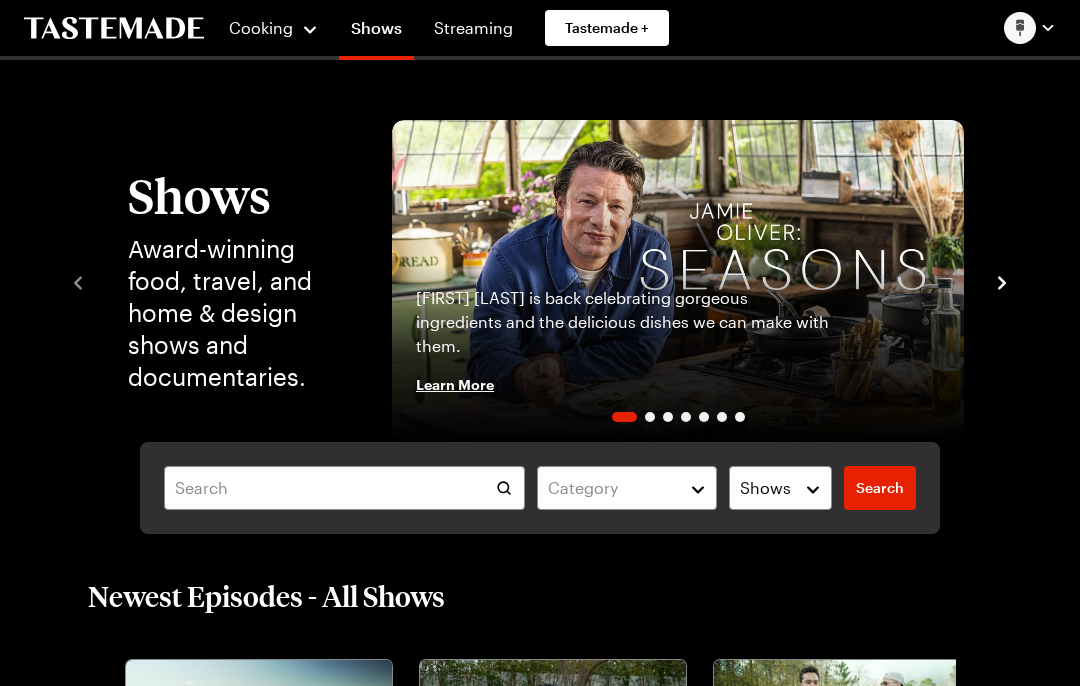 click at bounding box center [678, 281] 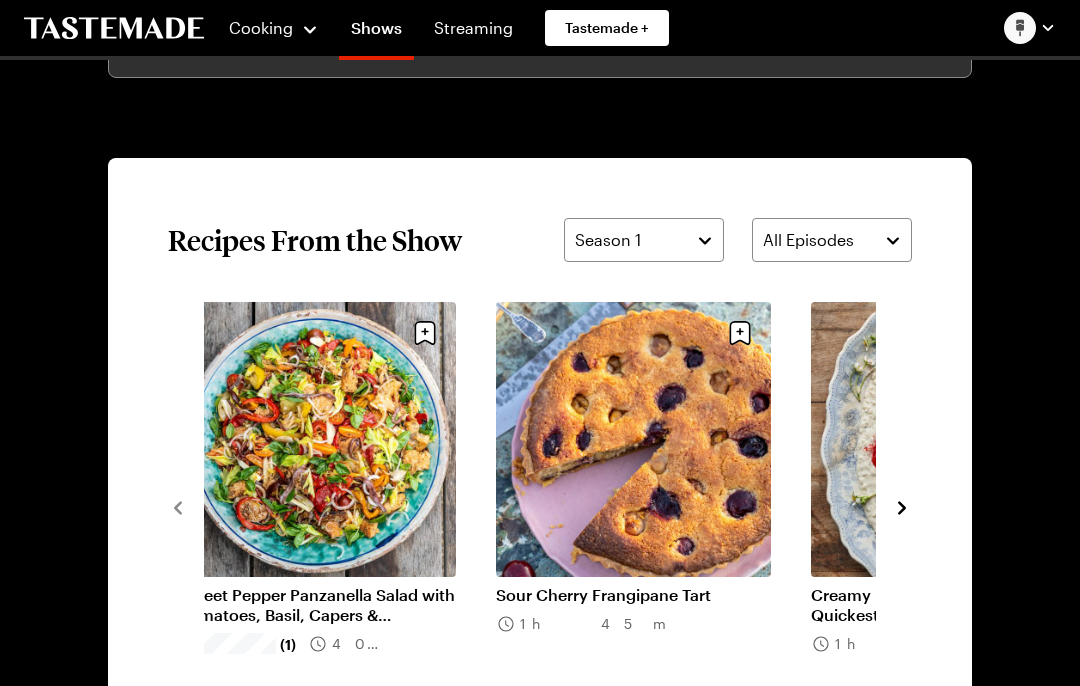 scroll, scrollTop: 1286, scrollLeft: 0, axis: vertical 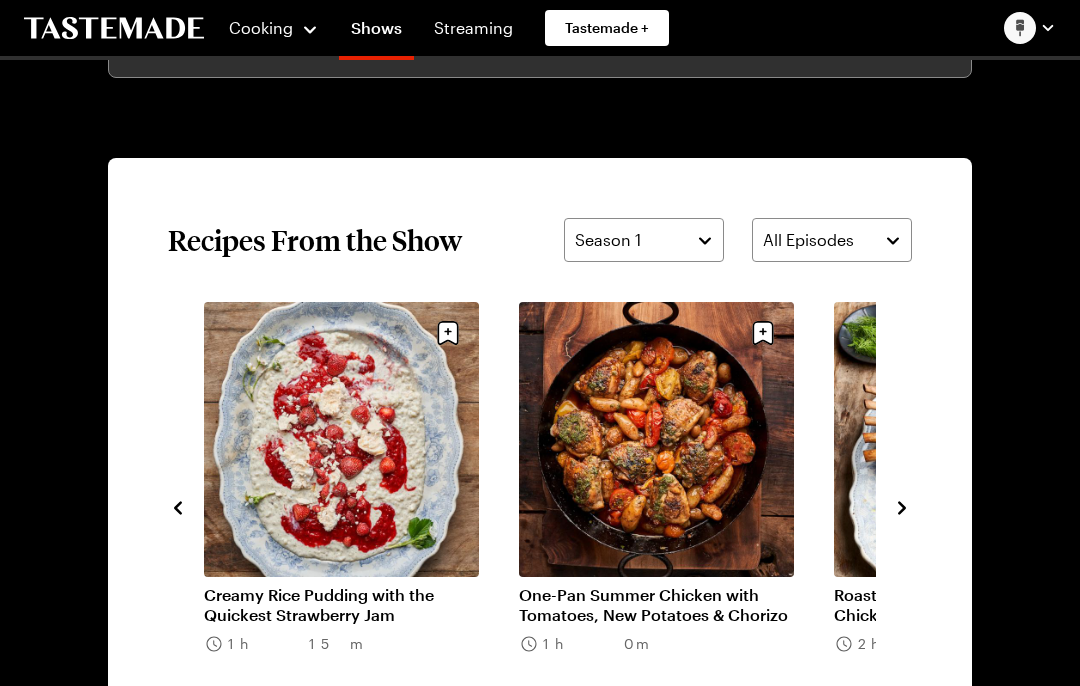 click on "One-Pan Summer Chicken with Tomatoes, New Potatoes & Chorizo" at bounding box center [656, 605] 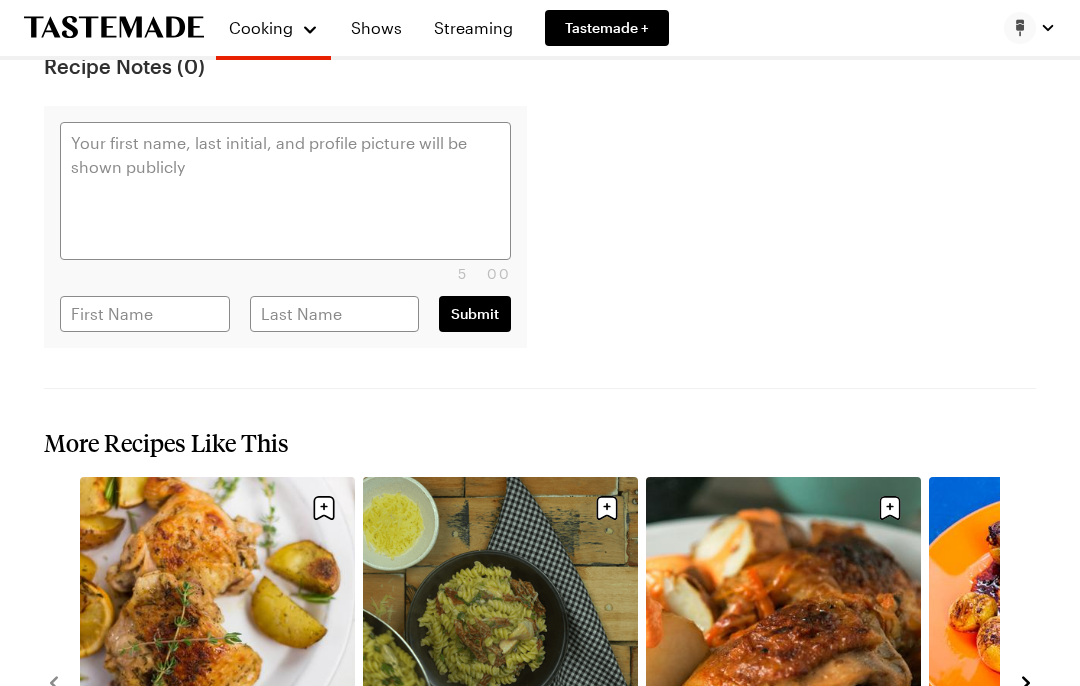 type on "x" 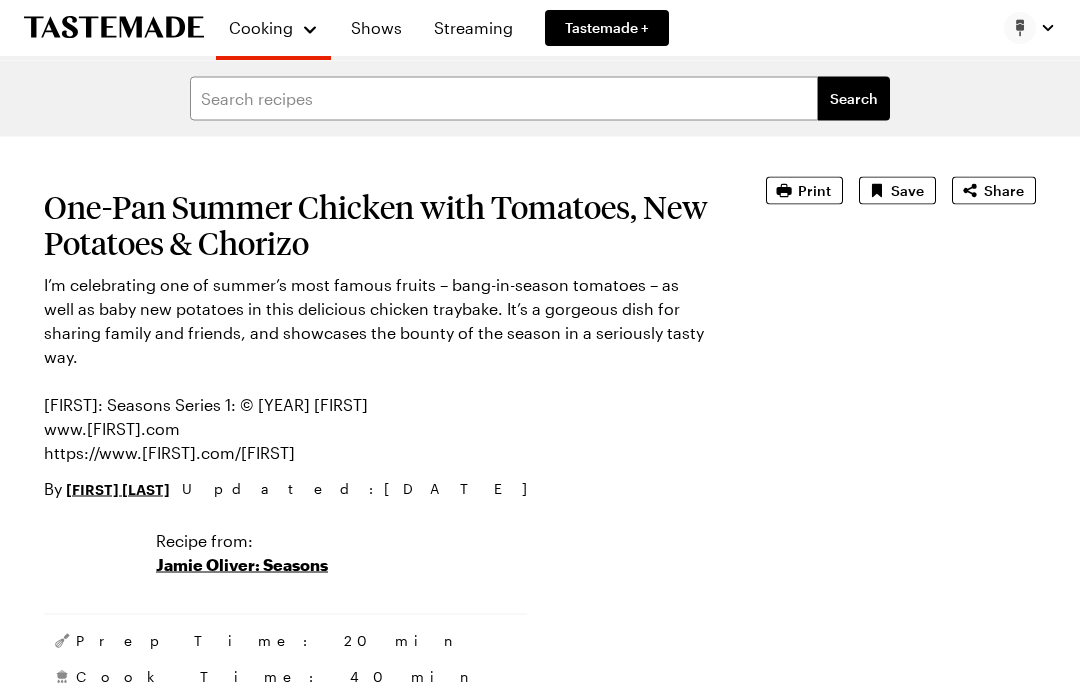 scroll, scrollTop: 0, scrollLeft: 0, axis: both 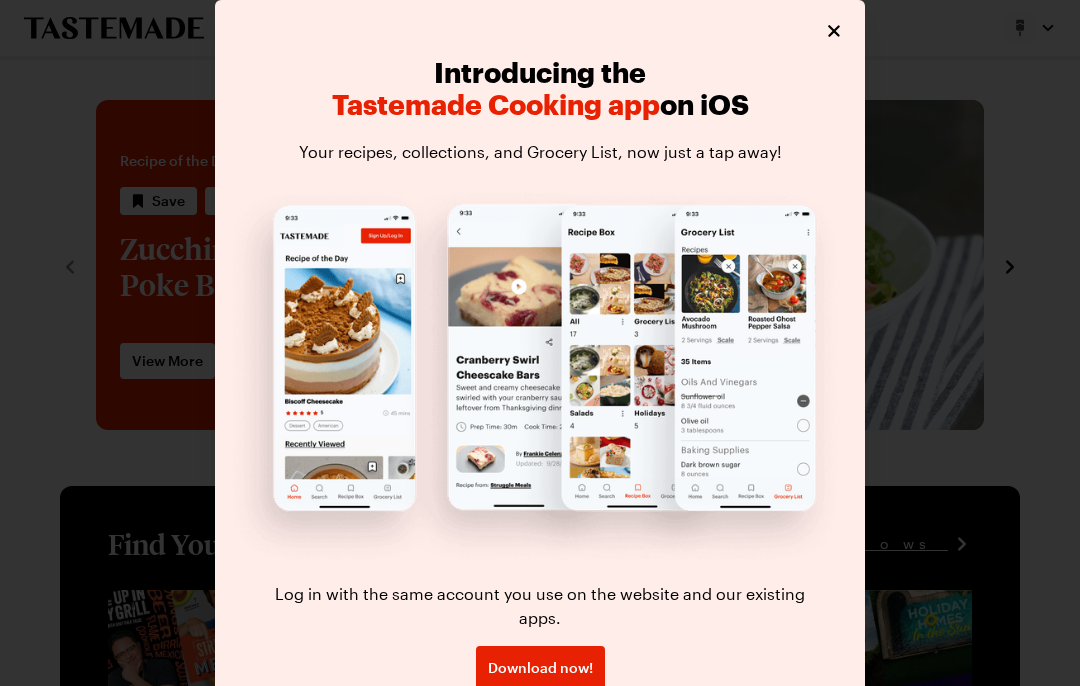 click 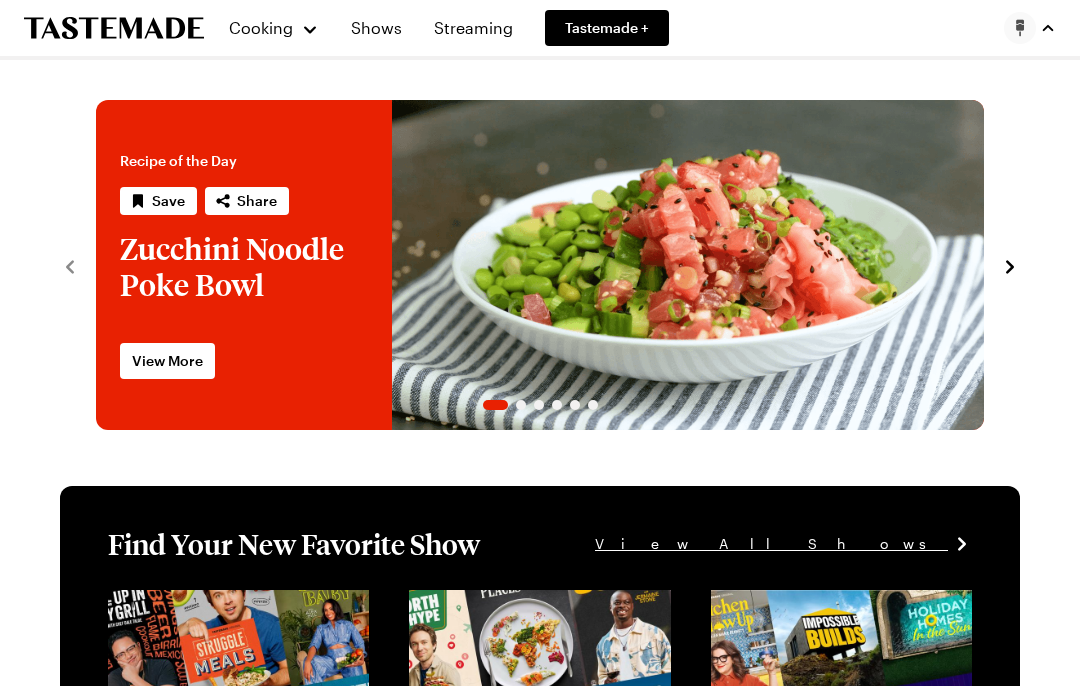 click 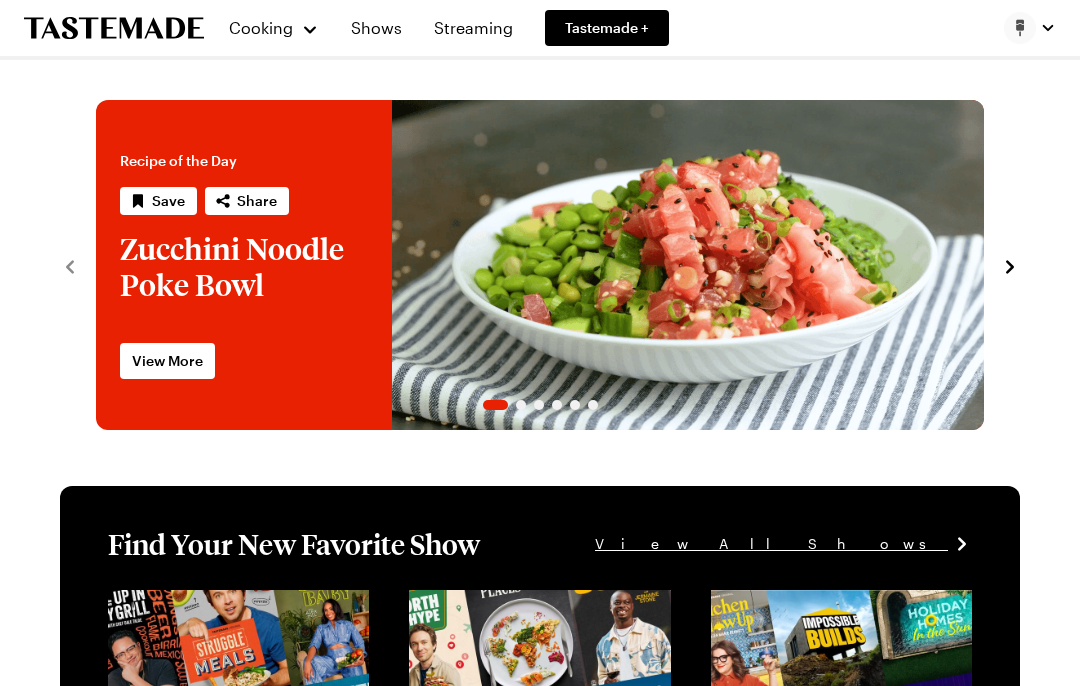 click on "Recipe of the Day Save Share Zucchini Noodle Poke Bowl Zucchini noodles are the base of this tuna poke bowl. View More Featured Show Barbecue: Life of Fire Legendary pitmaster Pat Martin takes us on a food adventure to master the American tradition of barbecue. Learn More Recipe of the Day Save Share Watermelon Cucumber Salad Tossed with red onion, mint and feta cheese, this is the perfect sweet and savory salad for summer. View More Featured Show All Up In My Grill Chef Dale Talde can cook almost anything on a grill and will make your backyard barbecues legendary. Learn More Recipe of the Day Save Share Banana Coconut Smoothie This tropical smoothie, featuring fresh banana, coconut milk, and coconut water, is a hydrating treat on a hot day. View More Featured Show Hardcore Carnivore Jess Pryles is a live fire cook and meat scientist traveling the country to find her favorite proteins. Learn More" at bounding box center (540, 255) 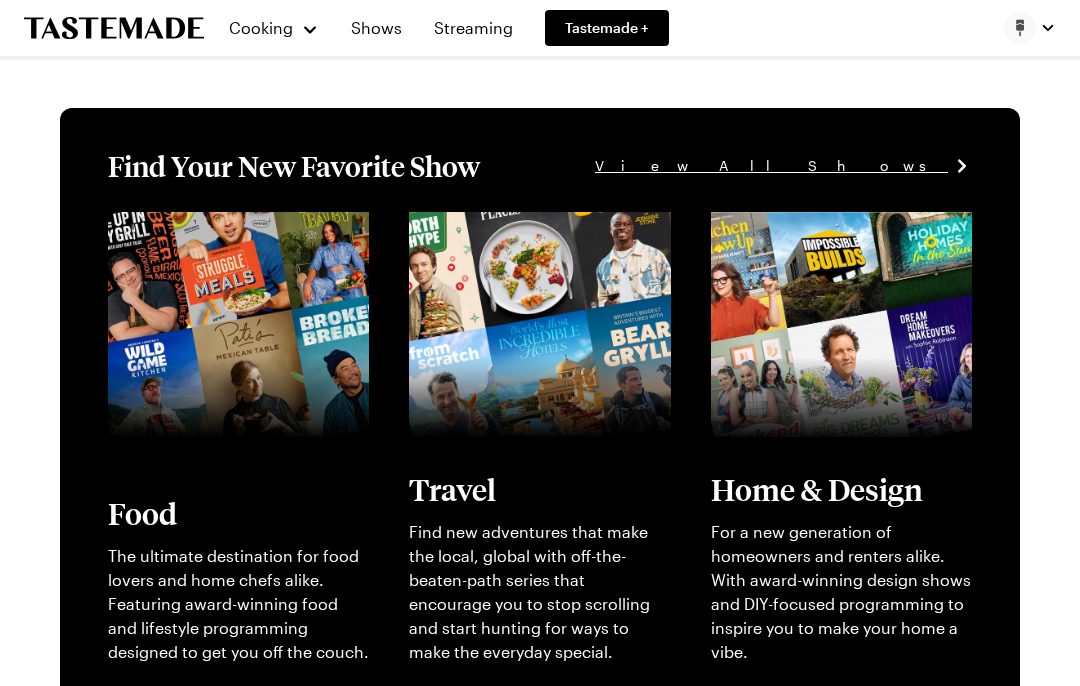 scroll, scrollTop: 0, scrollLeft: 0, axis: both 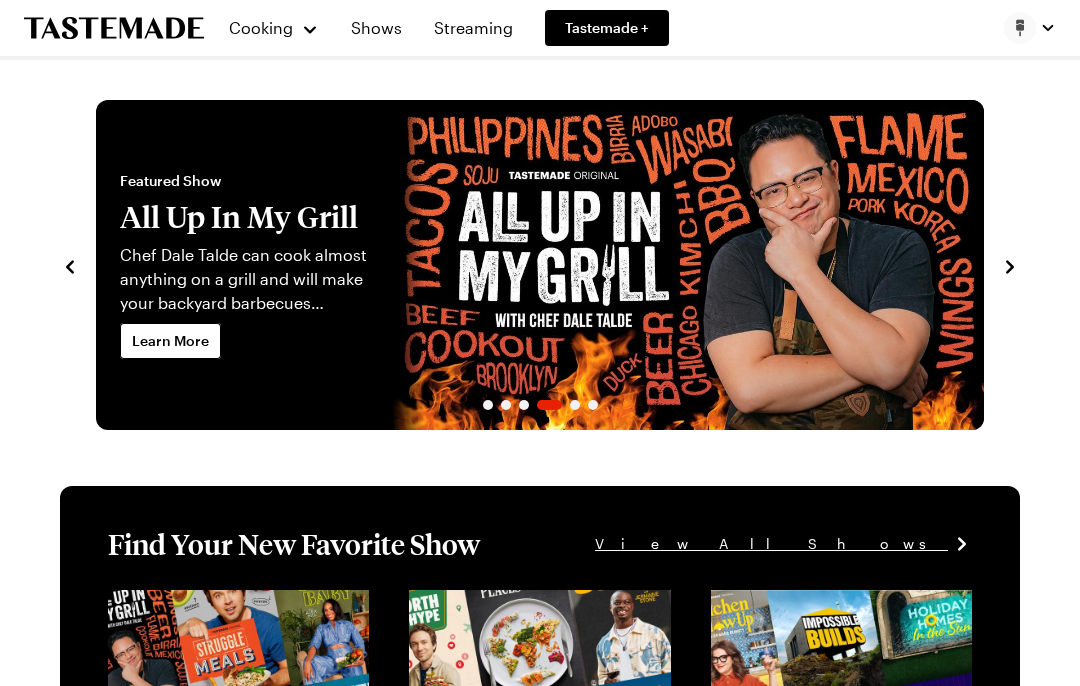 click on "Cooking" at bounding box center (273, 28) 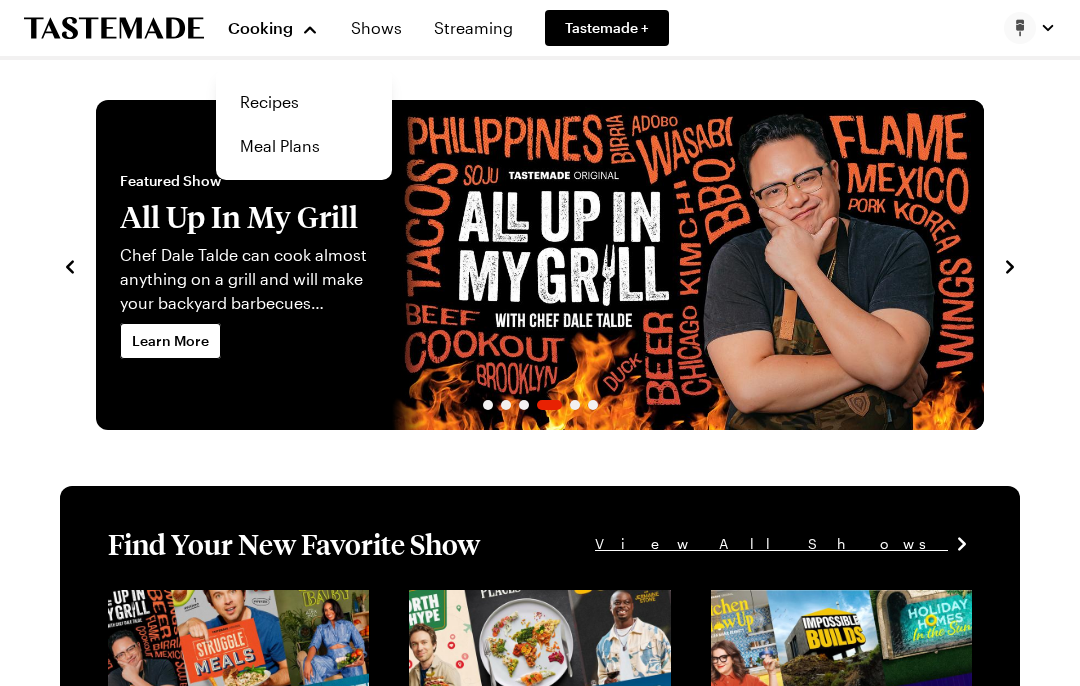 click on "Recipes" at bounding box center (304, 102) 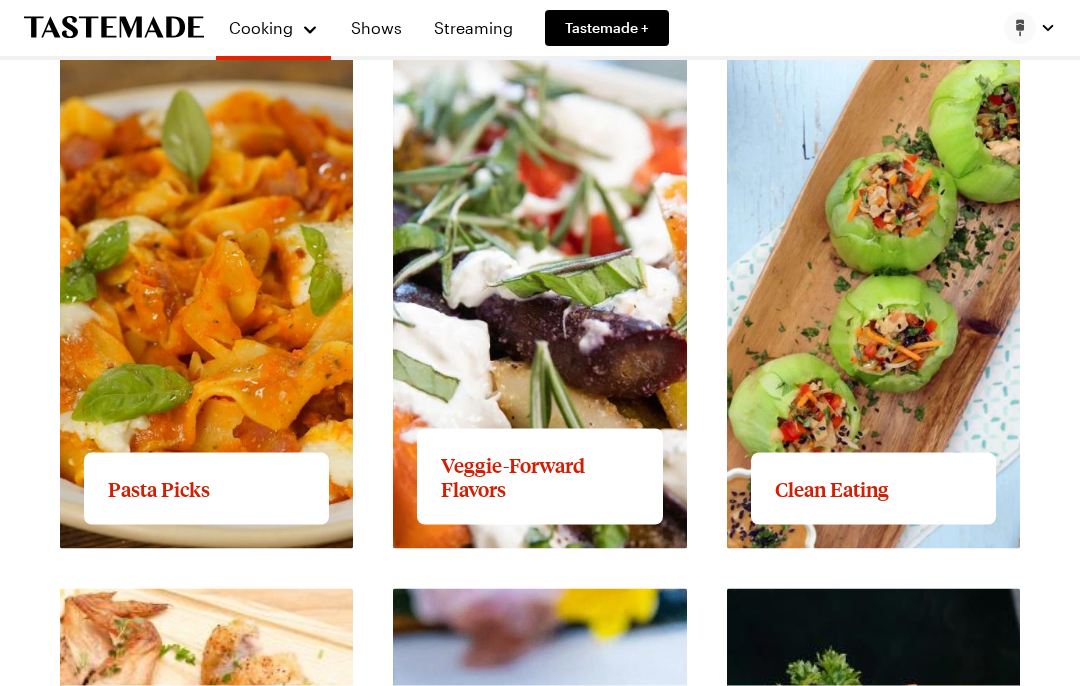 scroll, scrollTop: 2199, scrollLeft: 0, axis: vertical 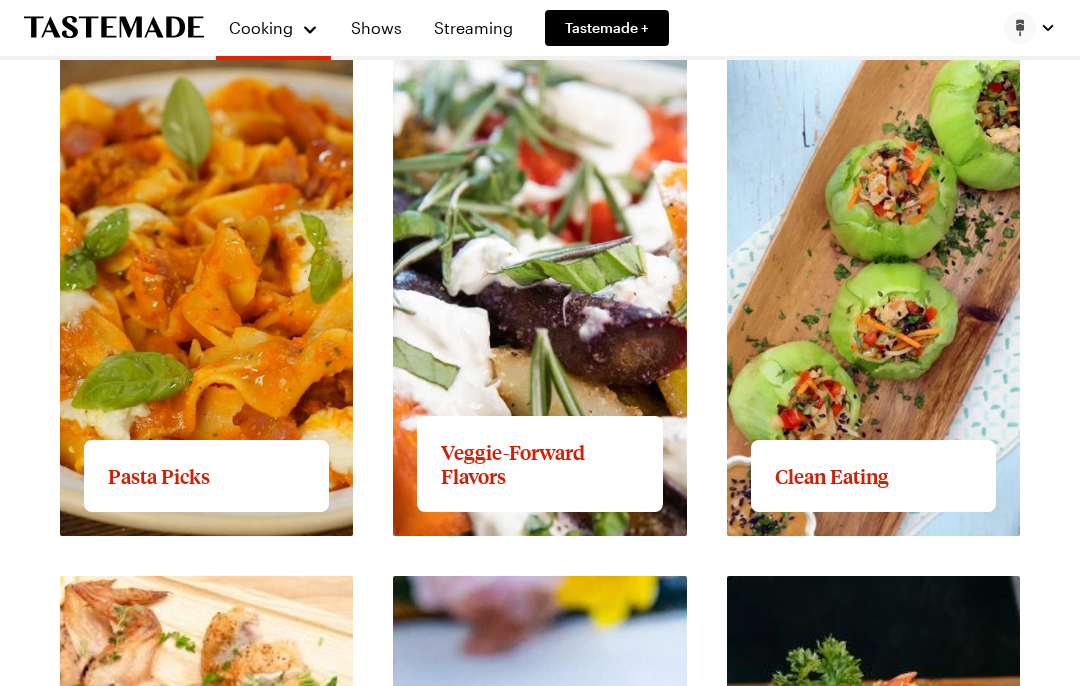 click on "View full content for Pasta Picks" at bounding box center [180, 47] 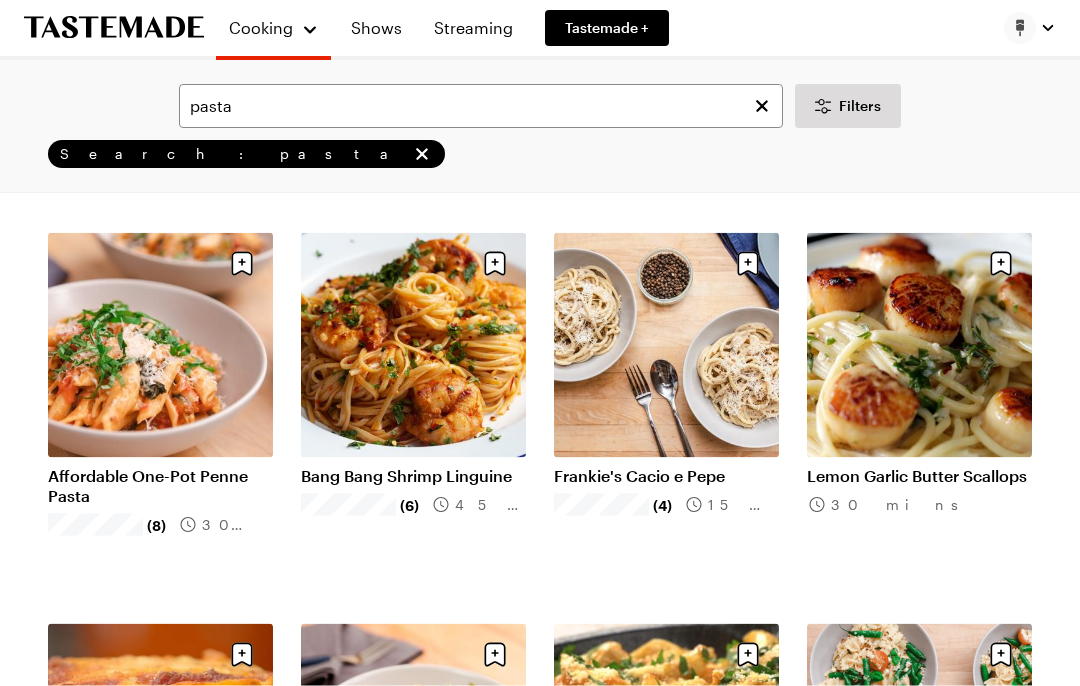 scroll, scrollTop: 190, scrollLeft: 0, axis: vertical 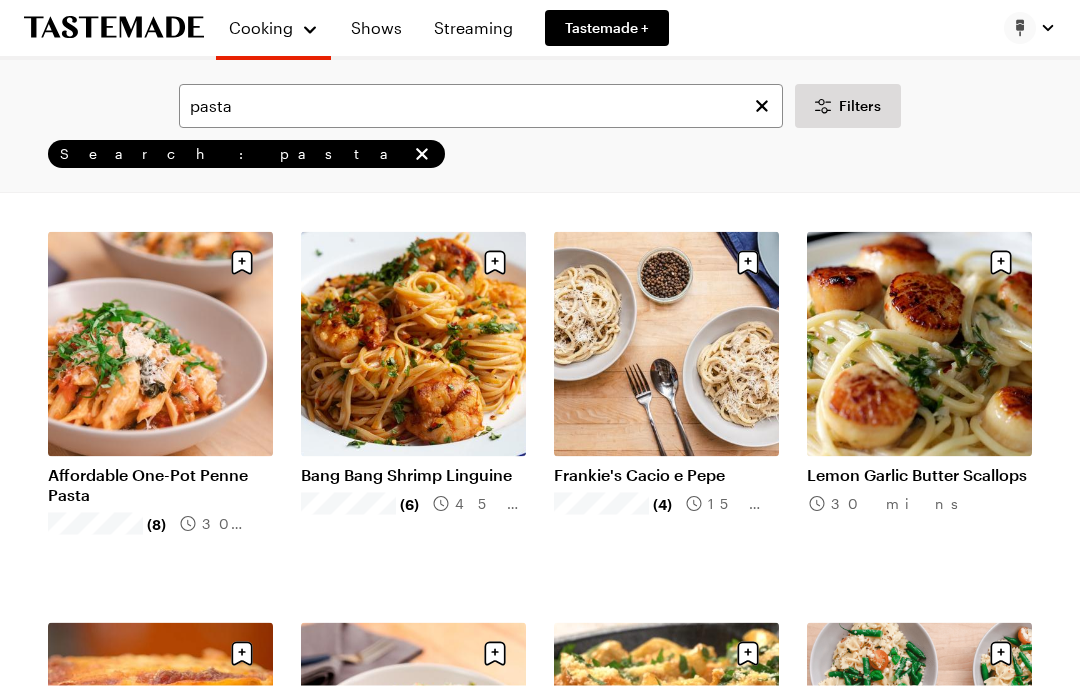 click on "Bang Bang Shrimp Linguine" at bounding box center (413, 475) 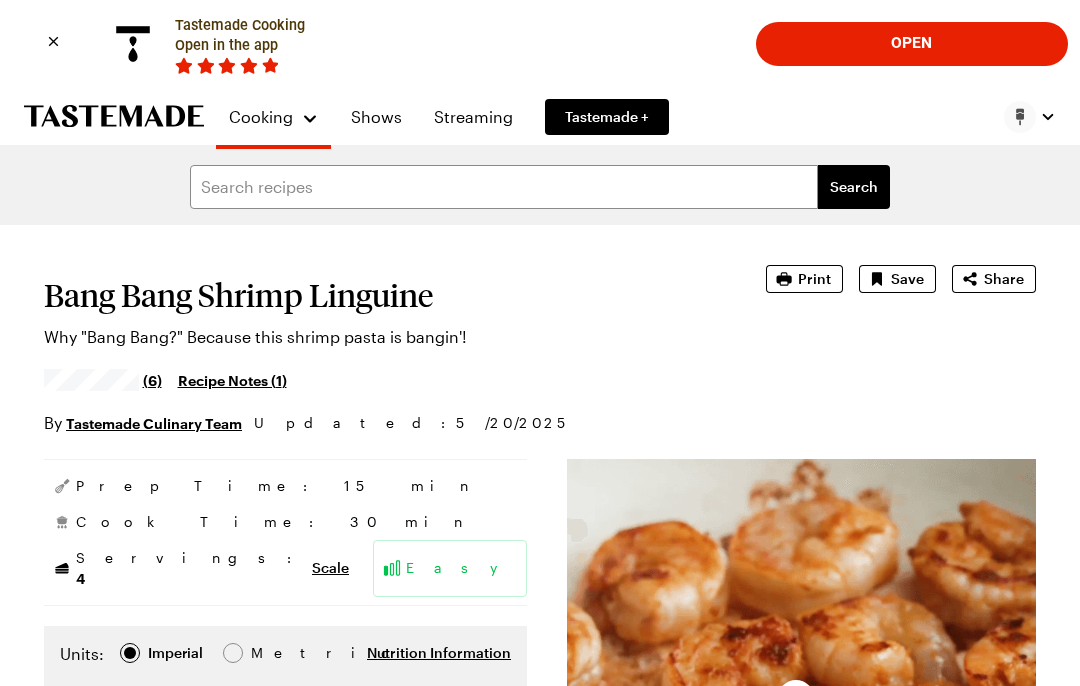 scroll, scrollTop: 0, scrollLeft: 0, axis: both 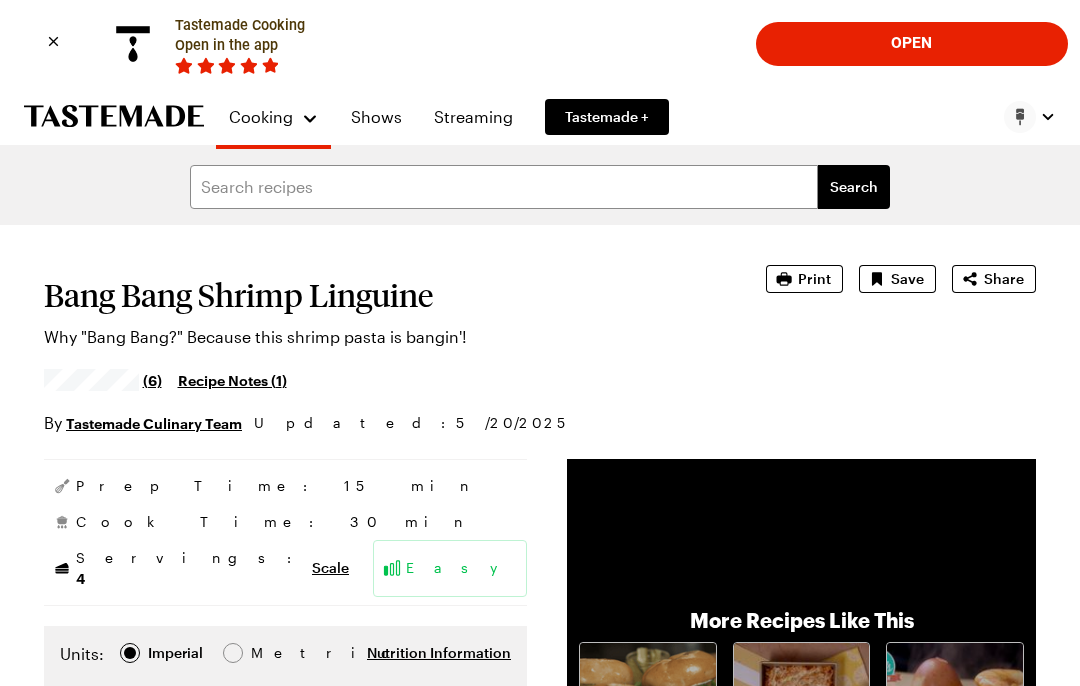 click on "Save" at bounding box center (907, 279) 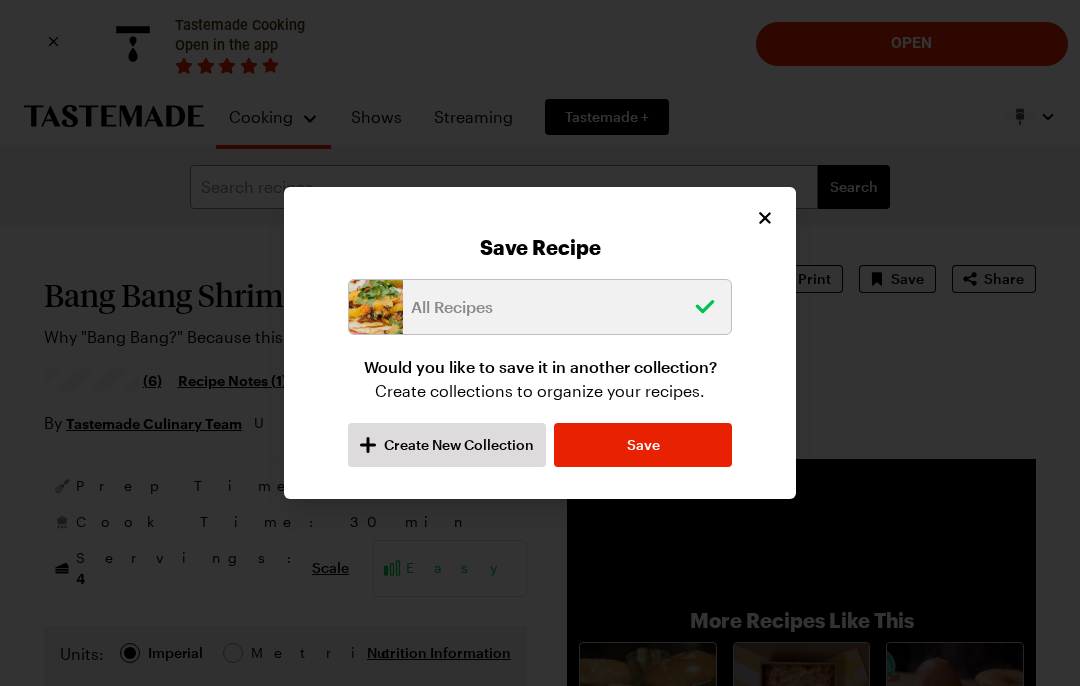 click on "Save" at bounding box center (643, 445) 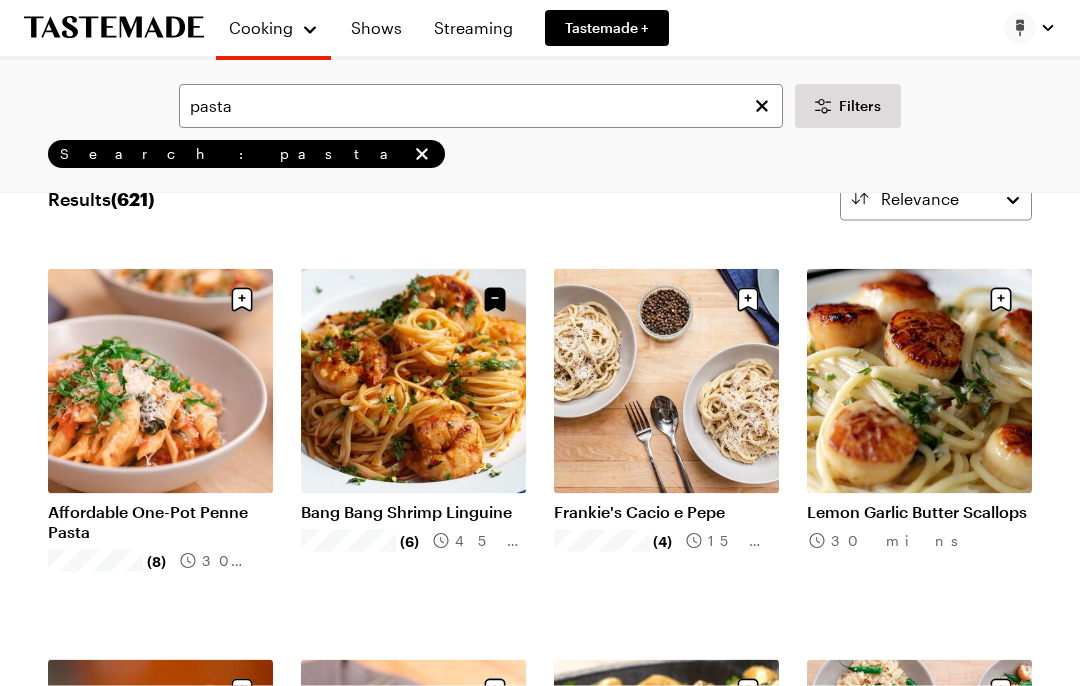 scroll, scrollTop: 159, scrollLeft: 0, axis: vertical 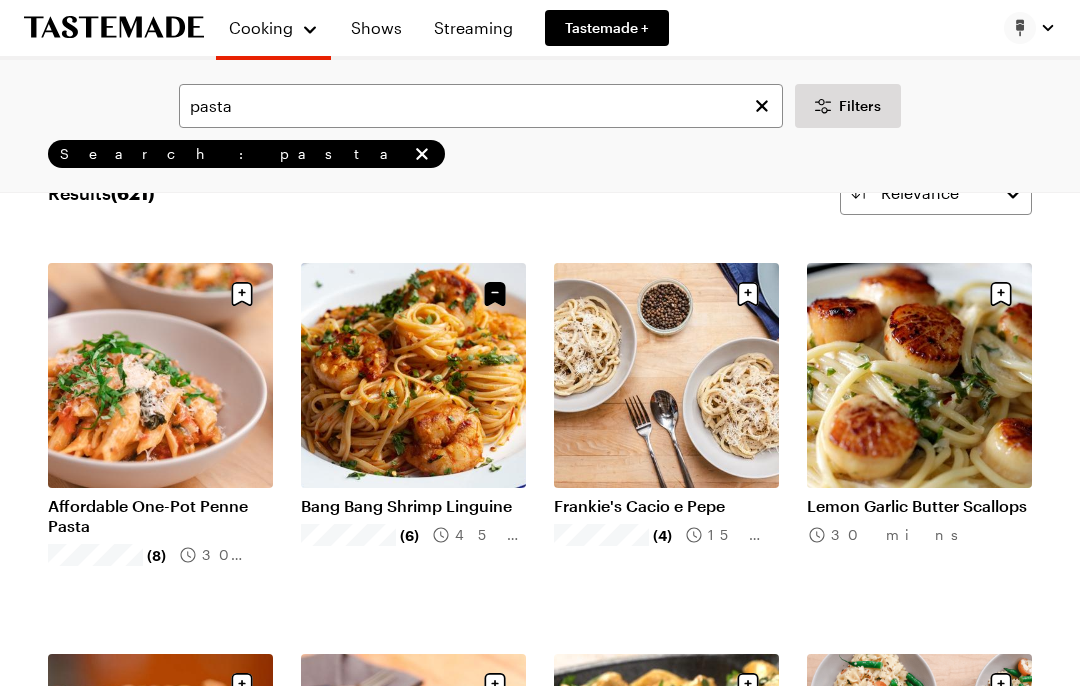 click on "Lemon Garlic Butter Scallops" at bounding box center [919, 506] 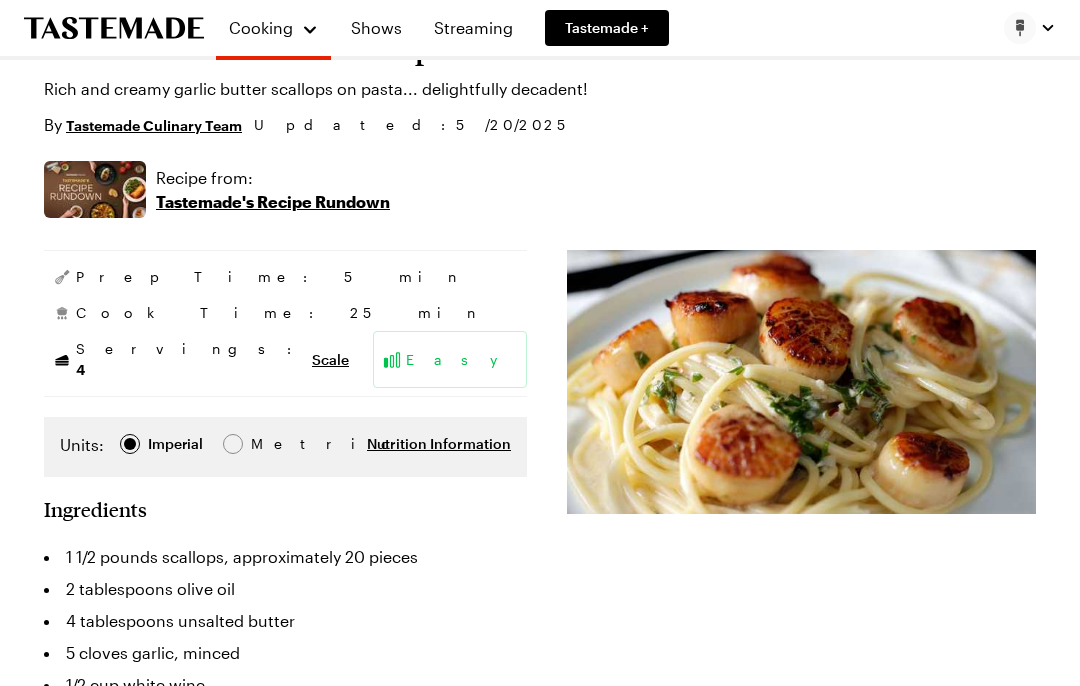 scroll, scrollTop: 0, scrollLeft: 0, axis: both 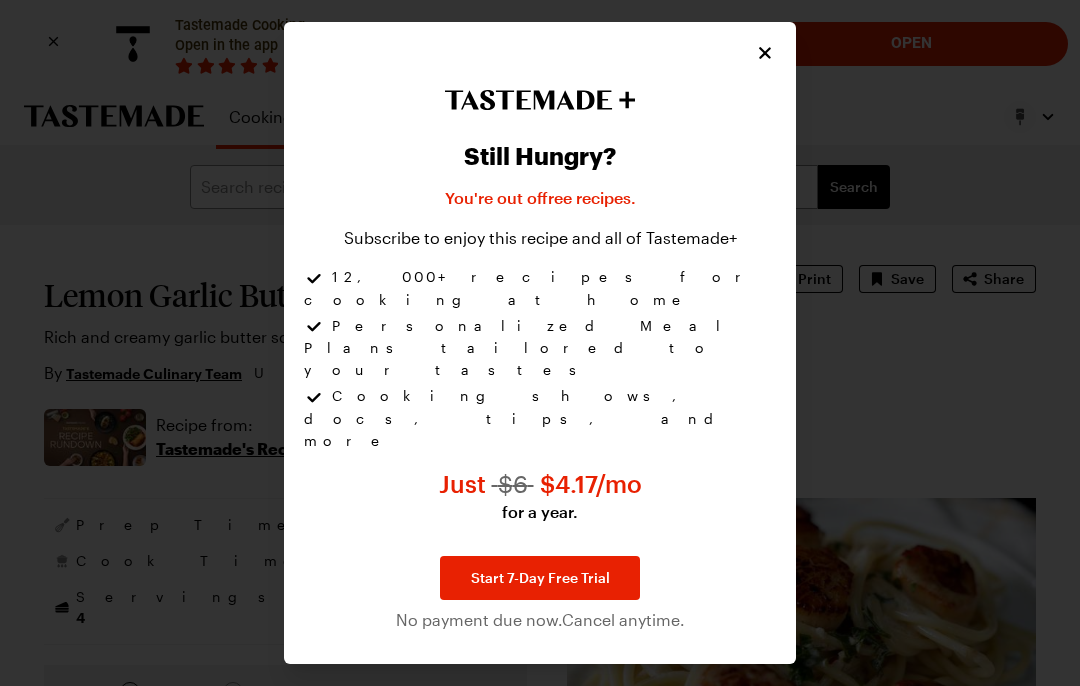click on "Still Hungry? You're out of  free recipes . Subscribe to enjoy this recipe and all of Tastemade+ 12,000+ recipes for cooking at home Personalized Meal Plans tailored to your tastes Cooking shows, docs, tips, and more Just     $ 6     $ 4.17 /mo for a year. Start 7-Day Free Trial No payment due now.  Cancel anytime." at bounding box center (540, 342) 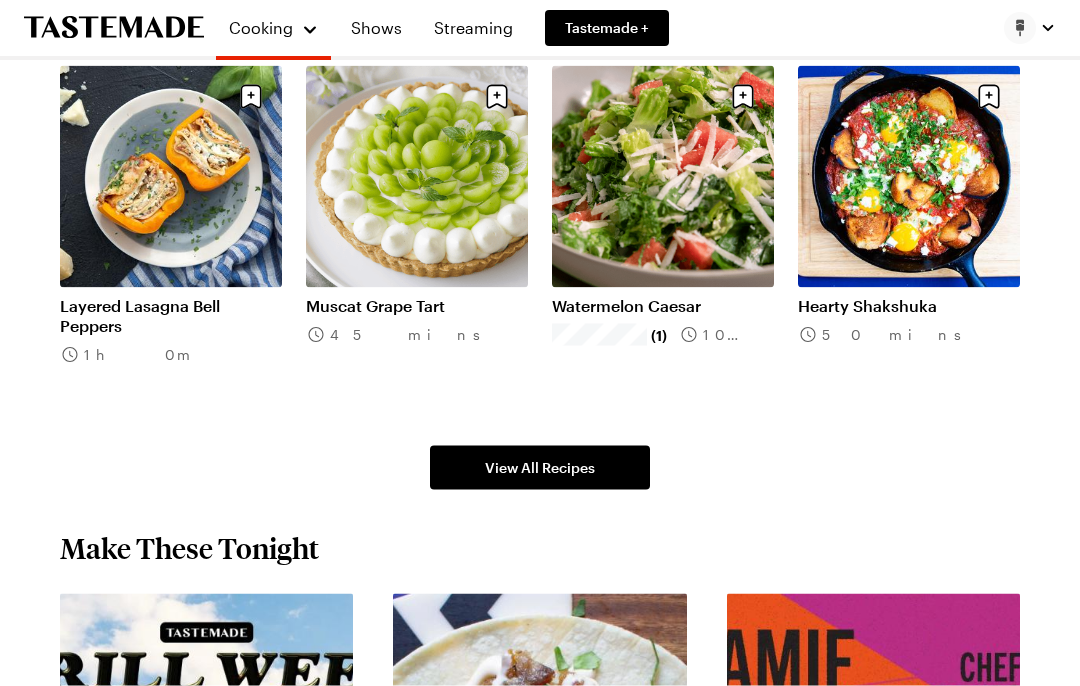 scroll, scrollTop: 1102, scrollLeft: 0, axis: vertical 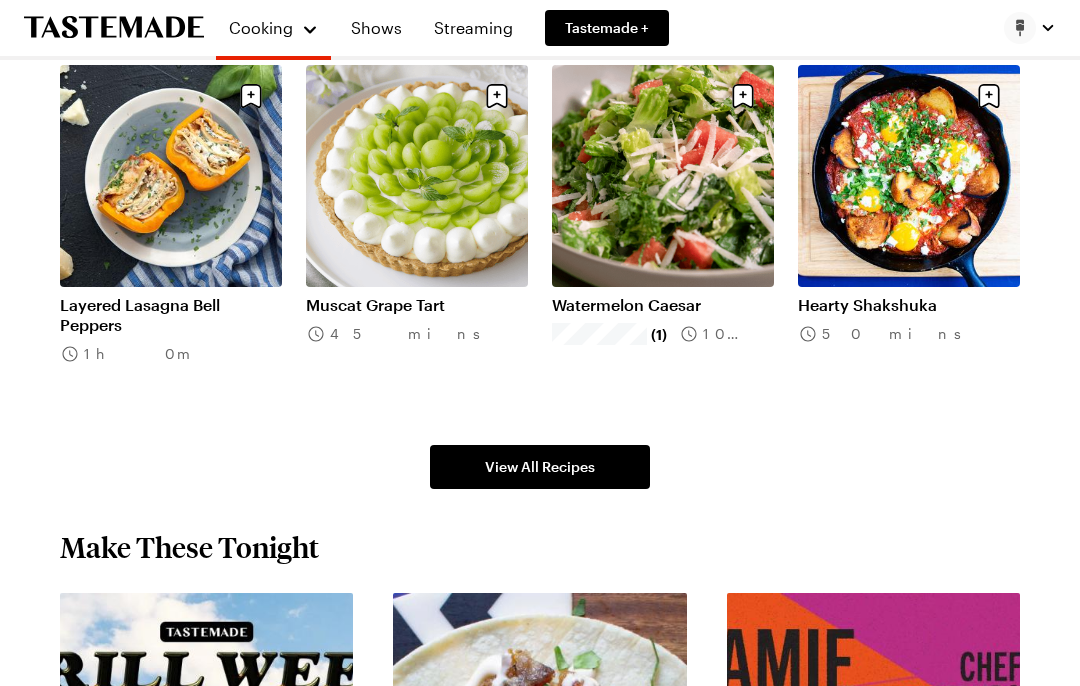 click on "View All Recipes" at bounding box center (540, 467) 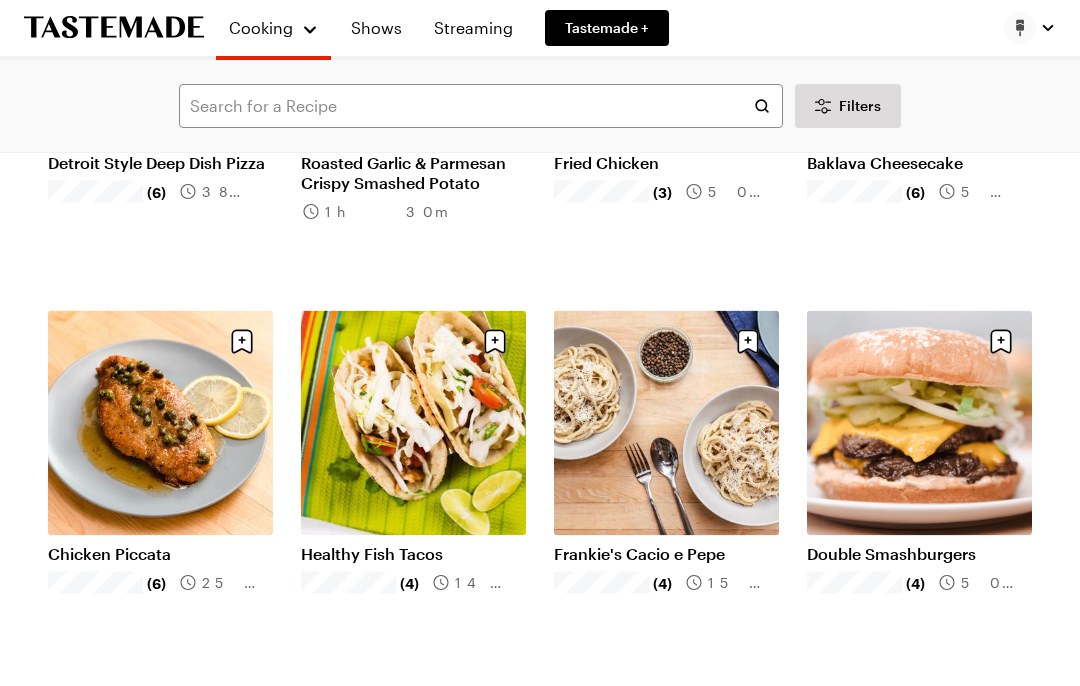 scroll, scrollTop: 1636, scrollLeft: 0, axis: vertical 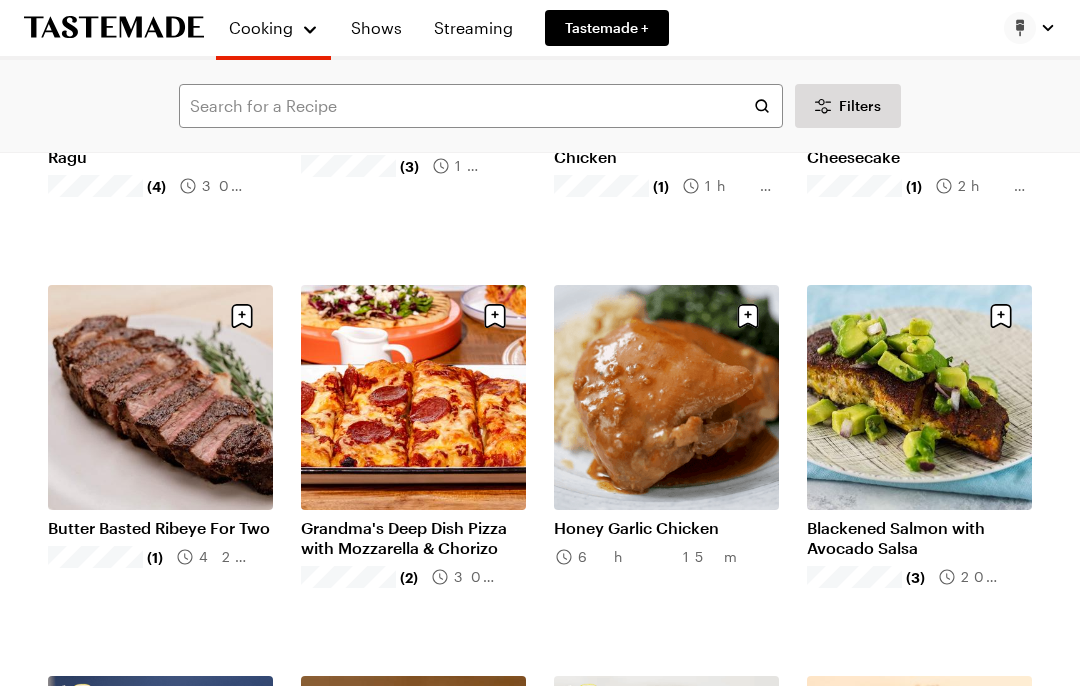 click on "Blackened Salmon with Avocado Salsa" at bounding box center (919, 538) 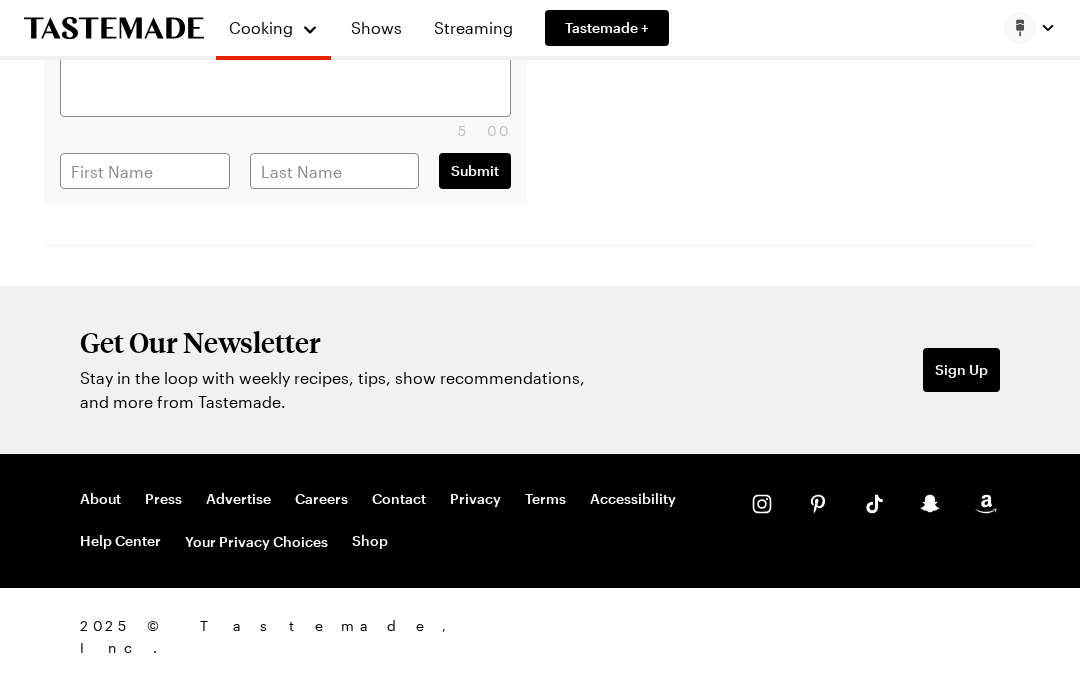 scroll, scrollTop: 0, scrollLeft: 0, axis: both 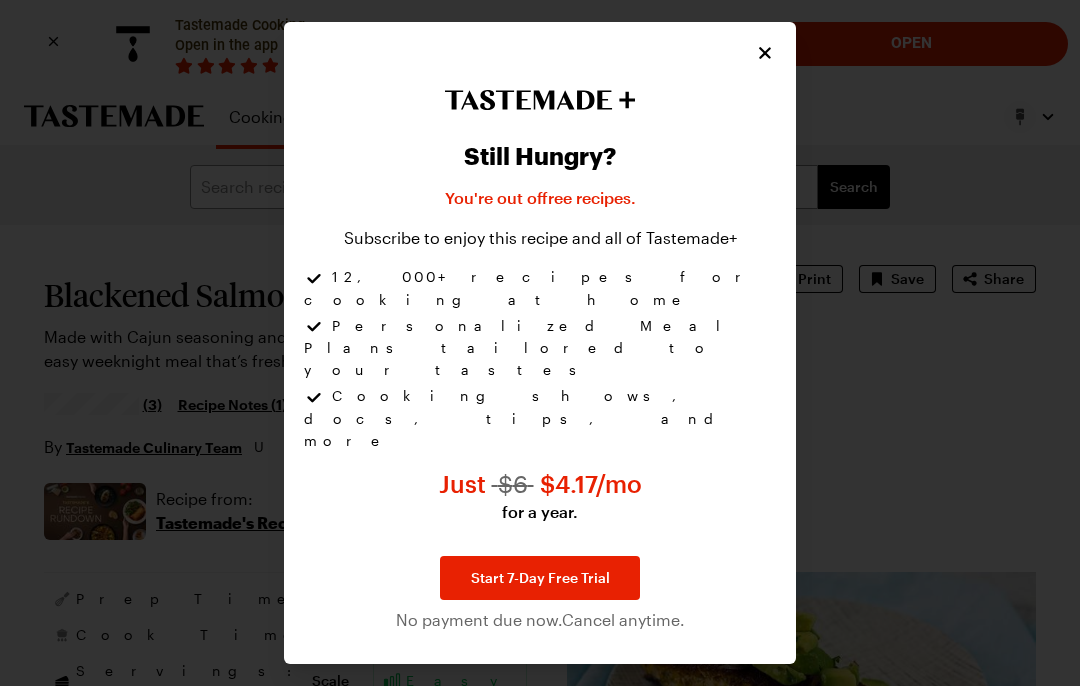 click 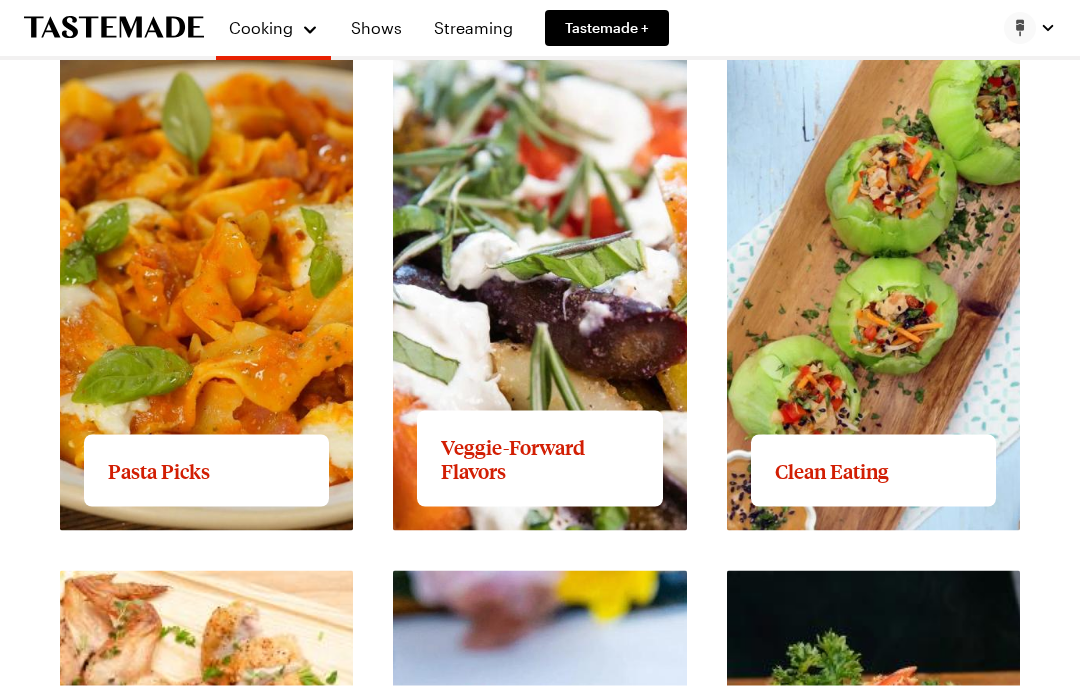 scroll, scrollTop: 2205, scrollLeft: 0, axis: vertical 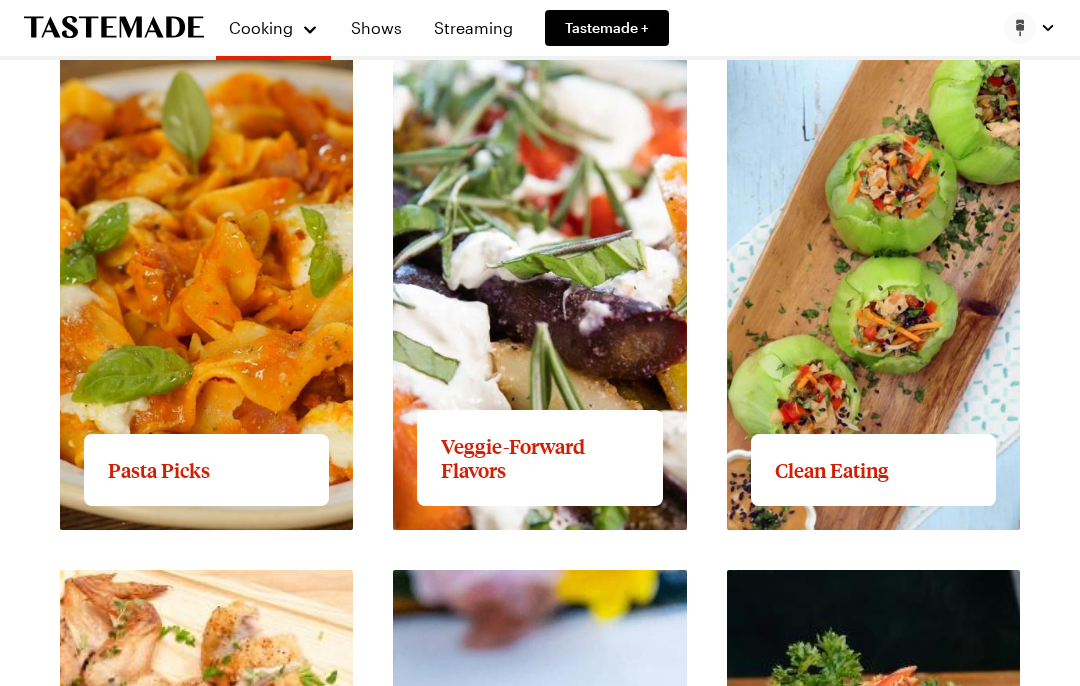 click on "View full content for Pasta Picks" at bounding box center [180, 41] 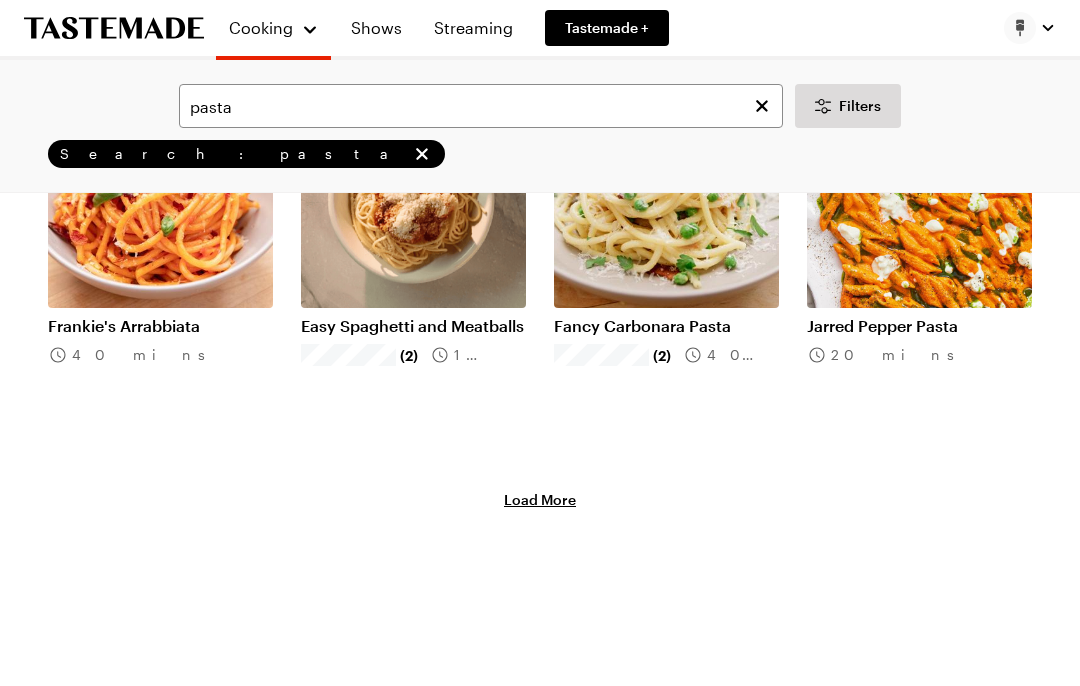 scroll, scrollTop: 0, scrollLeft: 0, axis: both 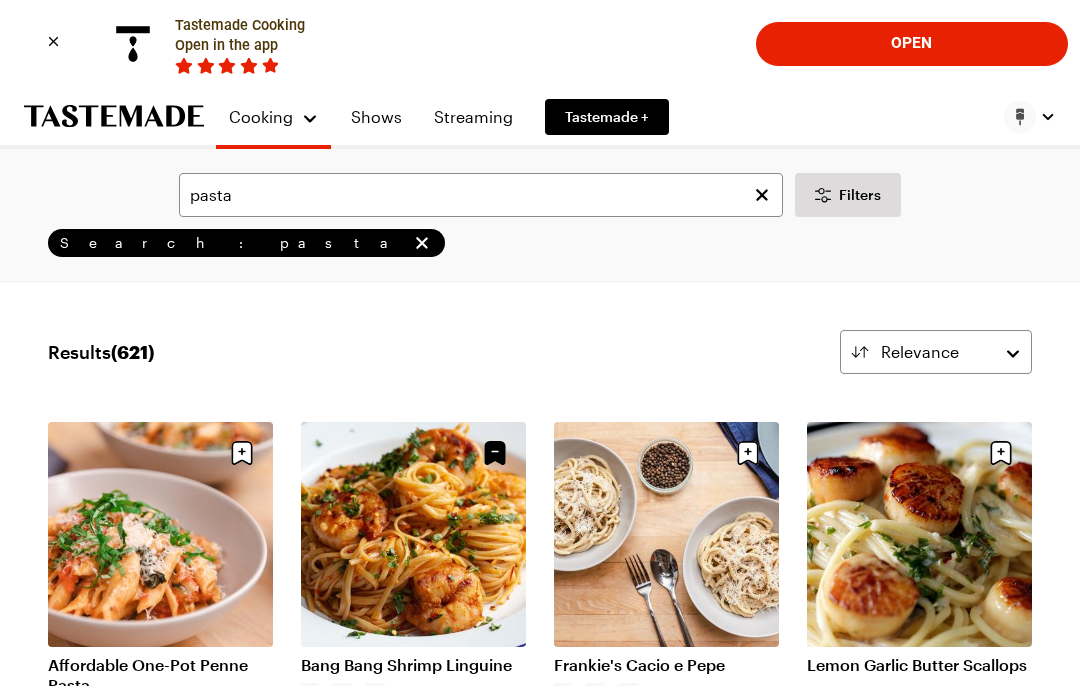 click on "Lemon Garlic Butter Scallops" at bounding box center (919, 665) 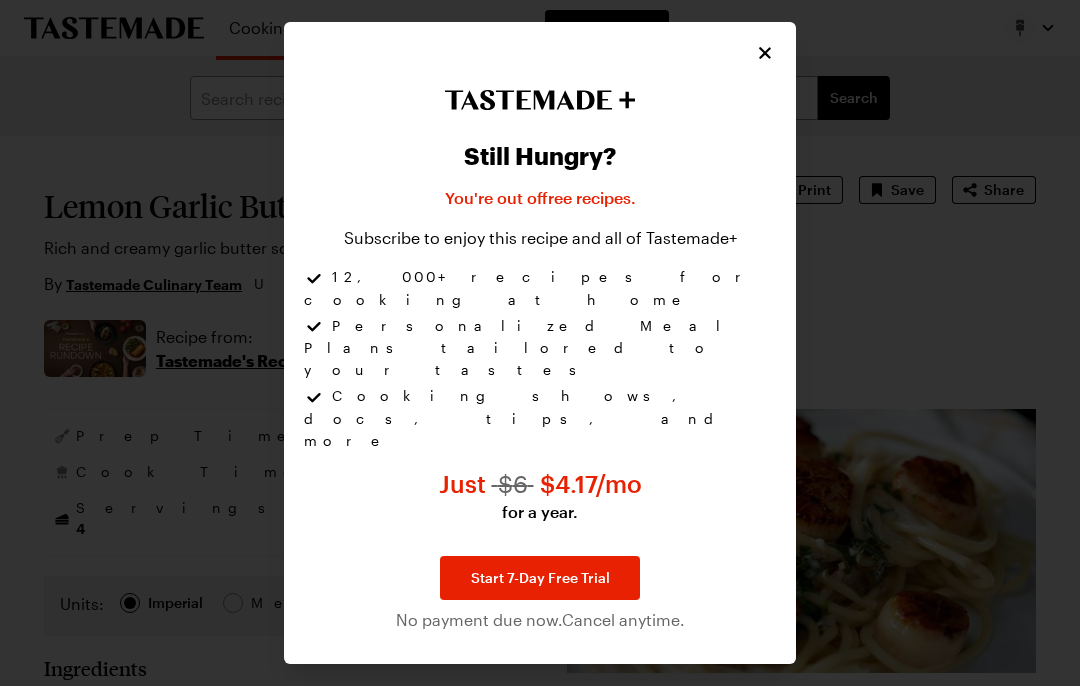 type on "x" 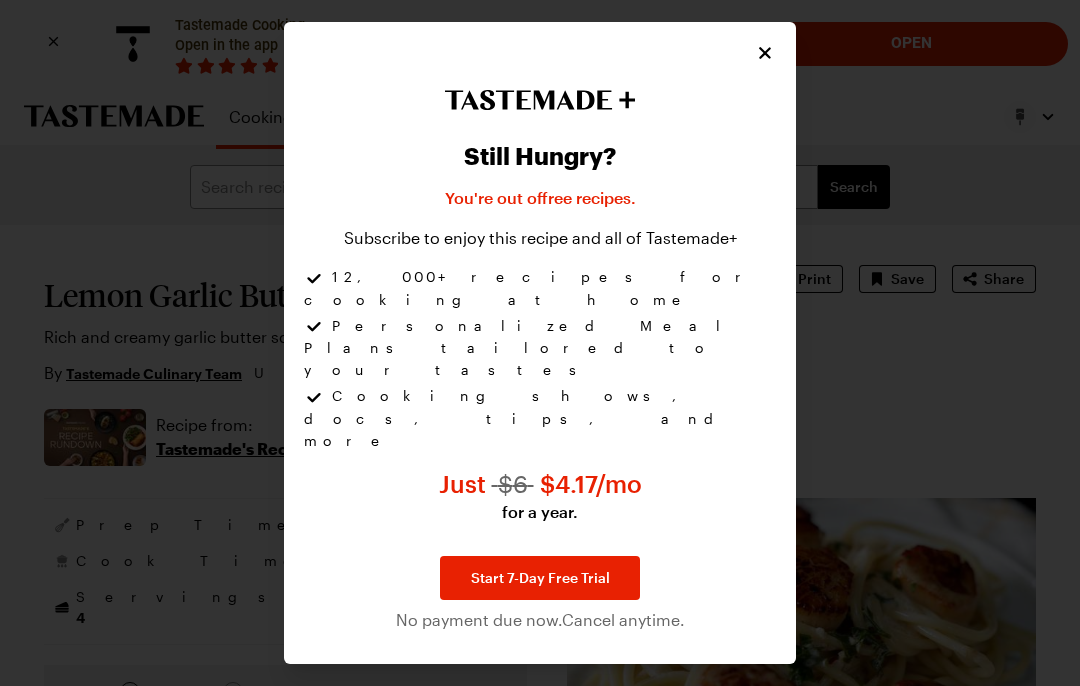 click on "Start 7-Day Free Trial" at bounding box center (540, 578) 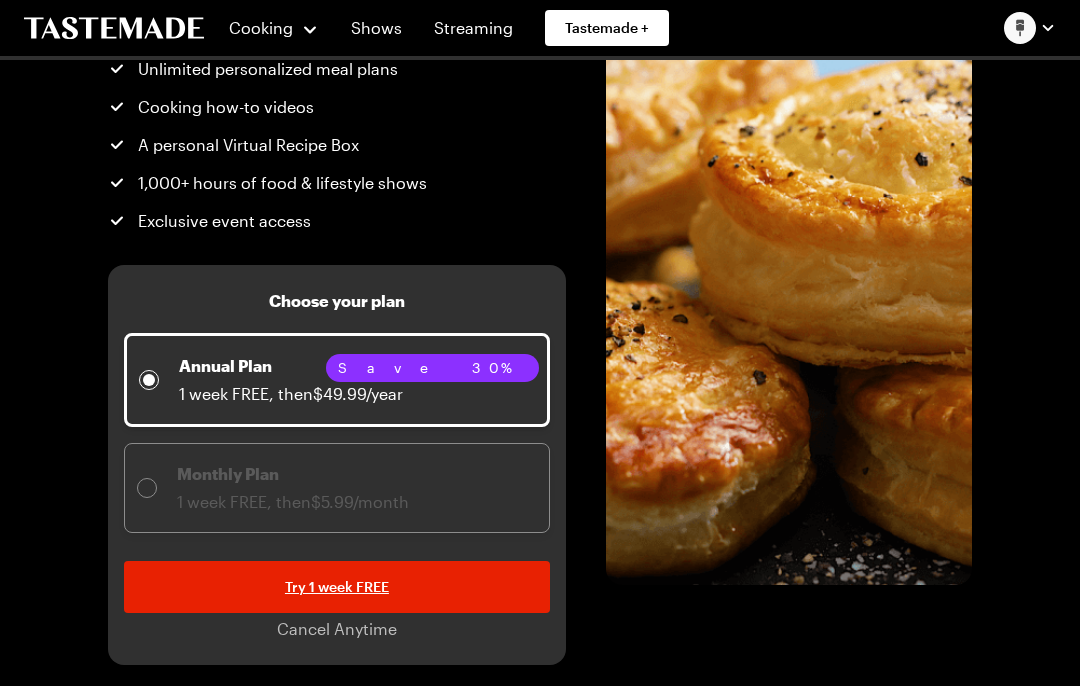 scroll, scrollTop: 259, scrollLeft: 0, axis: vertical 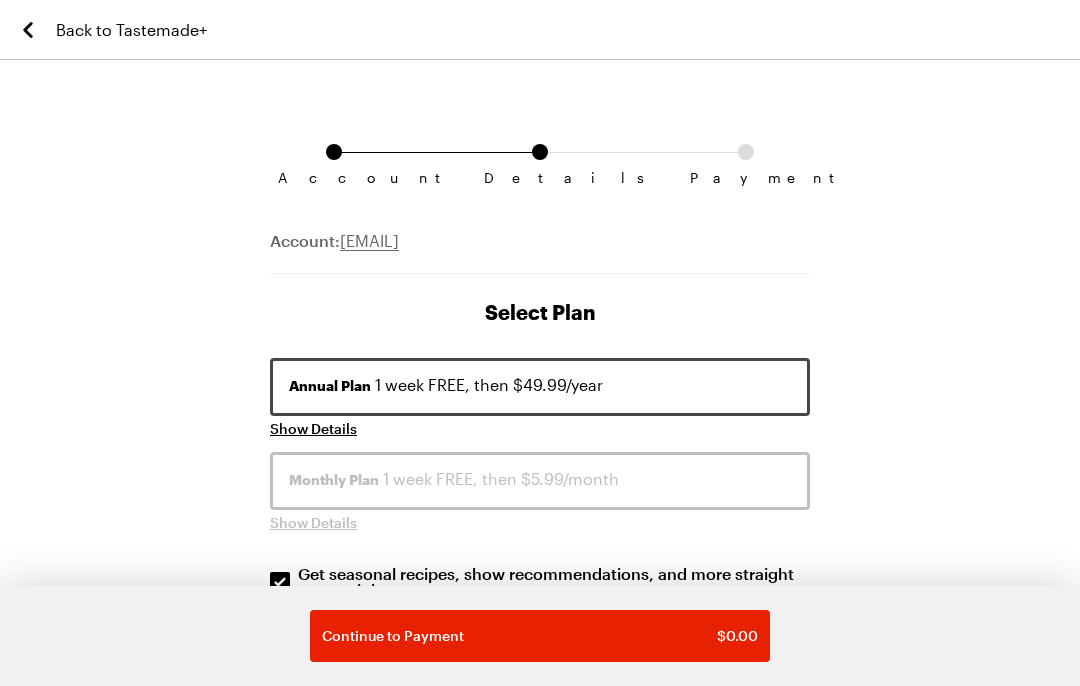 click on "Annual Plan   1 week FREE, then $49.99/year" at bounding box center [540, 385] 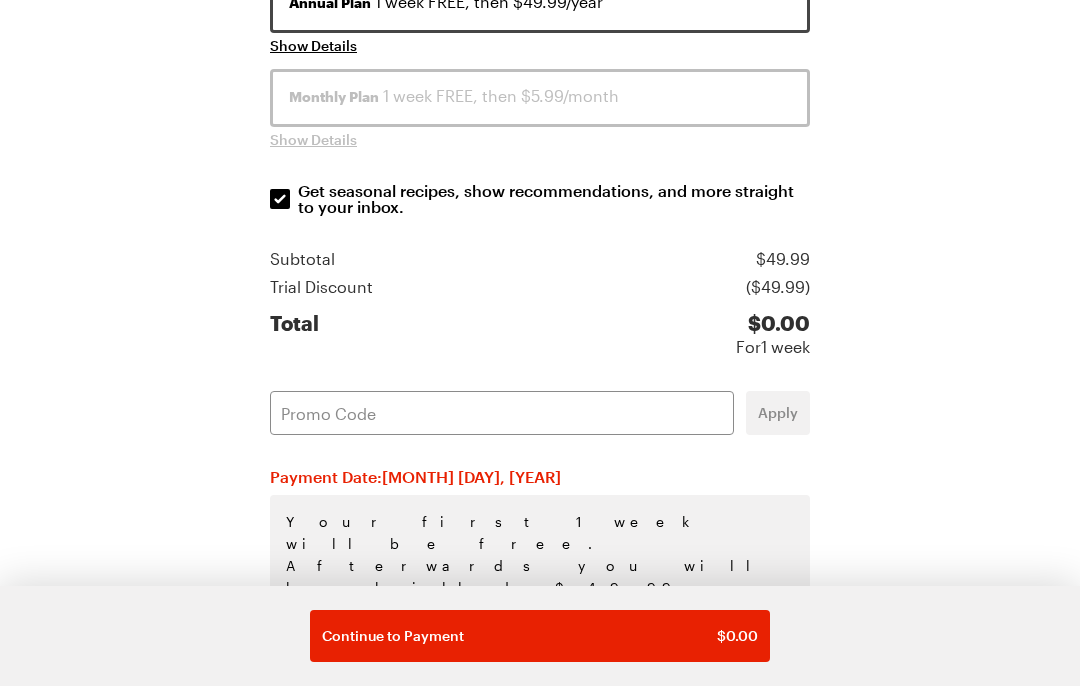 scroll, scrollTop: 381, scrollLeft: 0, axis: vertical 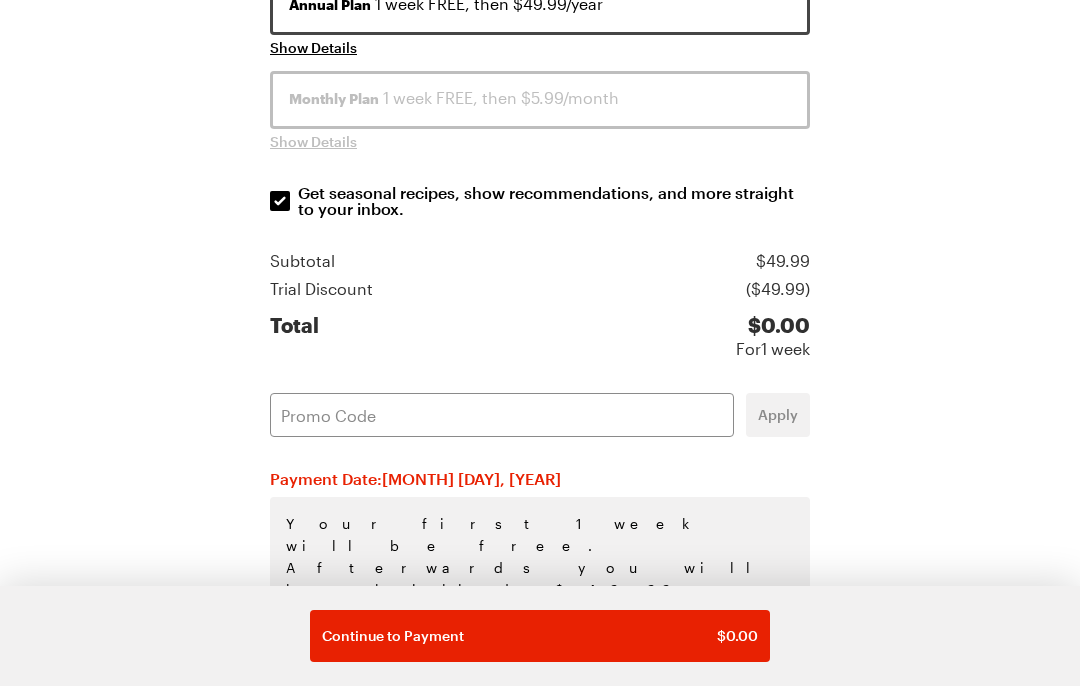 click on "$ 0.00" at bounding box center (737, 636) 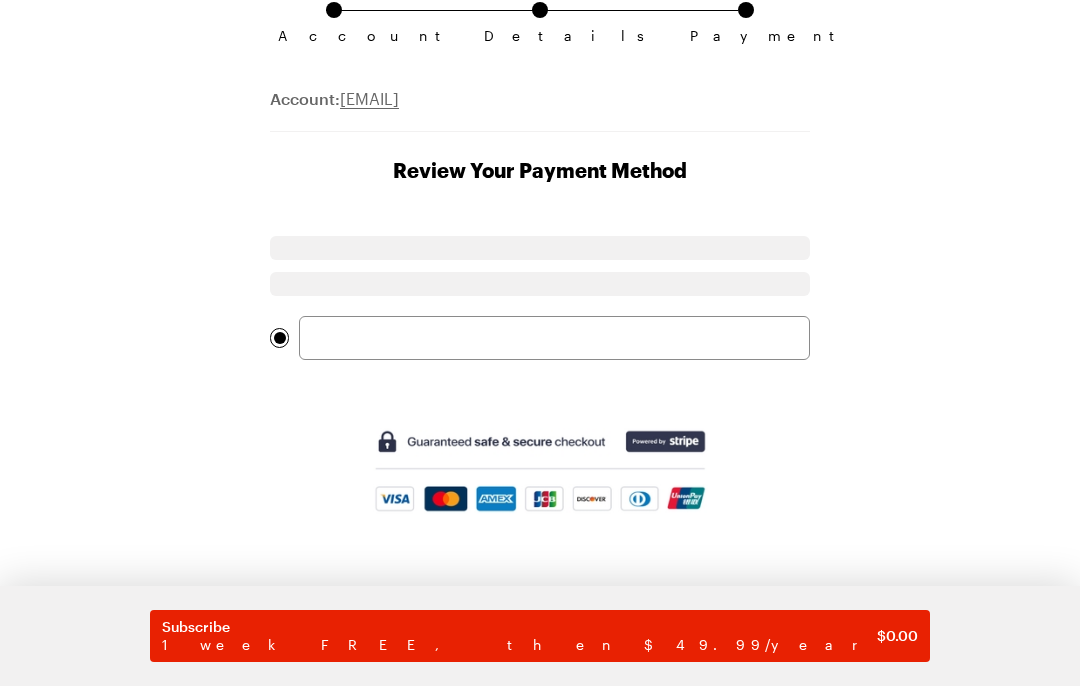 scroll, scrollTop: 106, scrollLeft: 0, axis: vertical 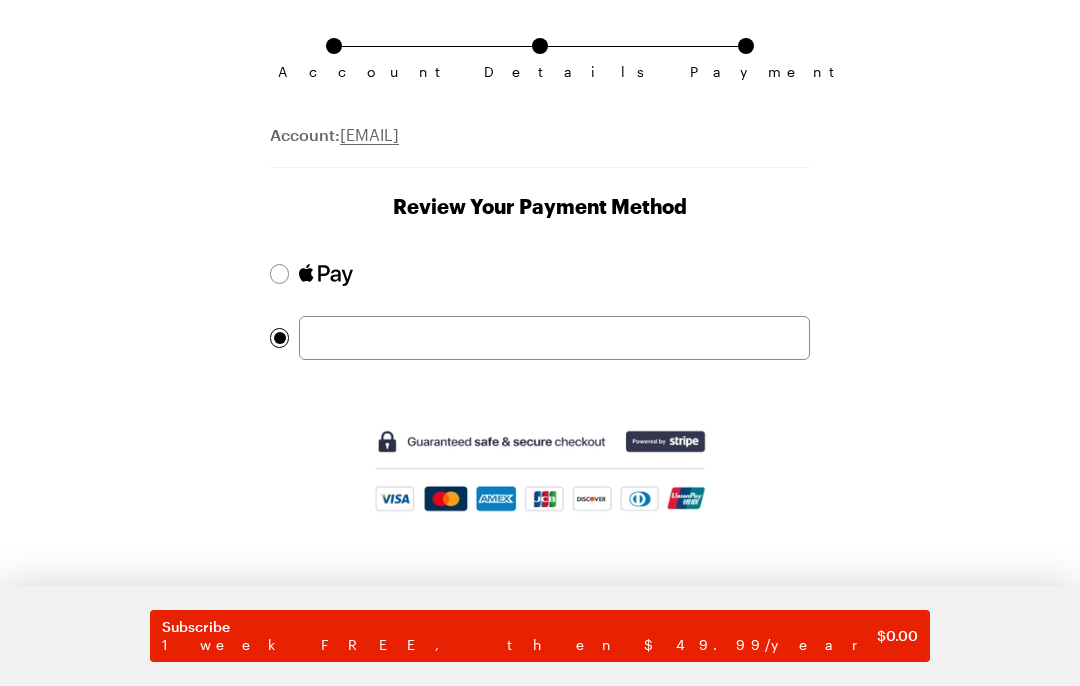 click at bounding box center [554, 338] 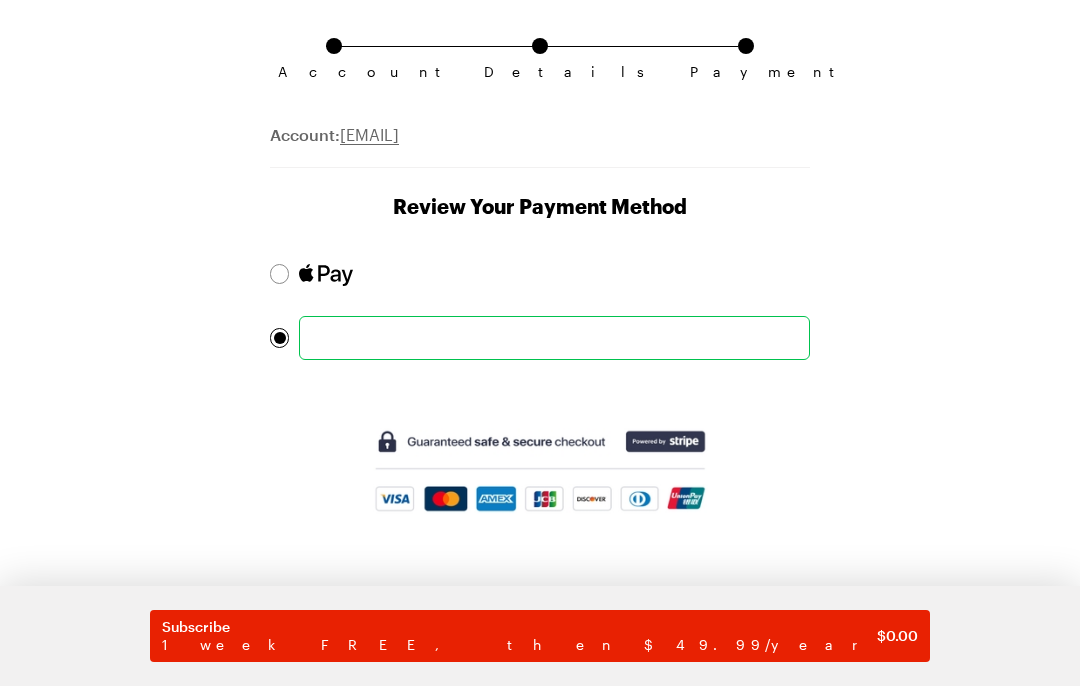 click on "1 week FREE, then $49.99/year" at bounding box center (519, 645) 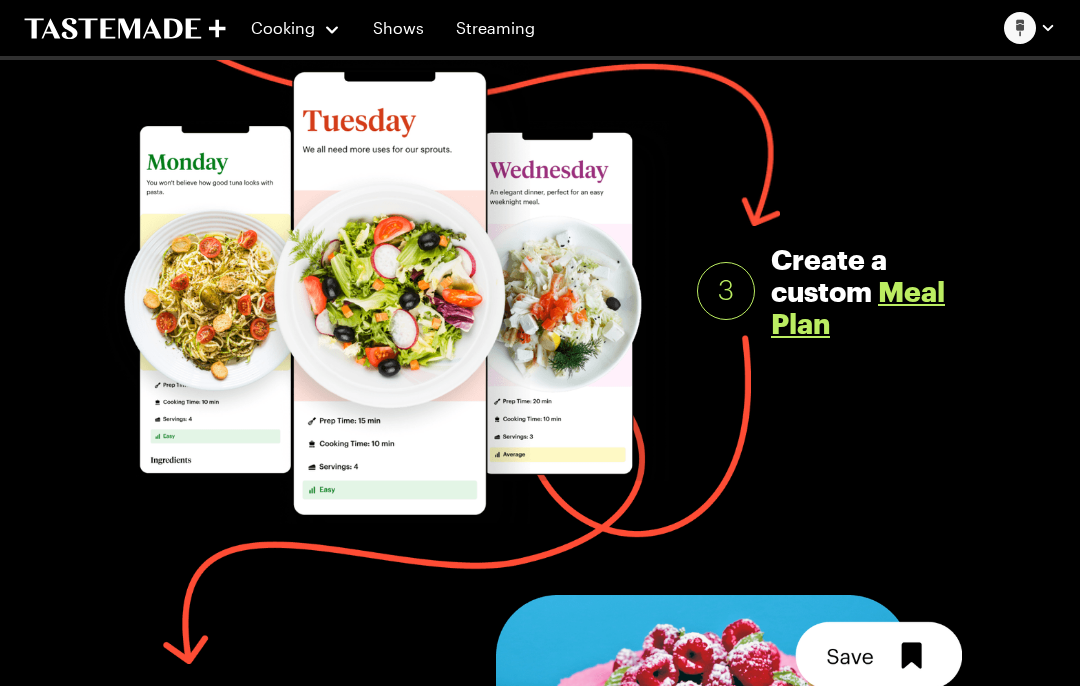 scroll, scrollTop: 858, scrollLeft: 0, axis: vertical 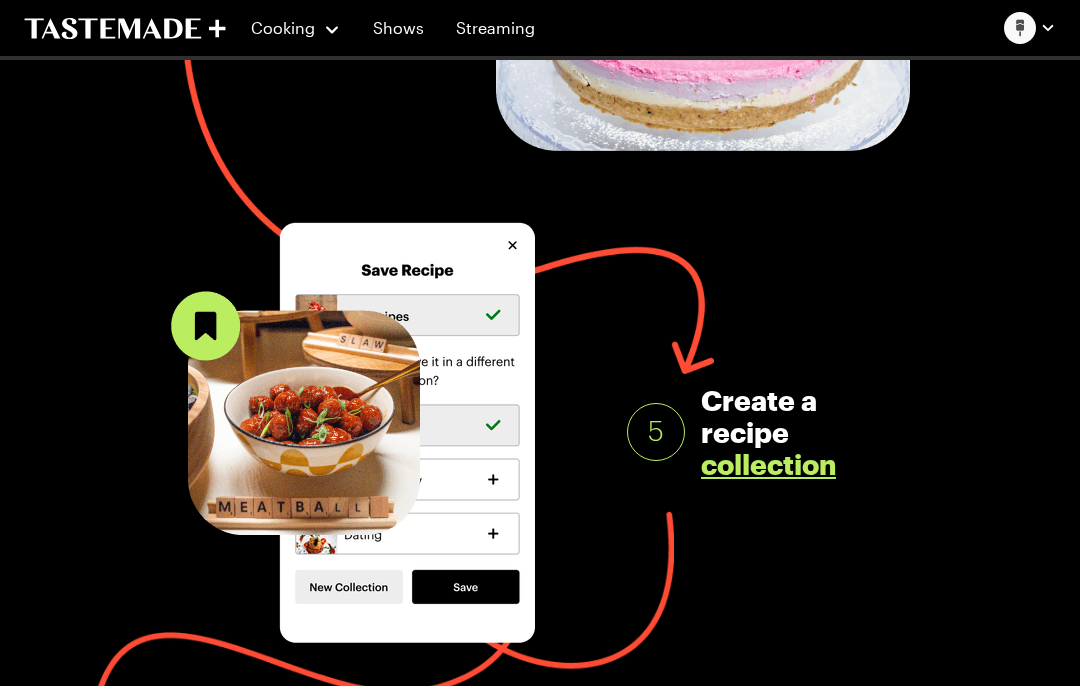 click on "collection" at bounding box center [768, 464] 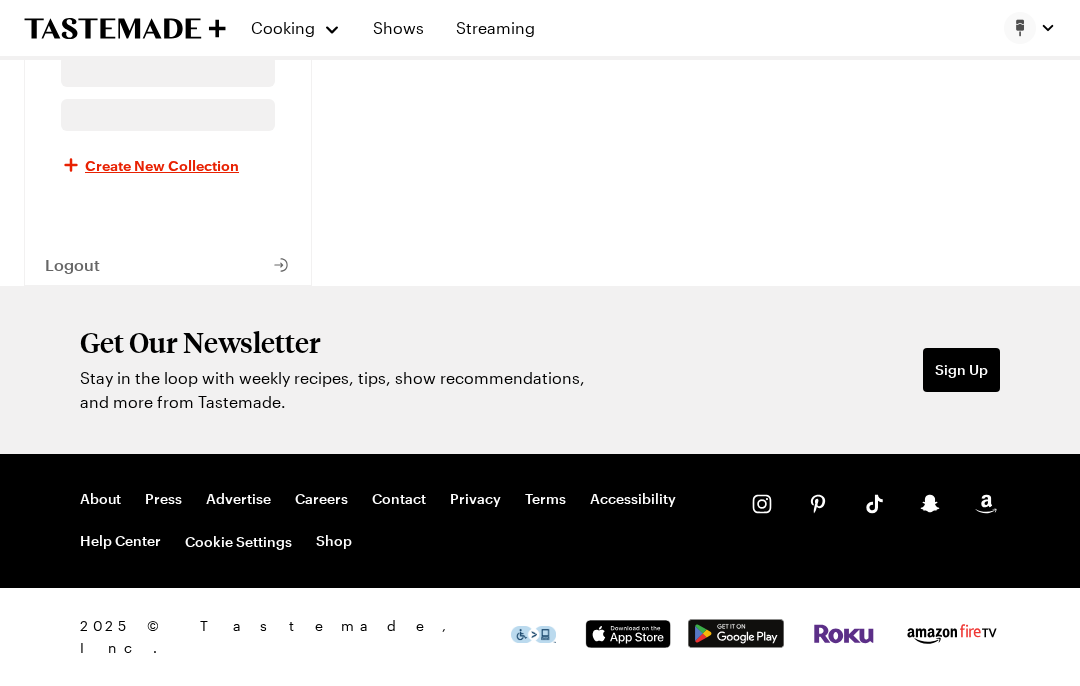 scroll, scrollTop: 0, scrollLeft: 0, axis: both 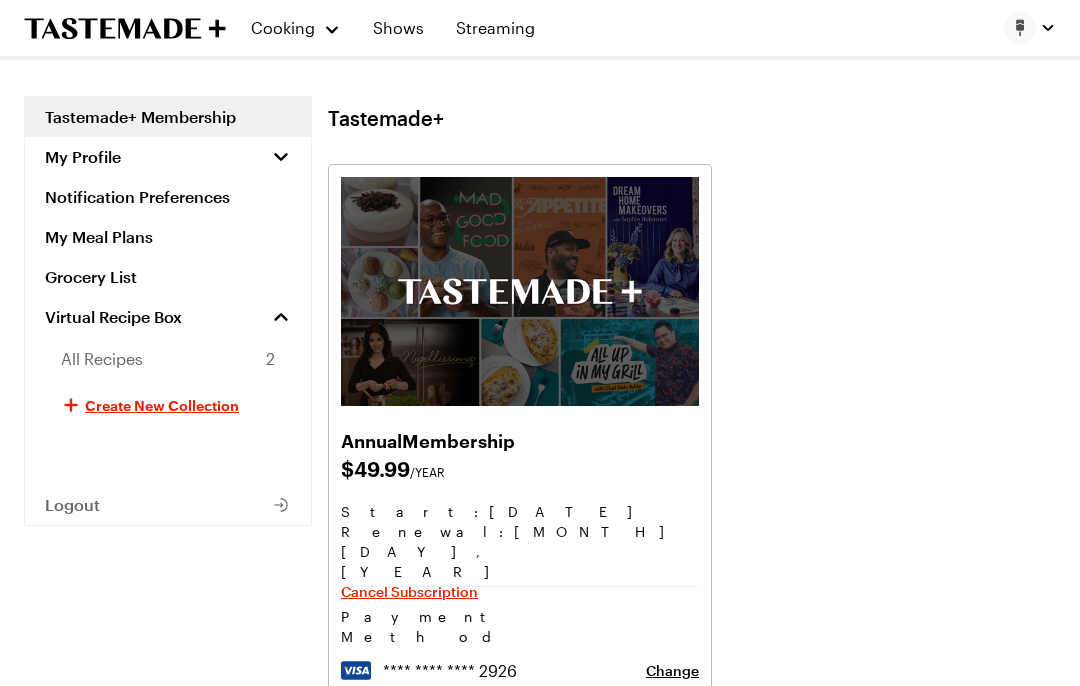 click on "My Meal Plans" at bounding box center (168, 237) 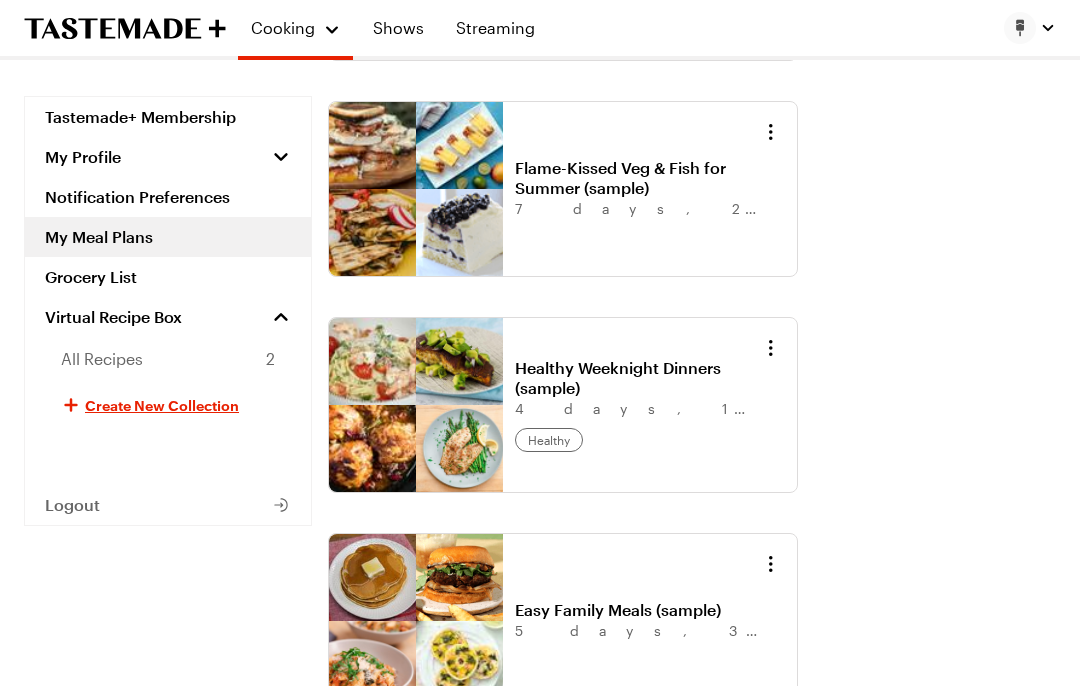 scroll, scrollTop: 278, scrollLeft: 0, axis: vertical 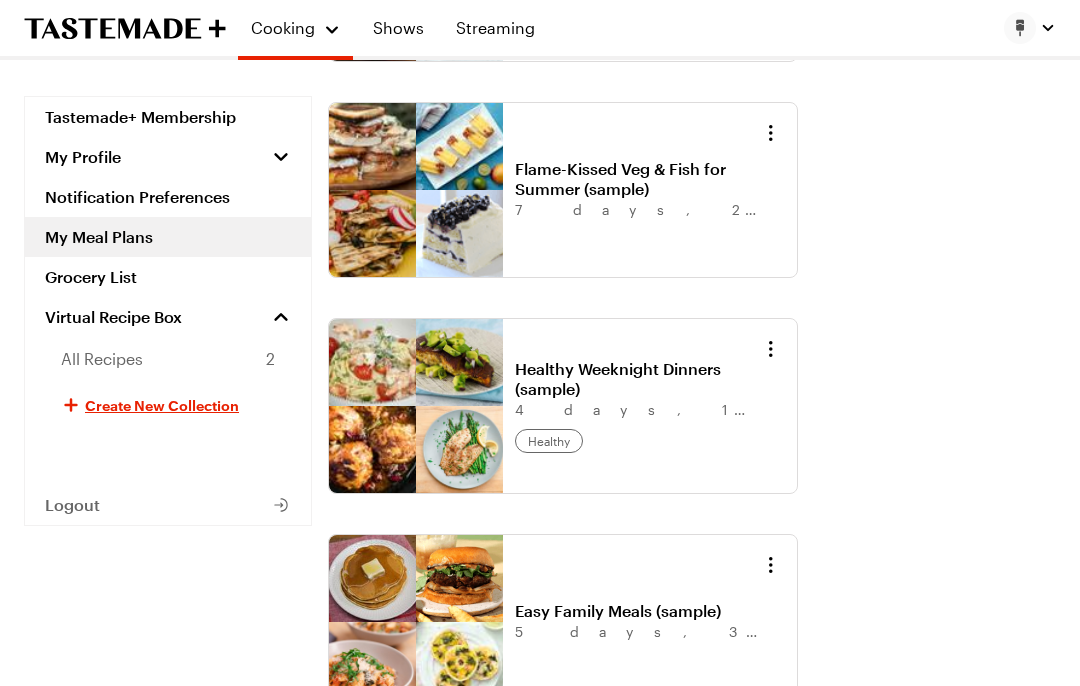 click on "Healthy Weeknight Dinners (sample)" at bounding box center [639, 379] 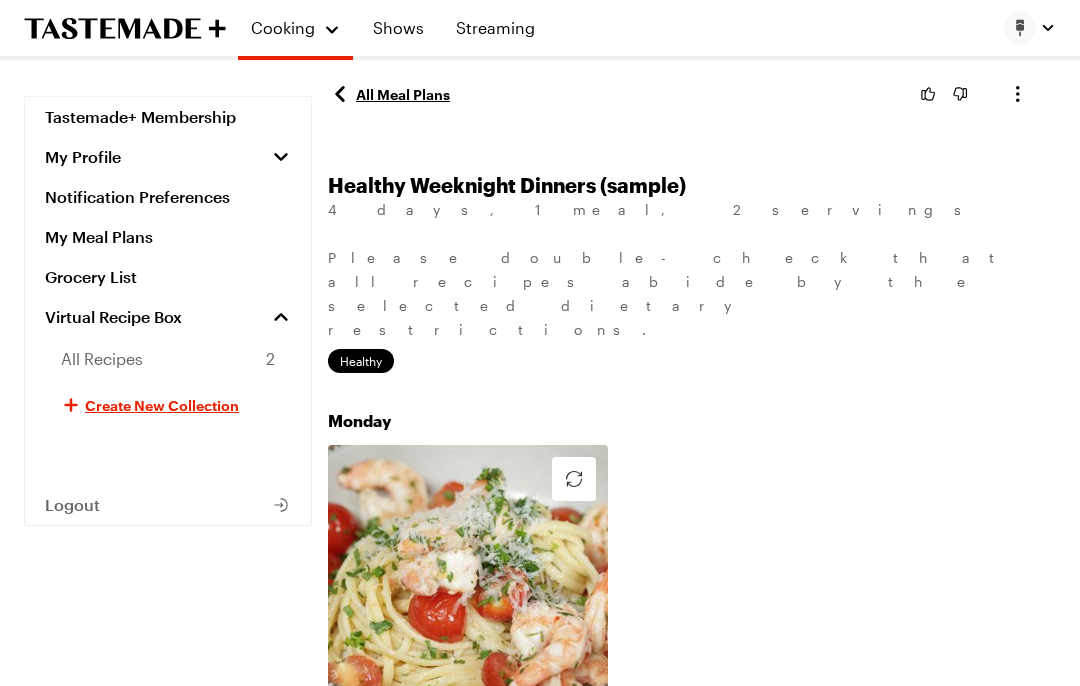 scroll, scrollTop: 0, scrollLeft: 0, axis: both 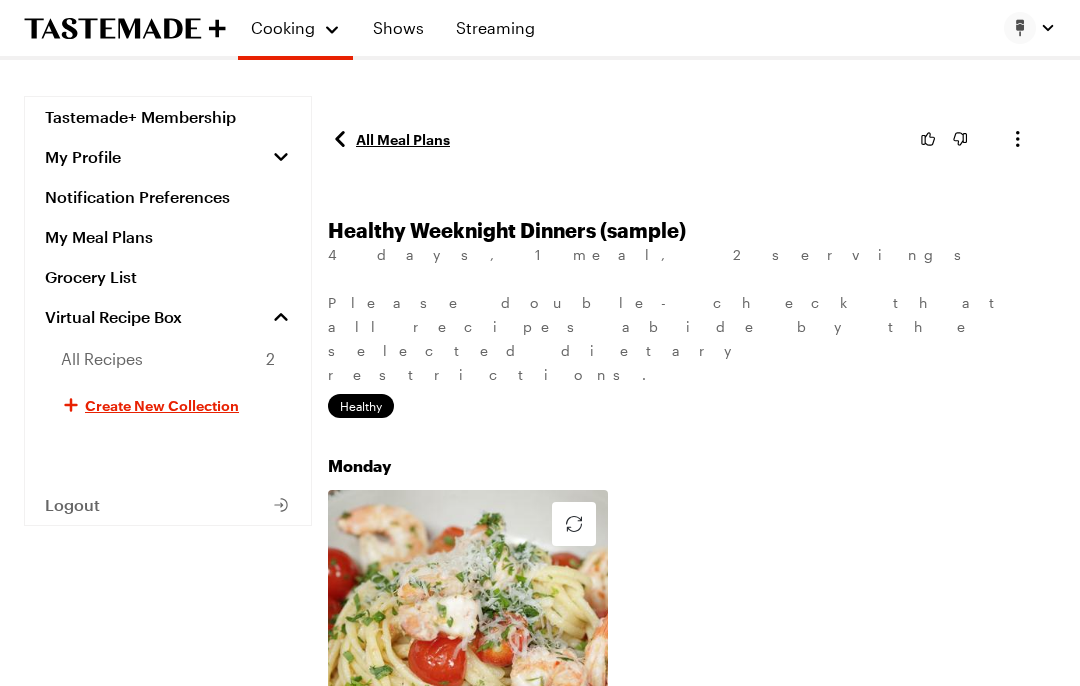 click on "Create New Collection" at bounding box center [162, 405] 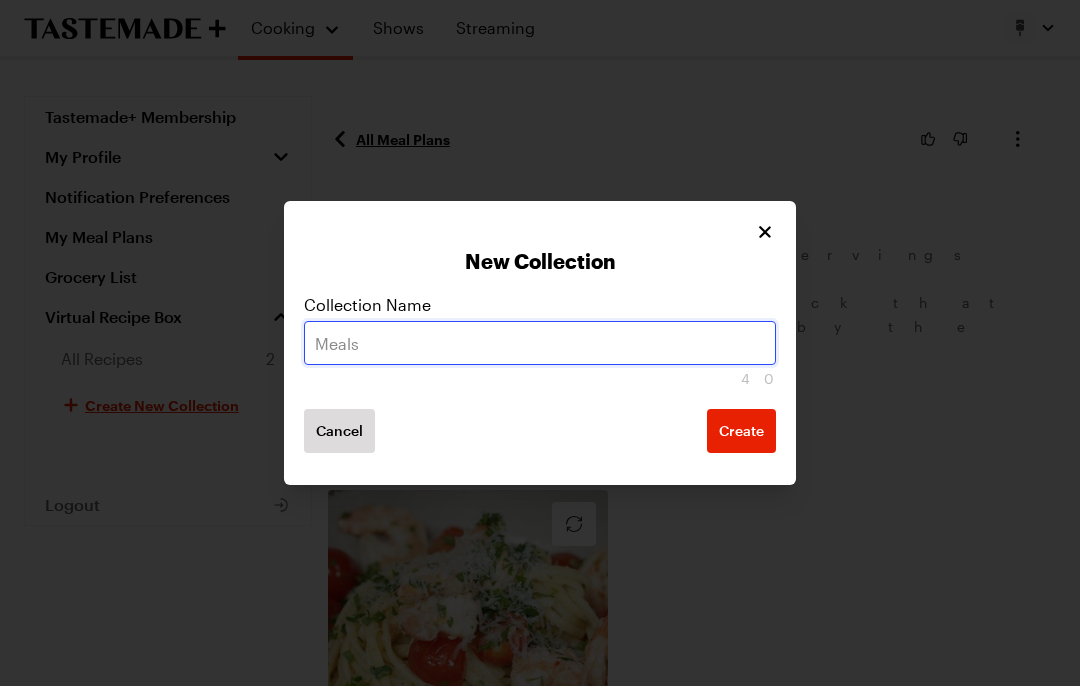 click at bounding box center [540, 343] 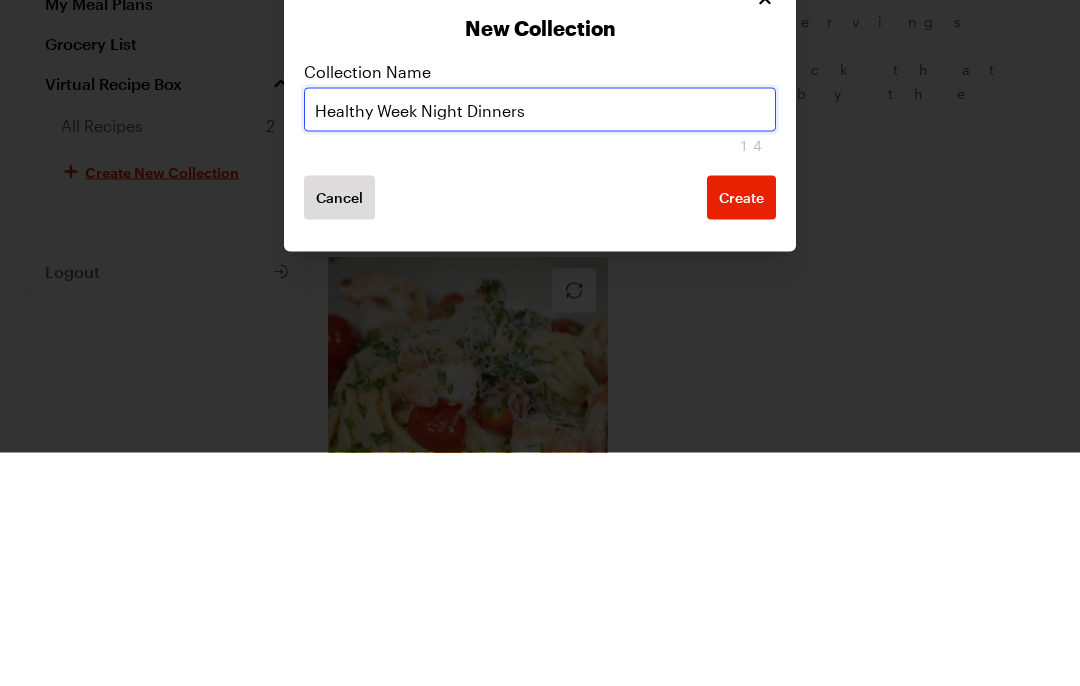 type on "Healthy Week Night Dinners" 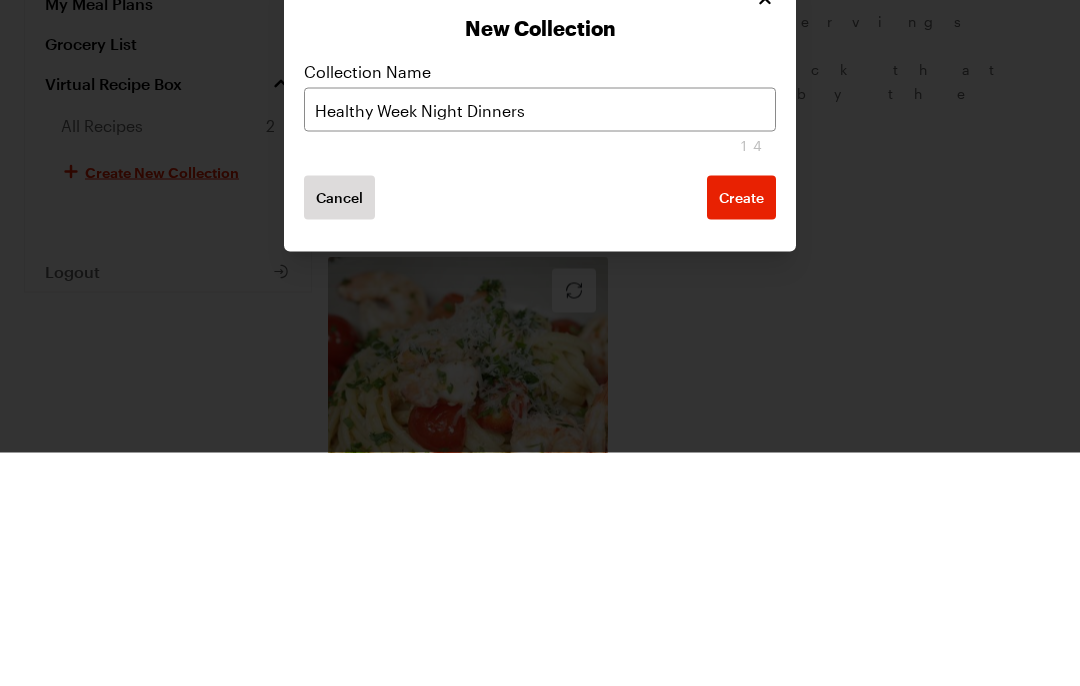 click on "Create" at bounding box center [741, 431] 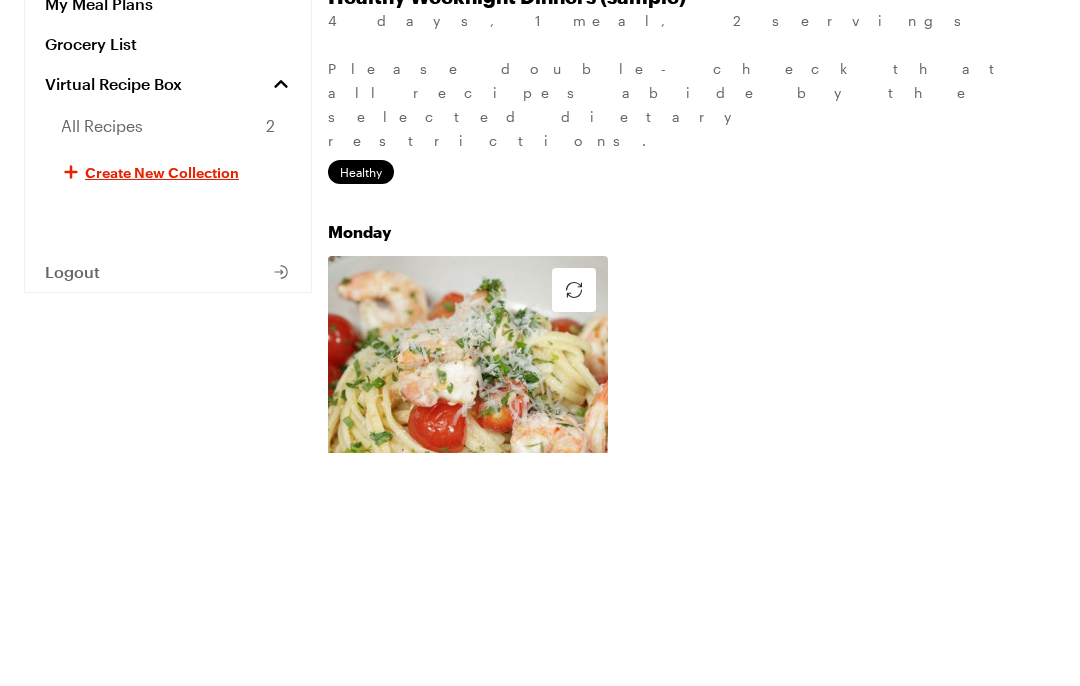 scroll, scrollTop: 234, scrollLeft: 0, axis: vertical 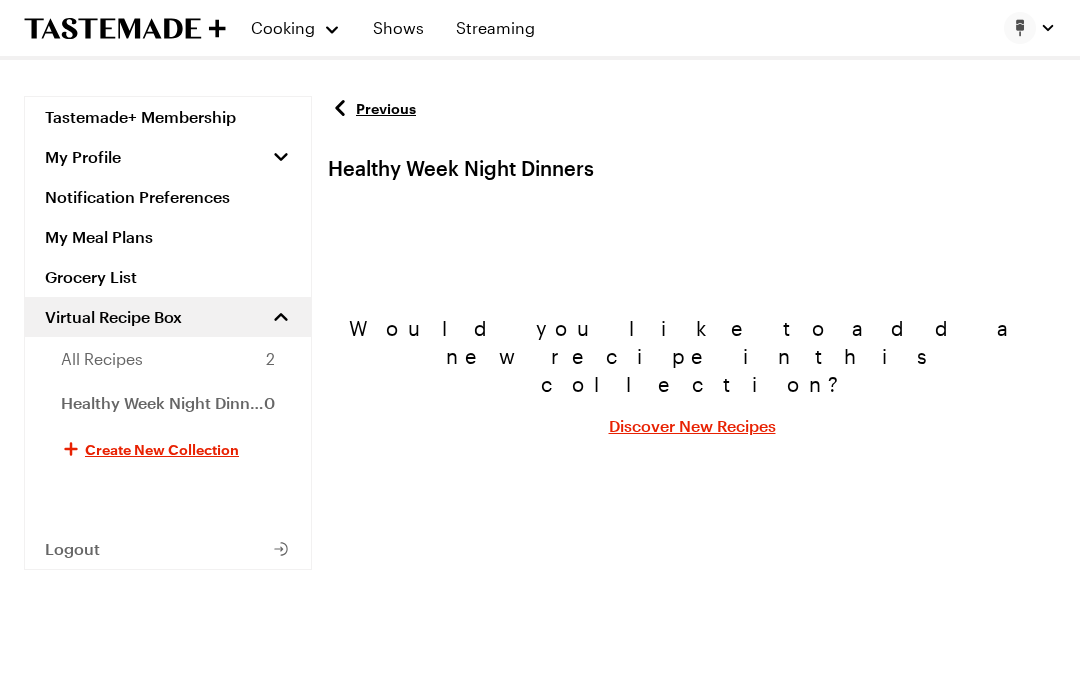 click on "Discover New Recipes" at bounding box center (692, 426) 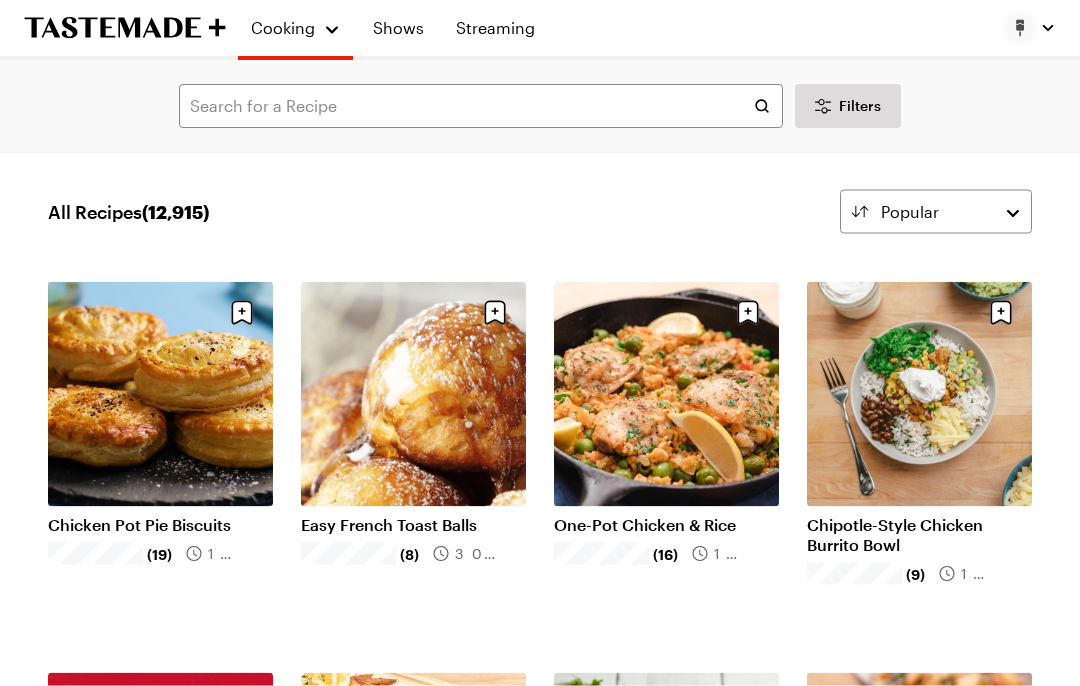 scroll, scrollTop: 0, scrollLeft: 0, axis: both 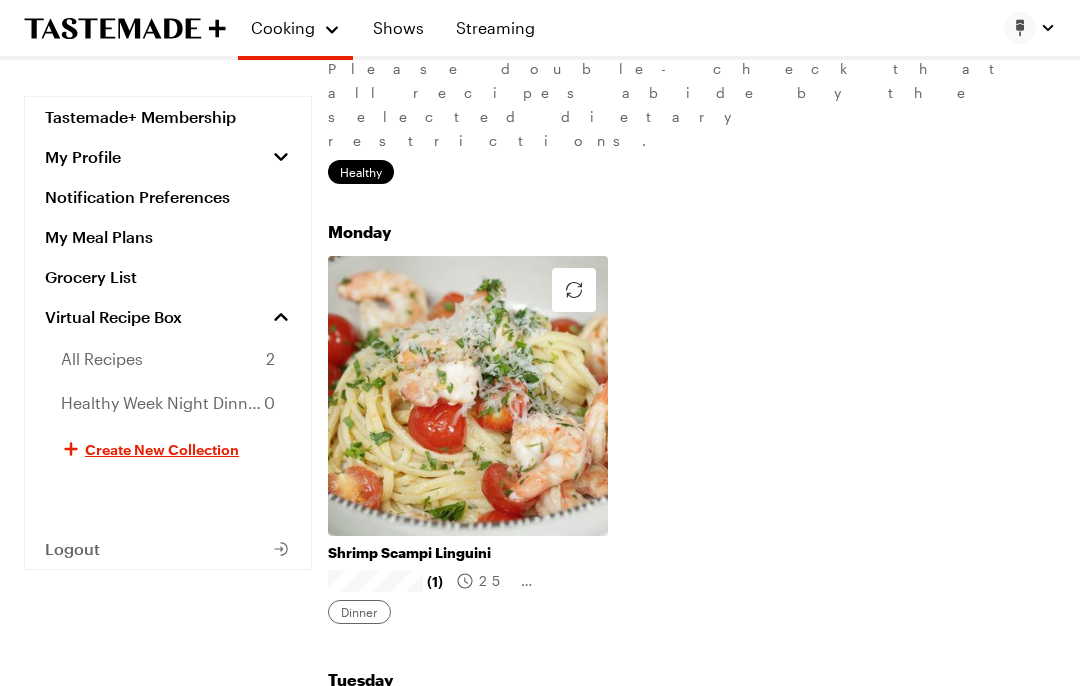 click on "Cooking" at bounding box center (283, 27) 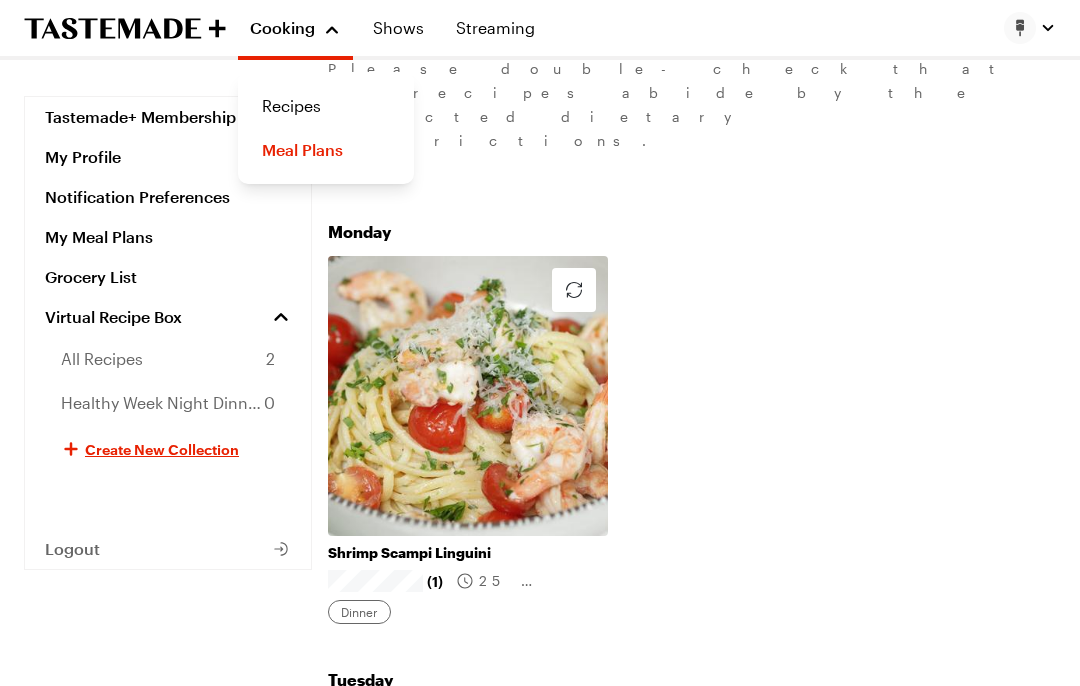 scroll, scrollTop: 278, scrollLeft: 0, axis: vertical 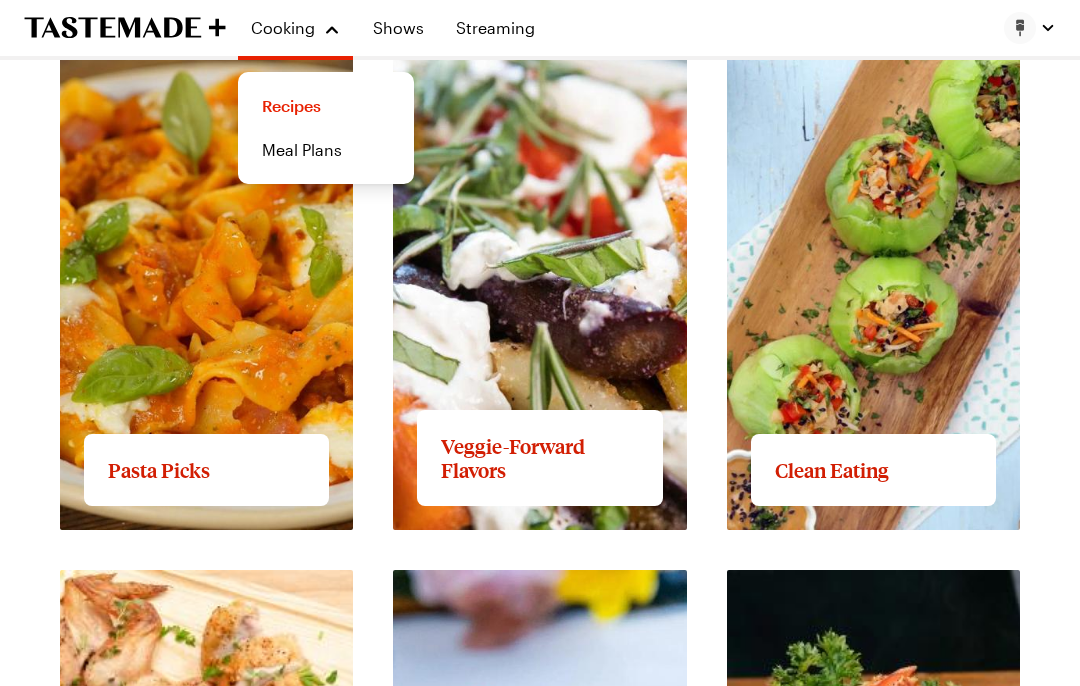 click on "View full content for Pasta Picks" at bounding box center (180, 41) 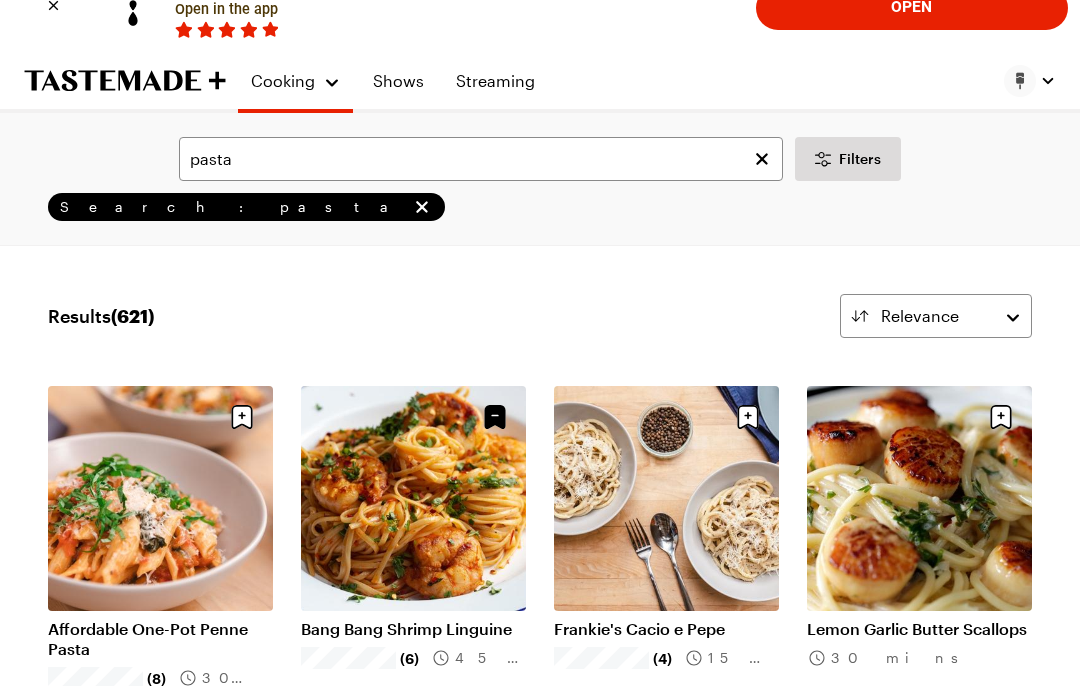 scroll, scrollTop: 45, scrollLeft: 0, axis: vertical 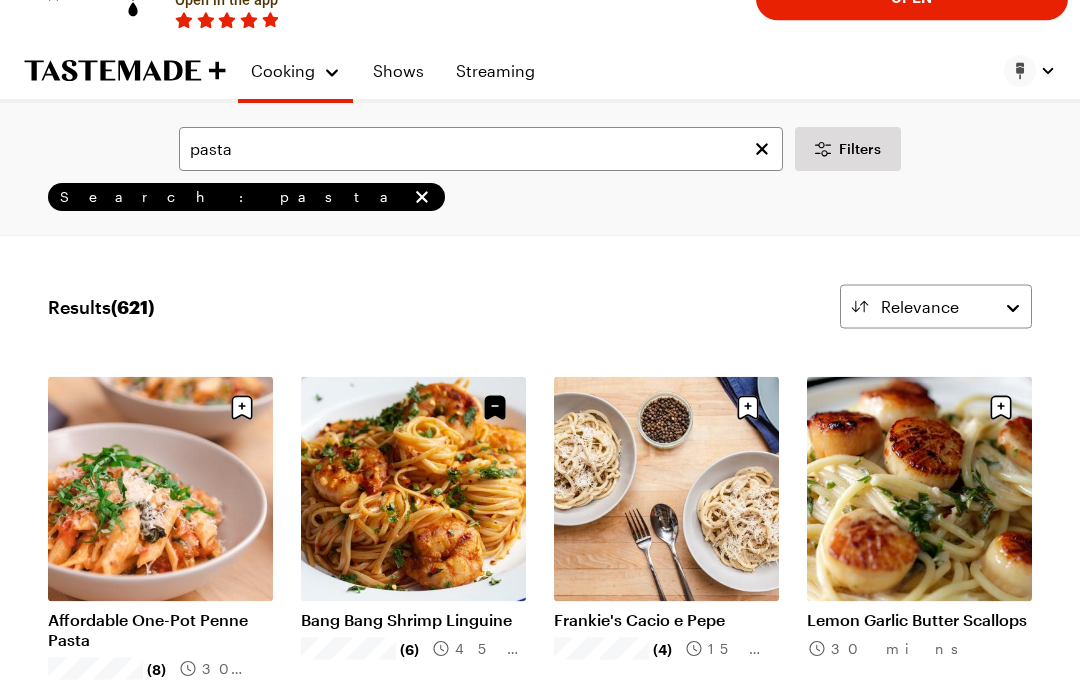 click on "Lemon Garlic Butter Scallops" at bounding box center [919, 620] 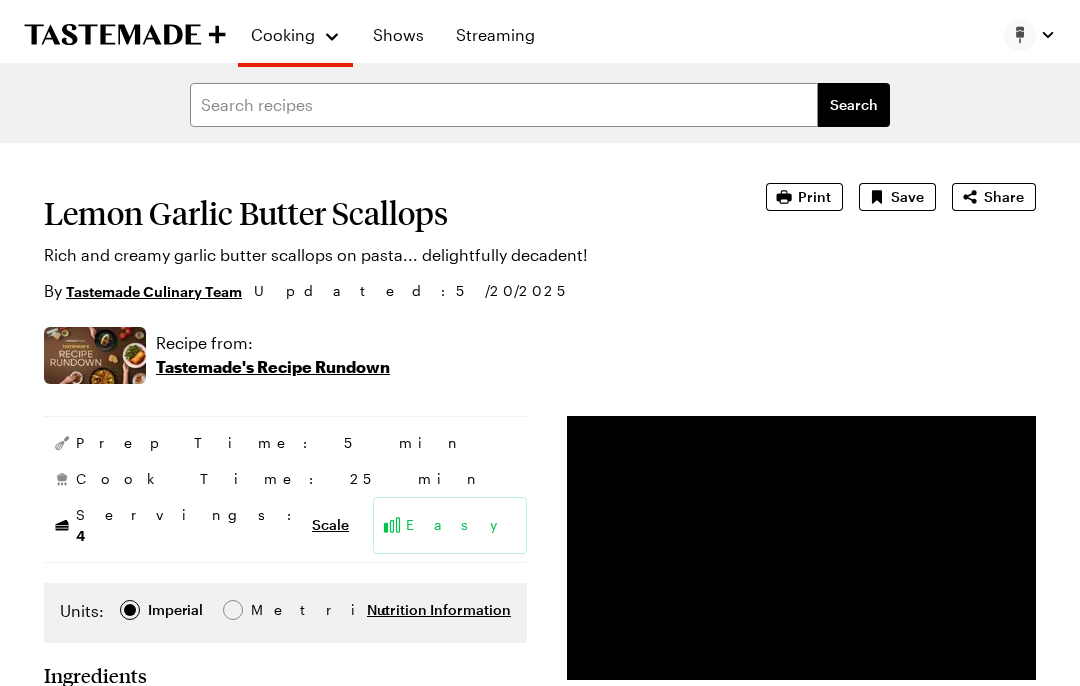 scroll, scrollTop: 0, scrollLeft: 0, axis: both 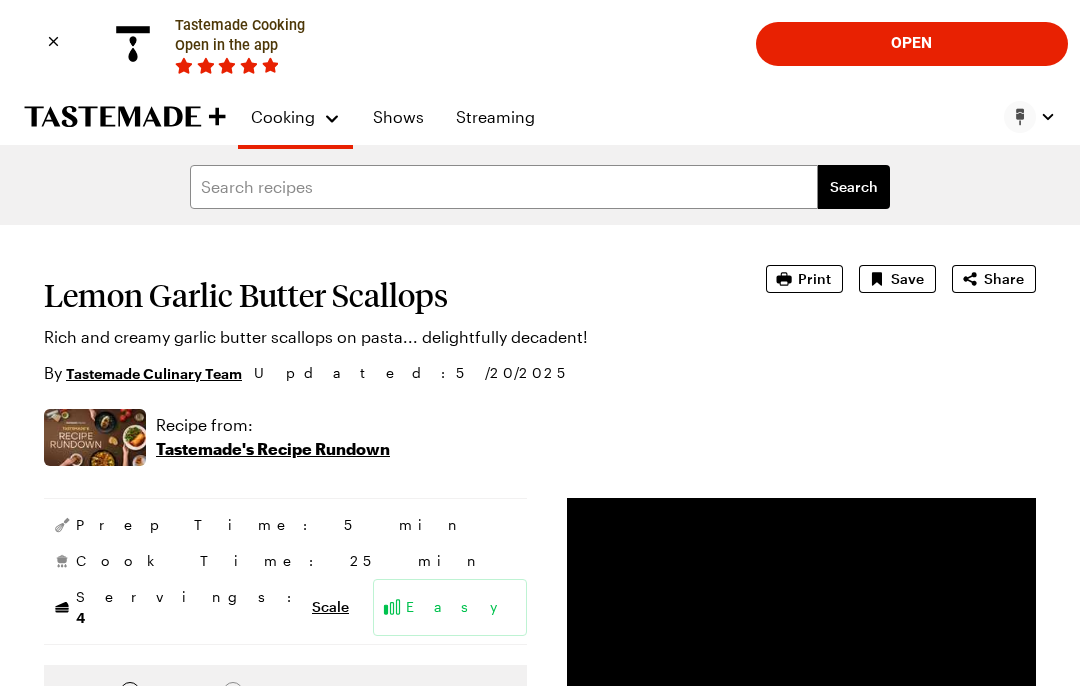 click on "Save" at bounding box center [907, 279] 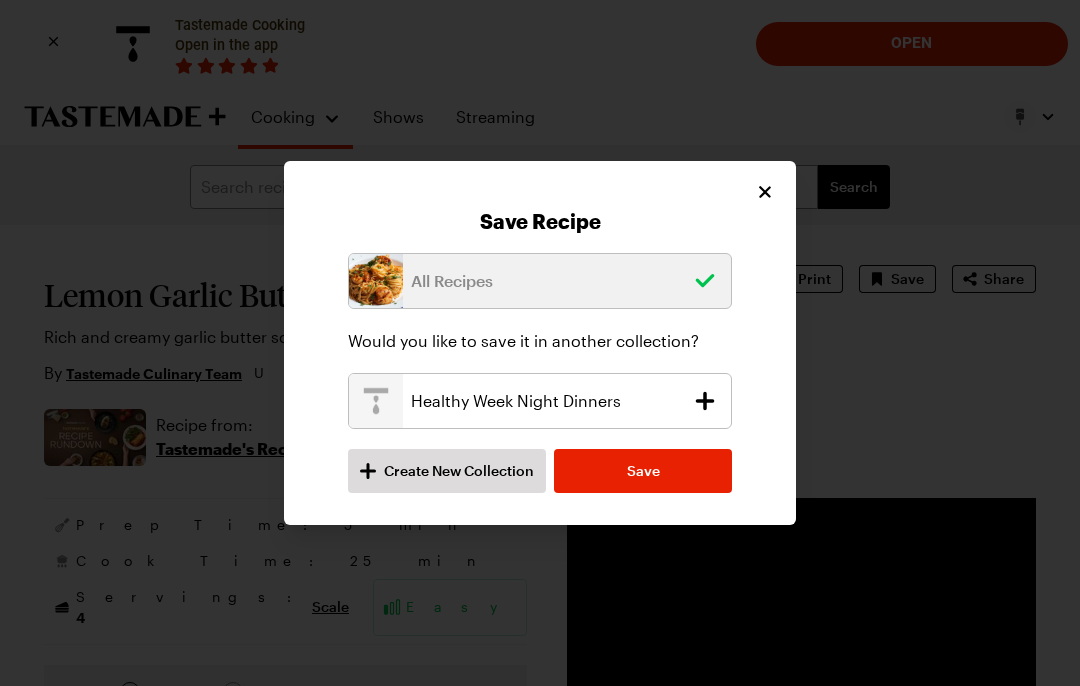 click on "Create New Collection" at bounding box center [459, 471] 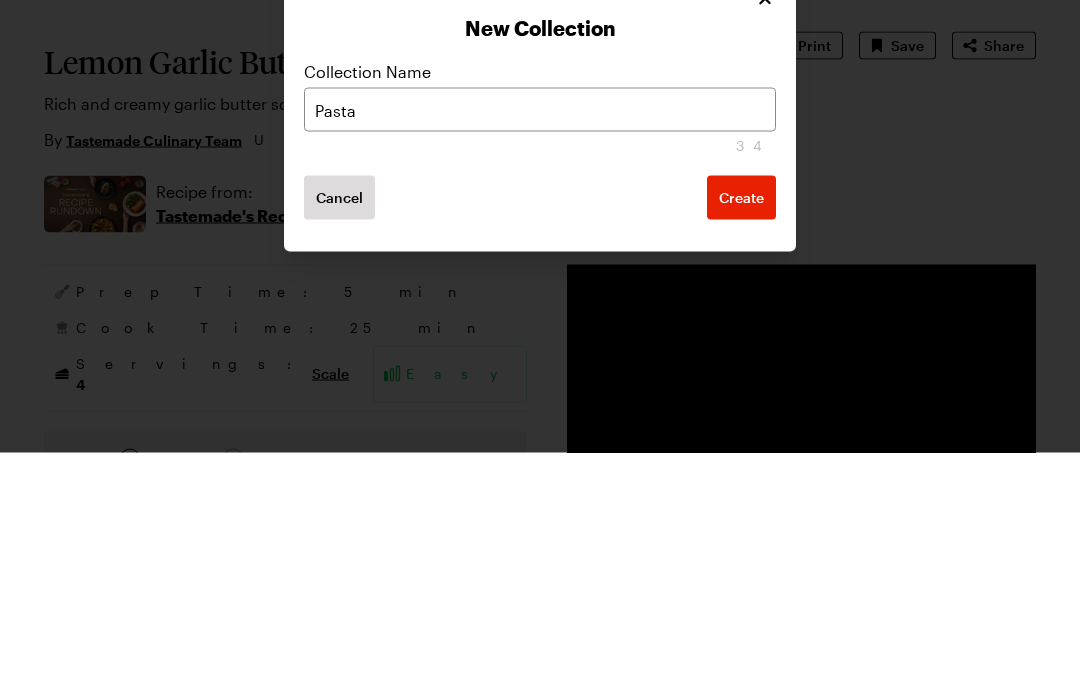 type on "Pasta" 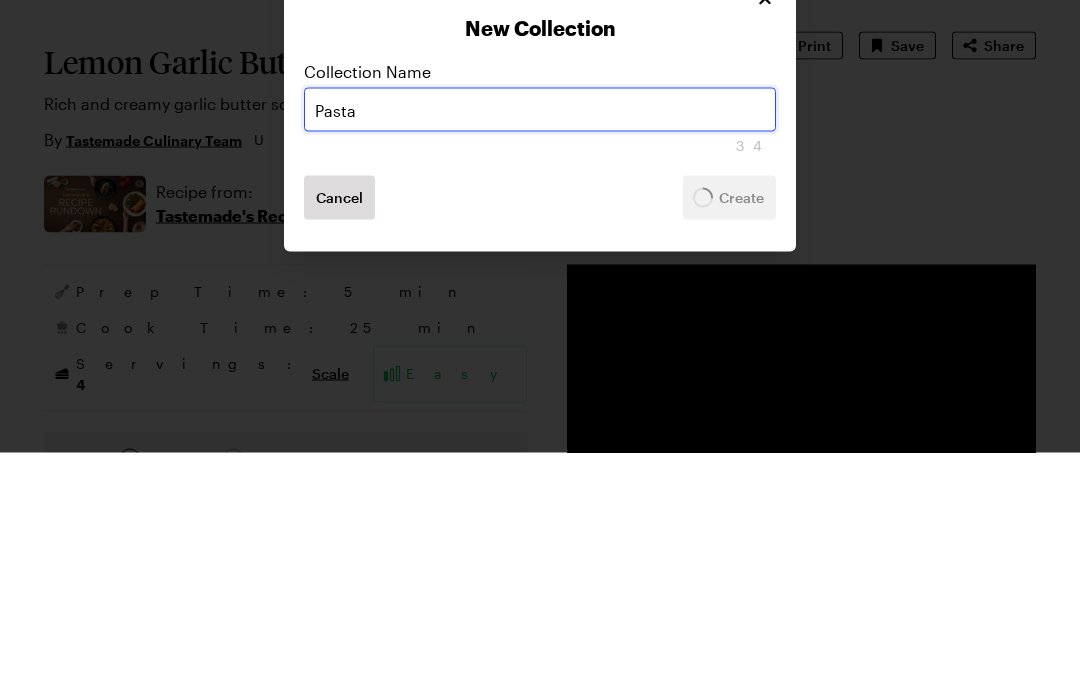 scroll, scrollTop: 234, scrollLeft: 0, axis: vertical 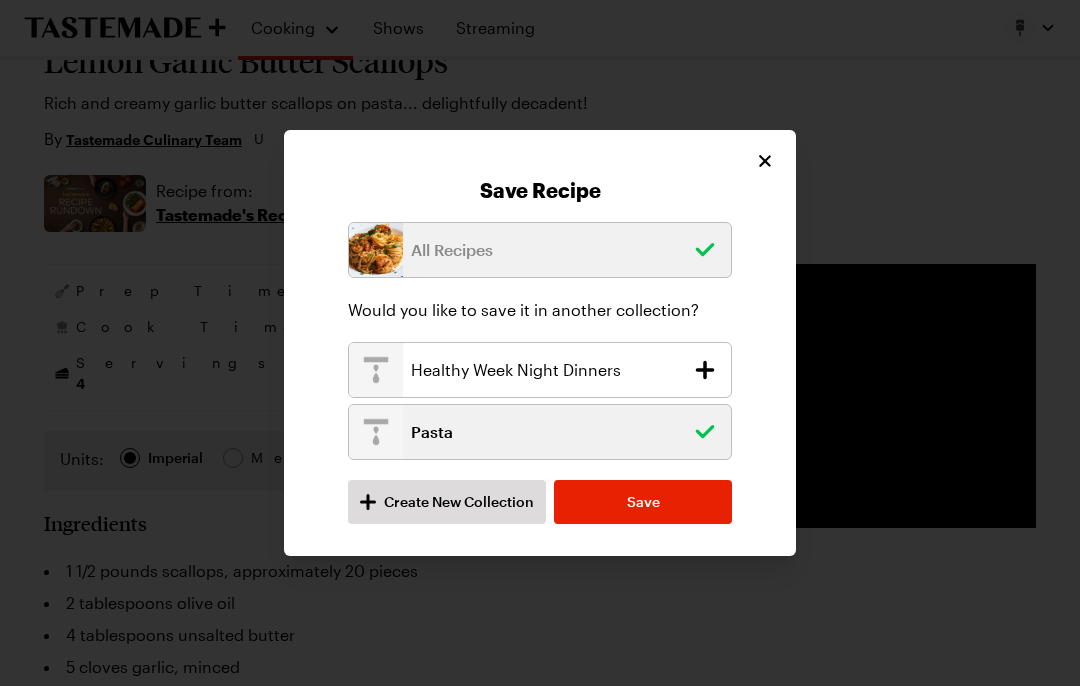 click on "Save" at bounding box center [643, 502] 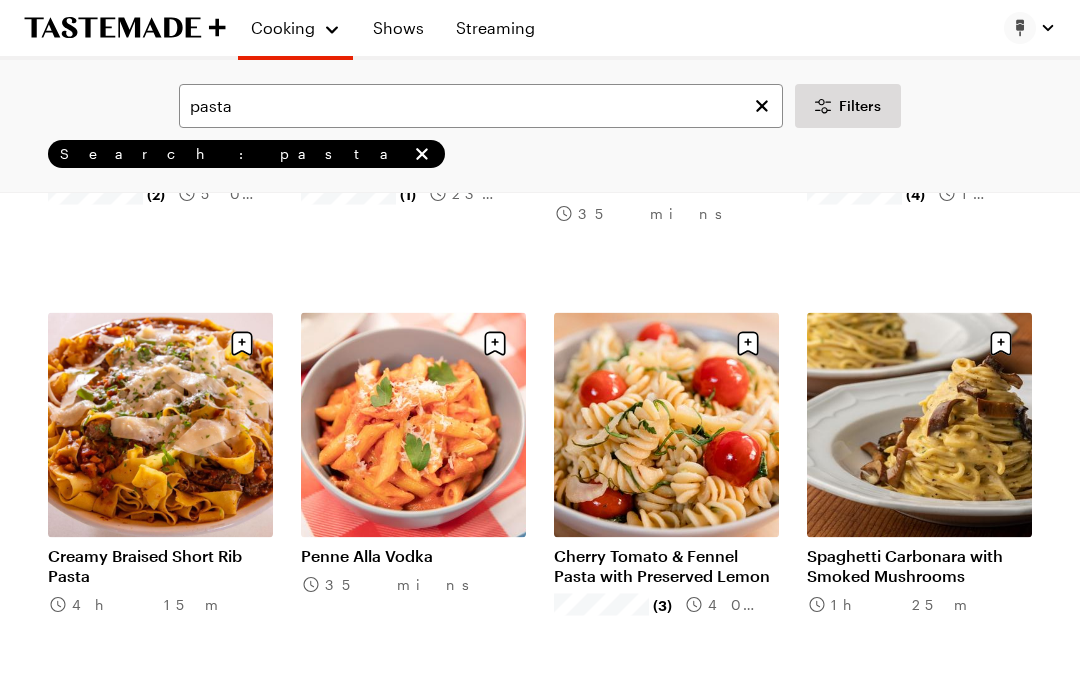 scroll, scrollTop: 1293, scrollLeft: 0, axis: vertical 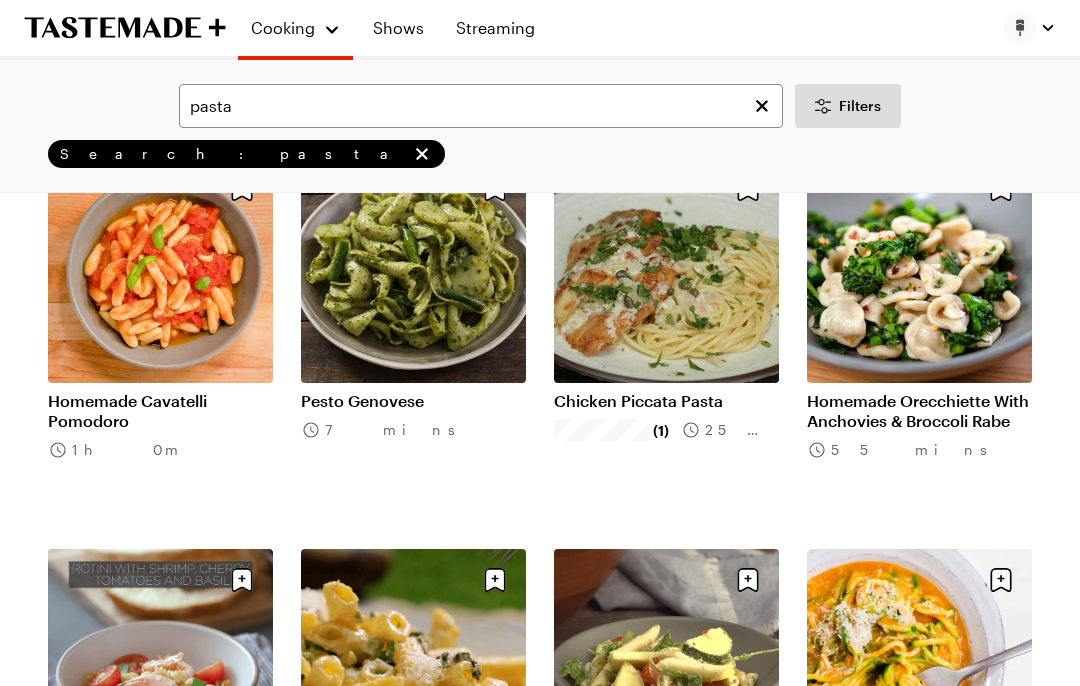 click on "Chicken Piccata Pasta" at bounding box center (666, 401) 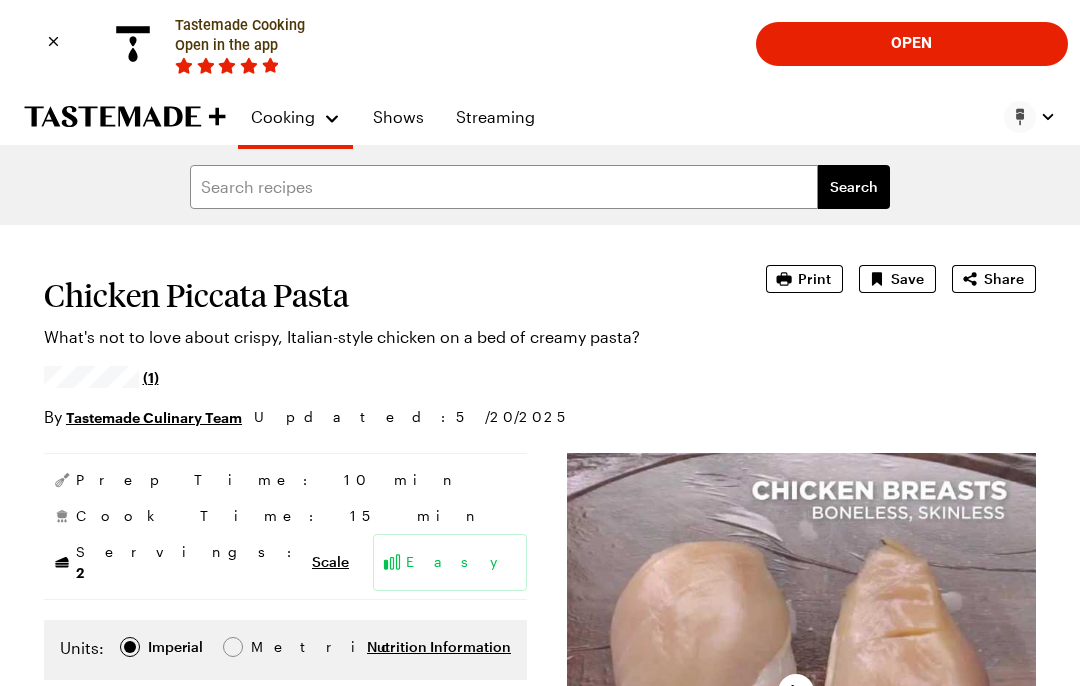 click on "Save" at bounding box center [907, 279] 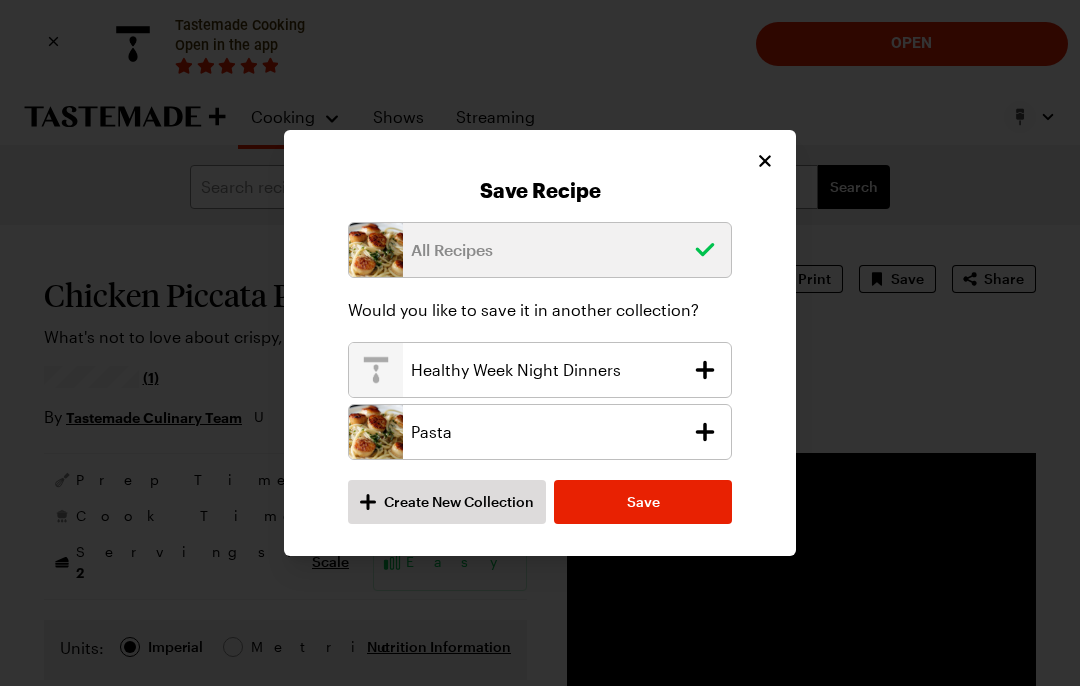 click on "Pasta" at bounding box center (547, 432) 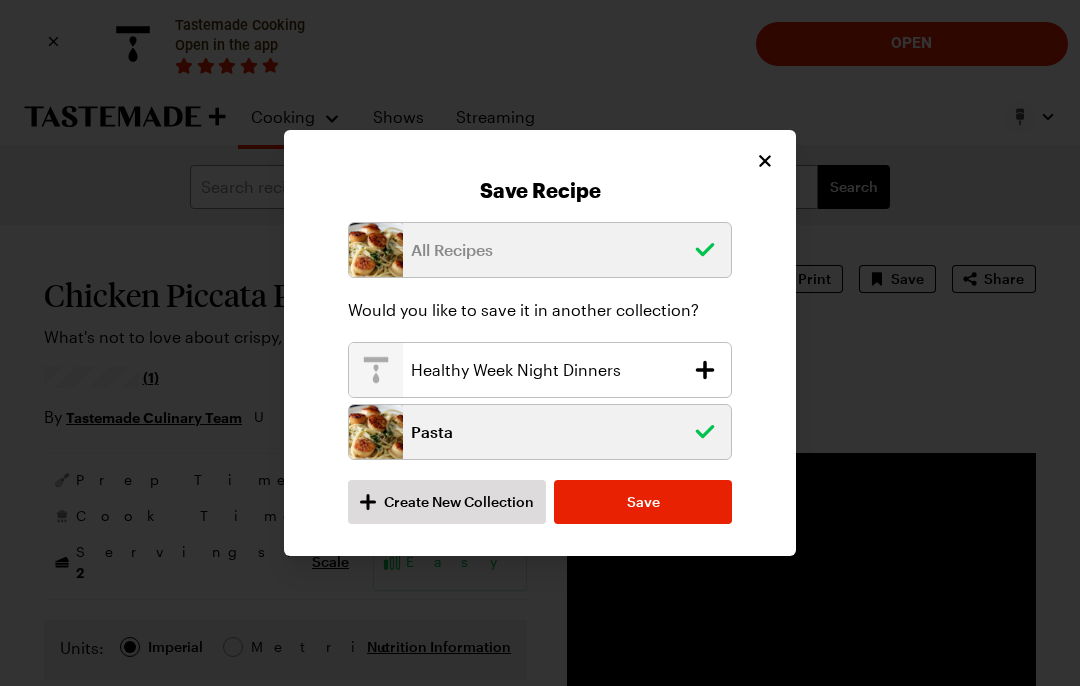 click on "Save" at bounding box center [643, 502] 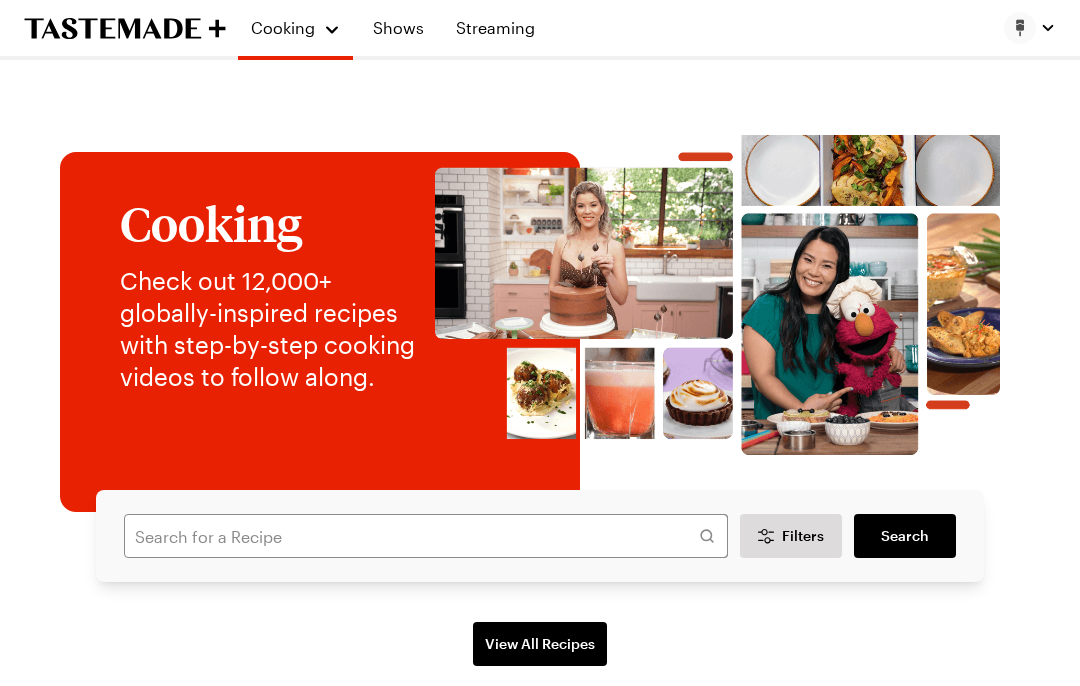 scroll, scrollTop: 440, scrollLeft: 0, axis: vertical 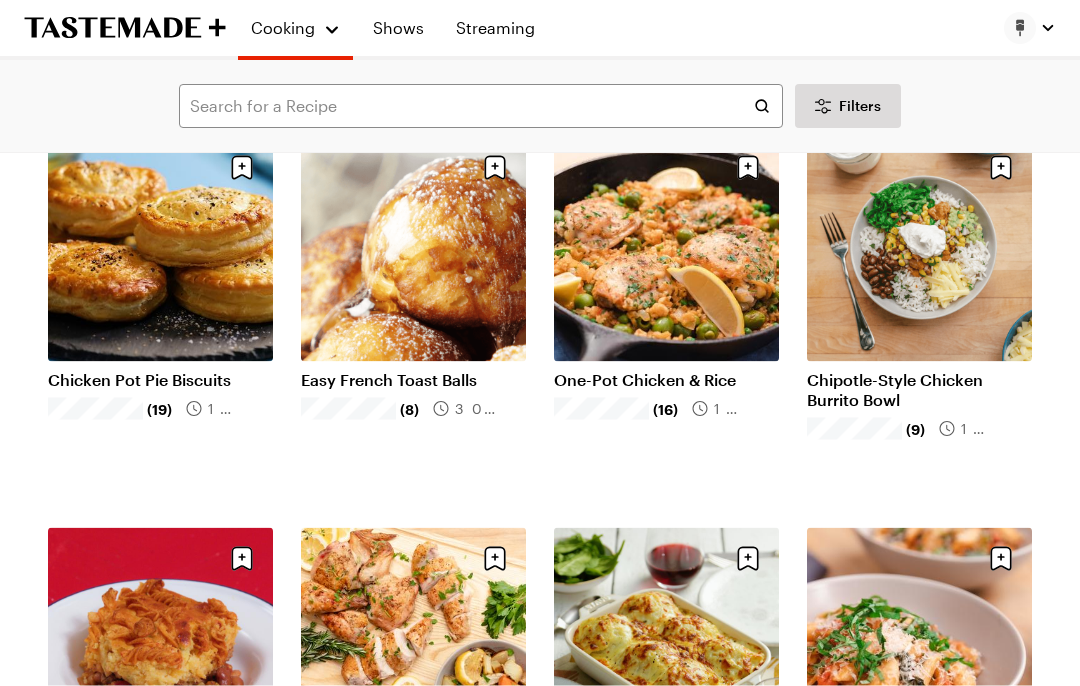click on "Chipotle-Style Chicken Burrito Bowl" at bounding box center (919, 390) 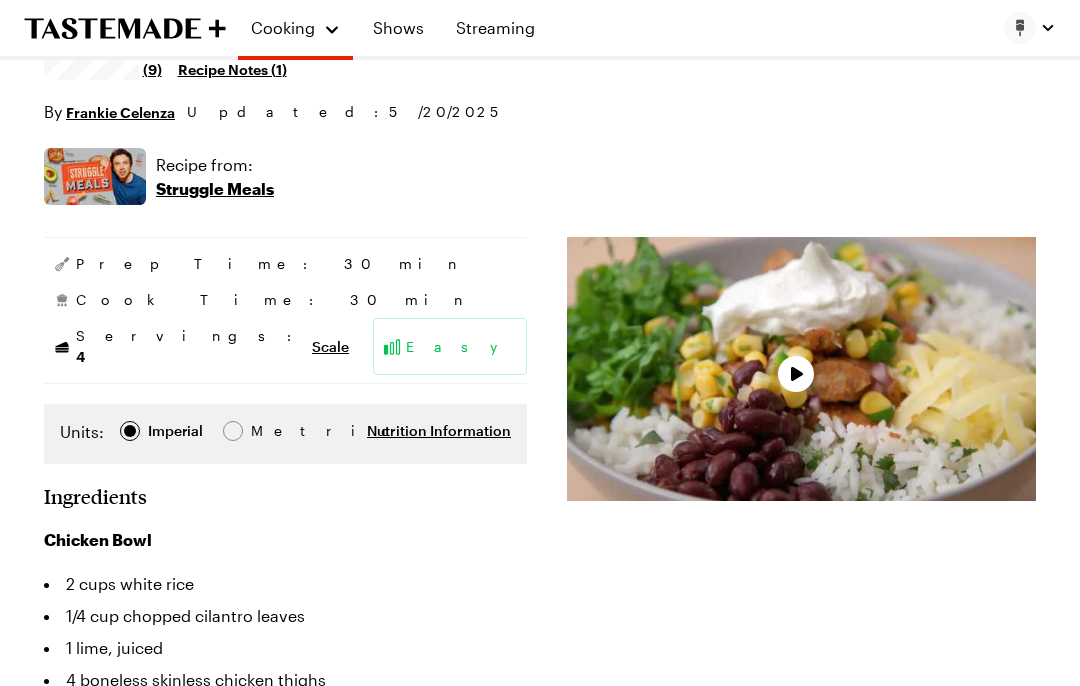 scroll, scrollTop: 0, scrollLeft: 0, axis: both 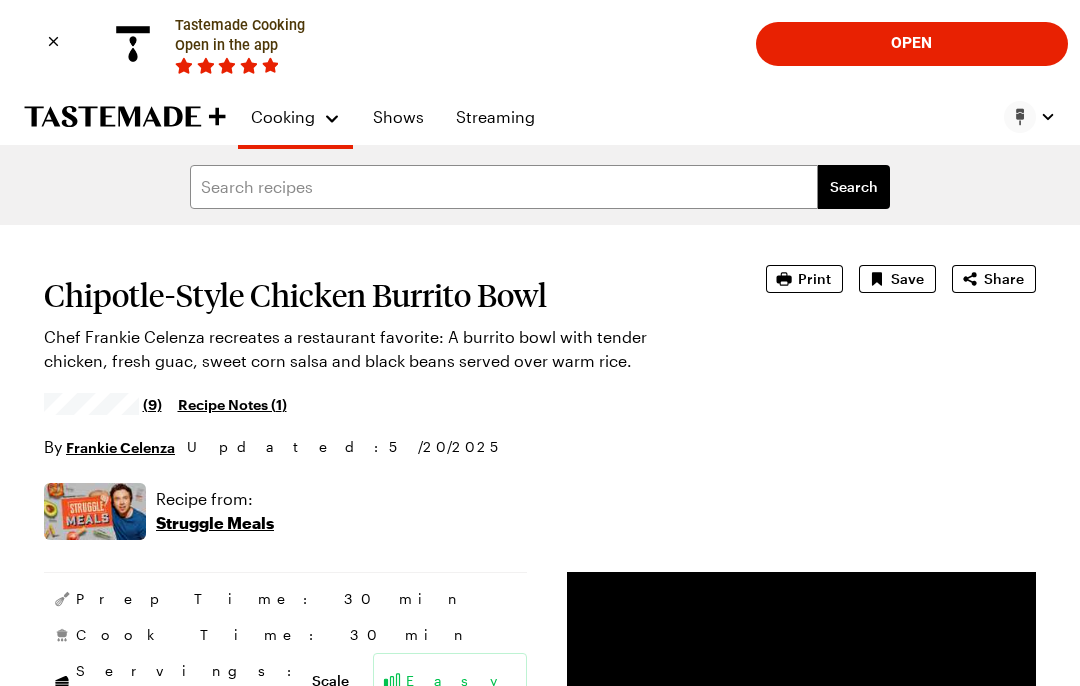 click on "Save" at bounding box center (907, 279) 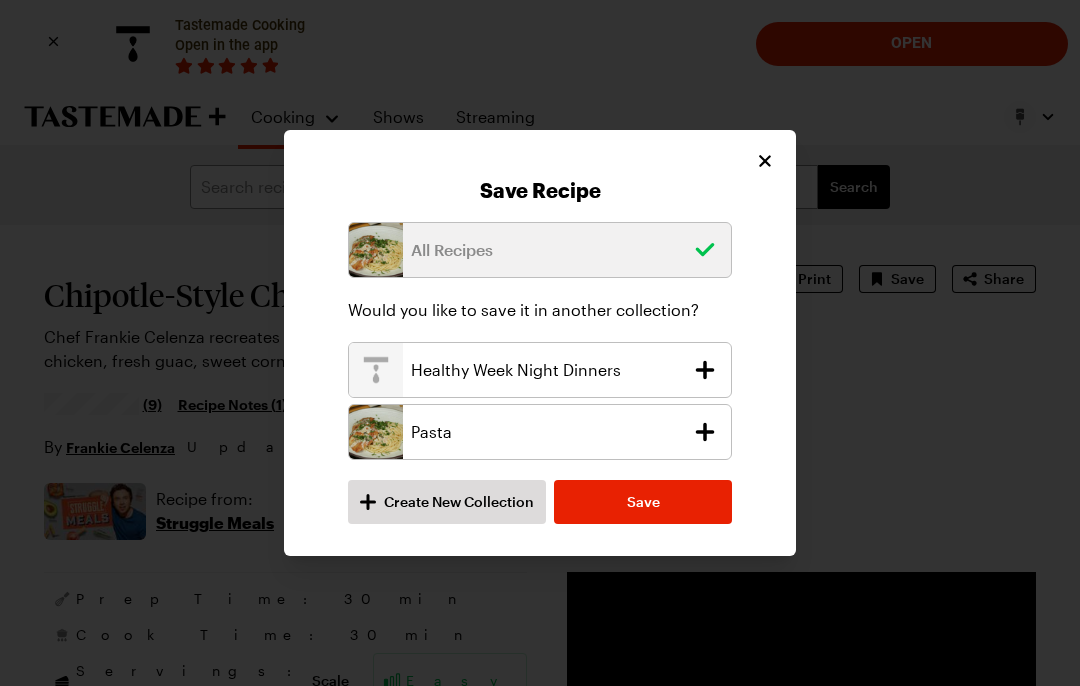 click on "Create New Collection" at bounding box center (459, 502) 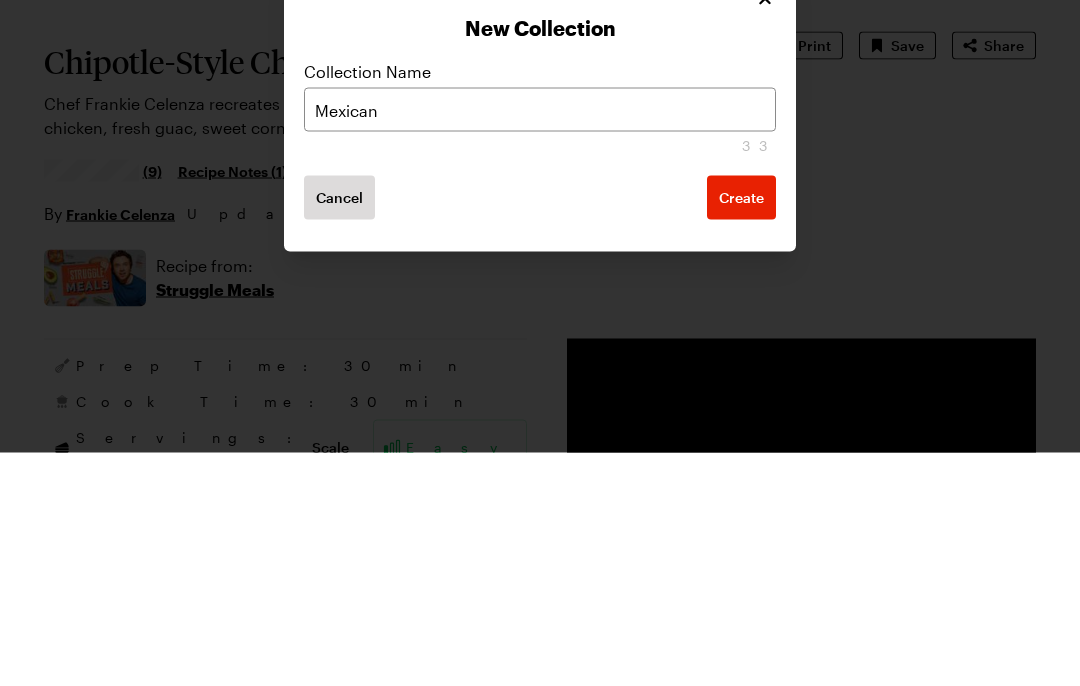 type on "Mexican" 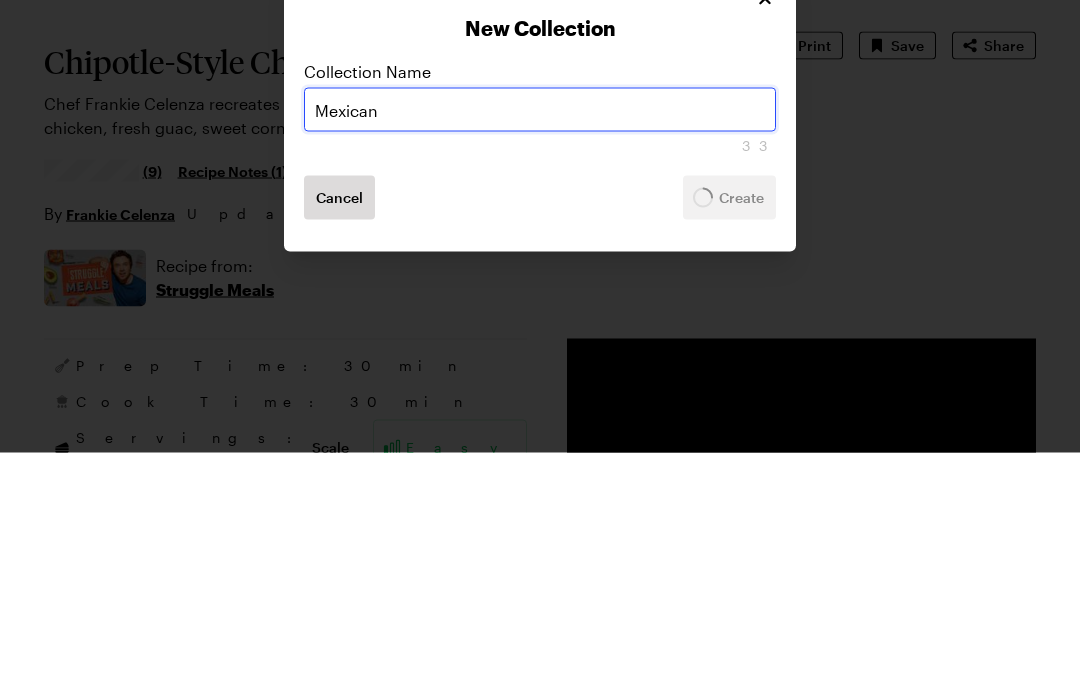 scroll, scrollTop: 234, scrollLeft: 0, axis: vertical 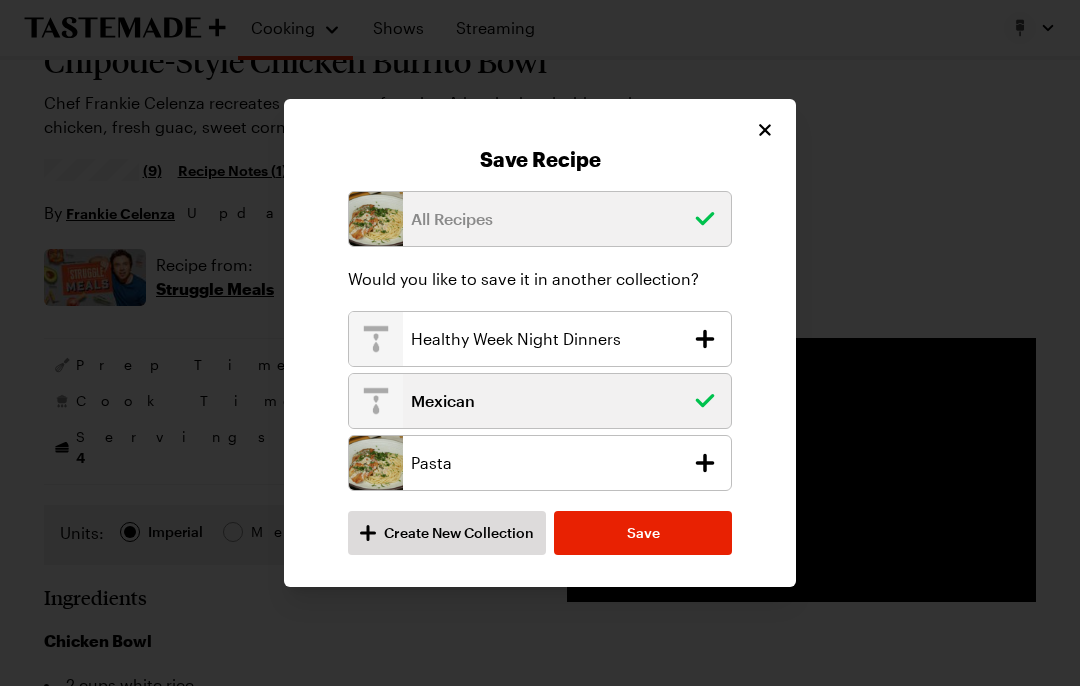 click on "Save Recipe All Recipes Would you like to save it in another collection? Healthy Week Night Dinners Mexican Pasta Create New Collection Save" at bounding box center [540, 343] 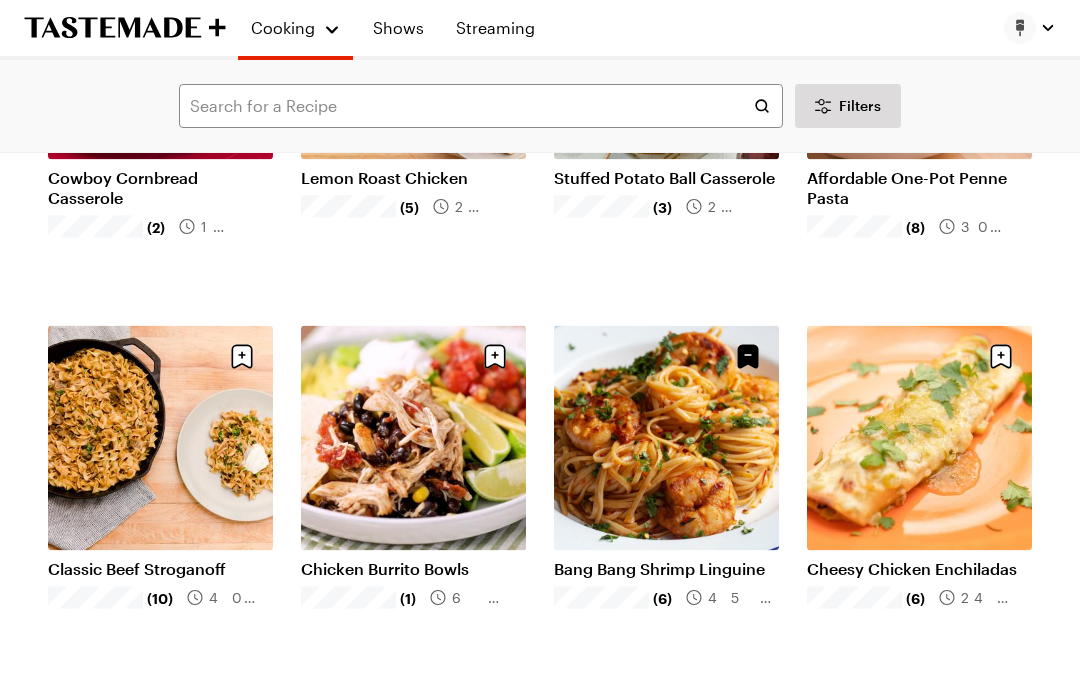 scroll, scrollTop: 840, scrollLeft: 0, axis: vertical 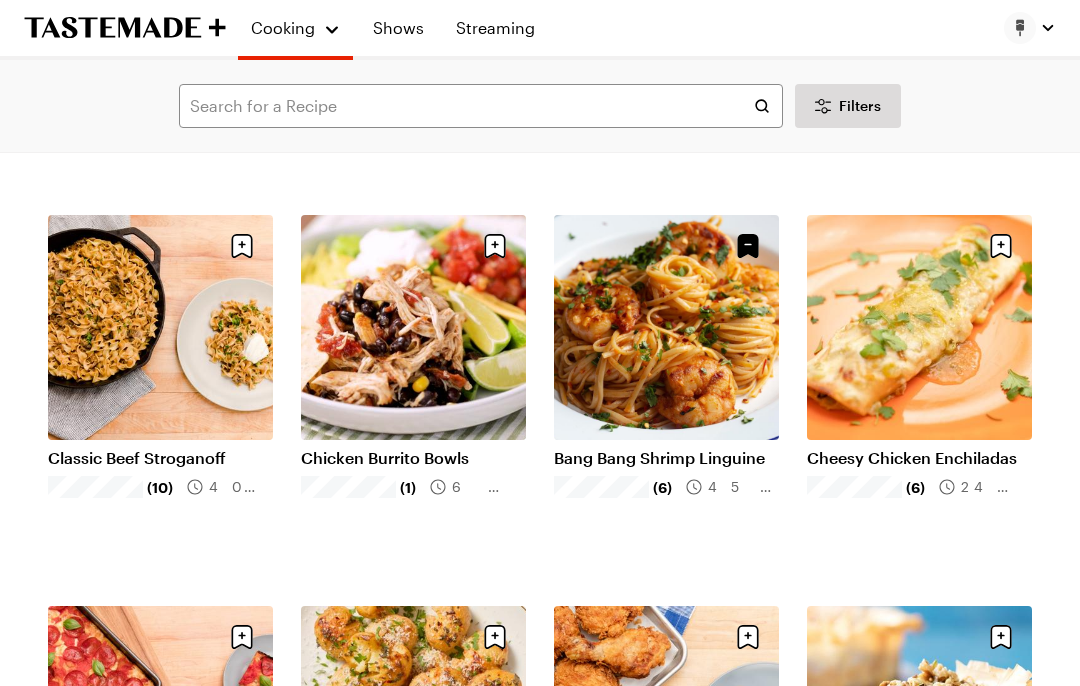 click on "Bang Bang Shrimp Linguine" at bounding box center (666, 458) 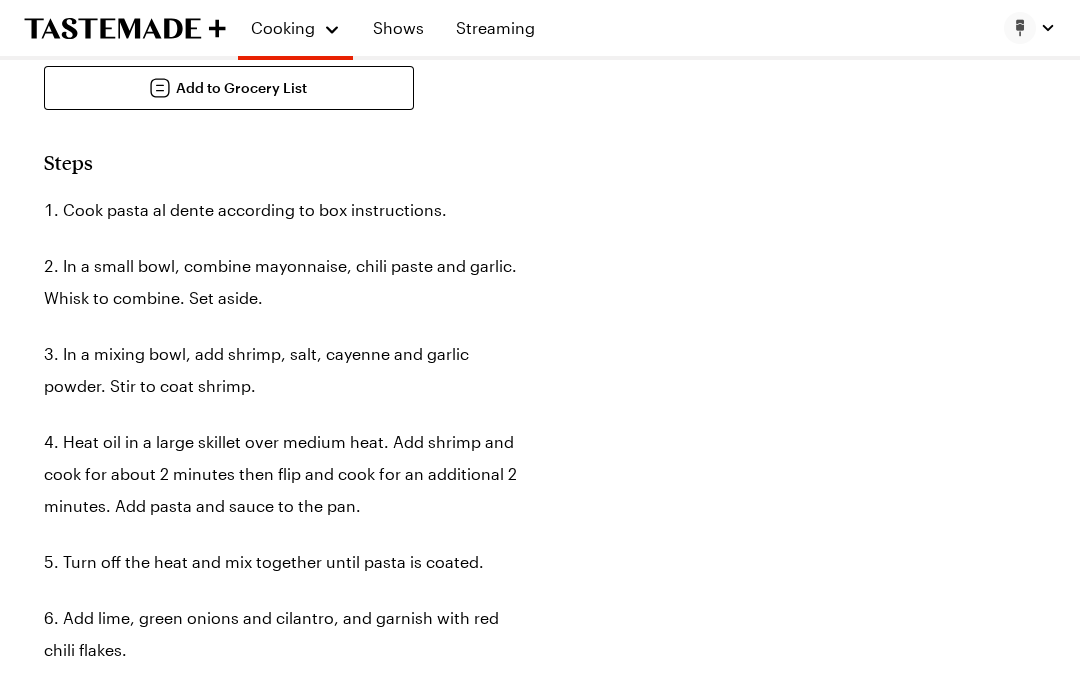 scroll, scrollTop: 0, scrollLeft: 0, axis: both 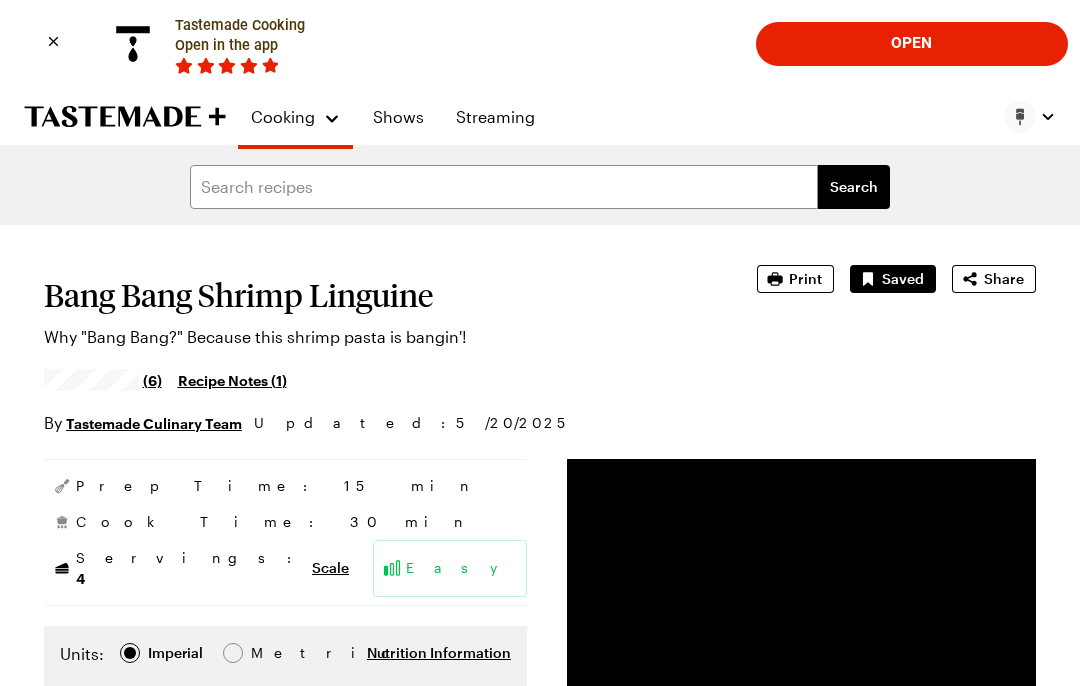click on "Saved" at bounding box center [903, 279] 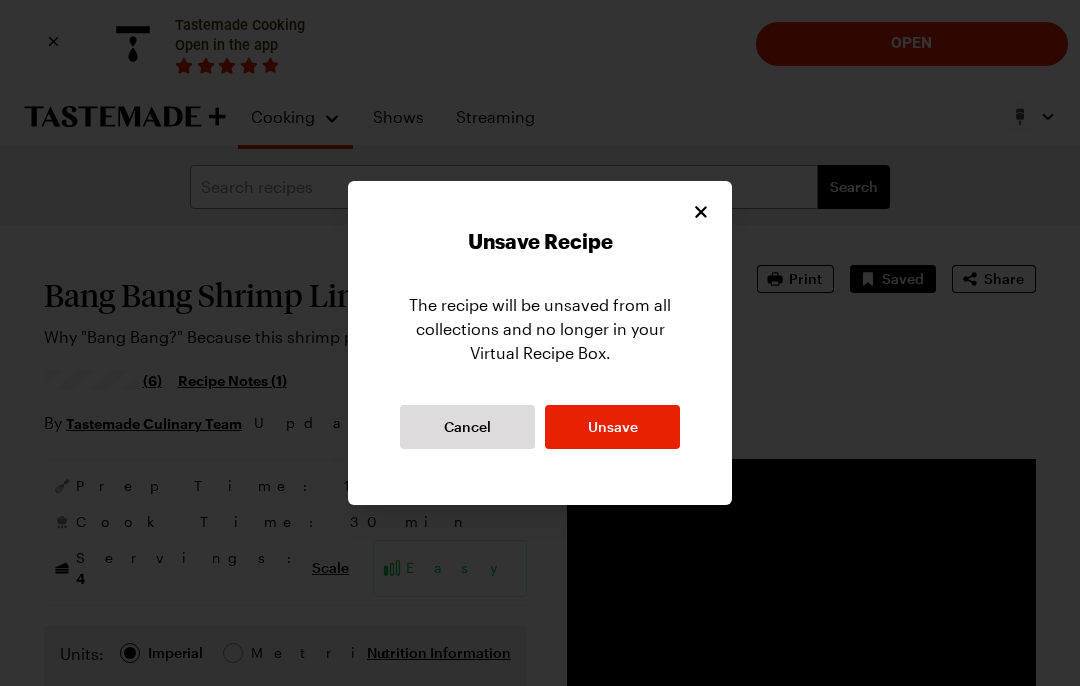 click 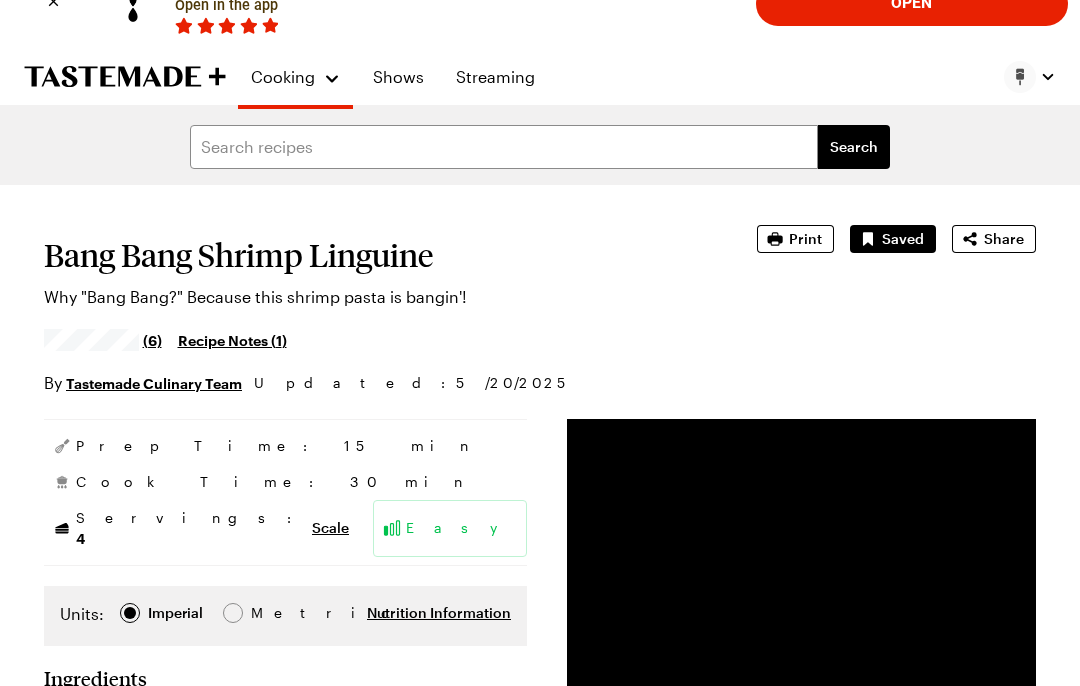 scroll, scrollTop: 0, scrollLeft: 0, axis: both 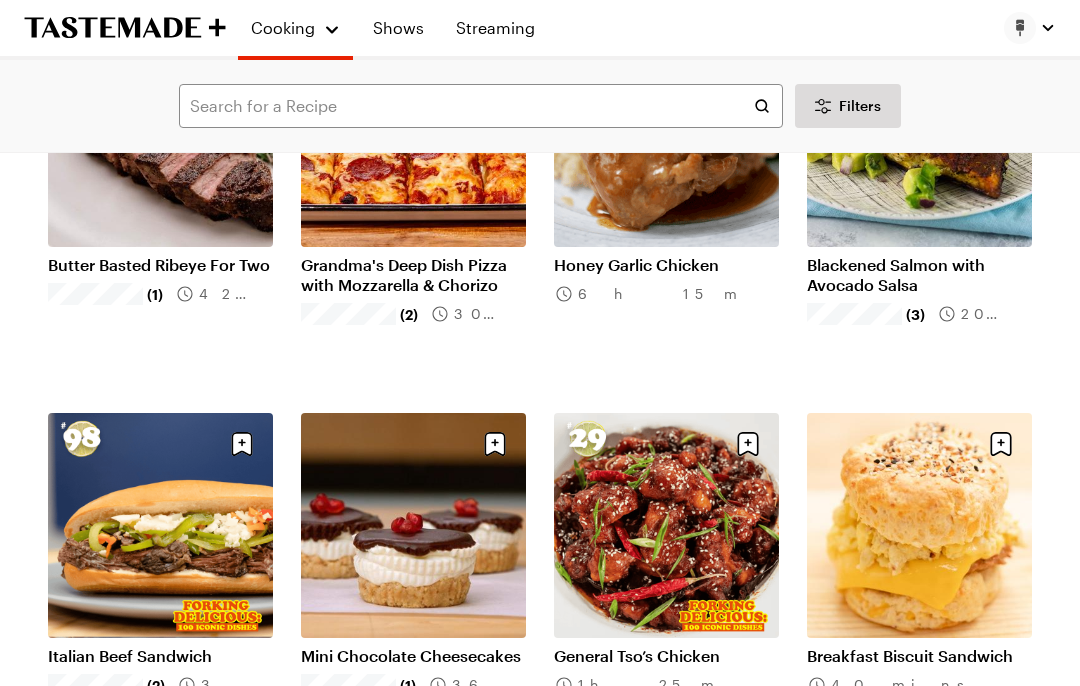 click on "General Tso’s Chicken" at bounding box center [666, 656] 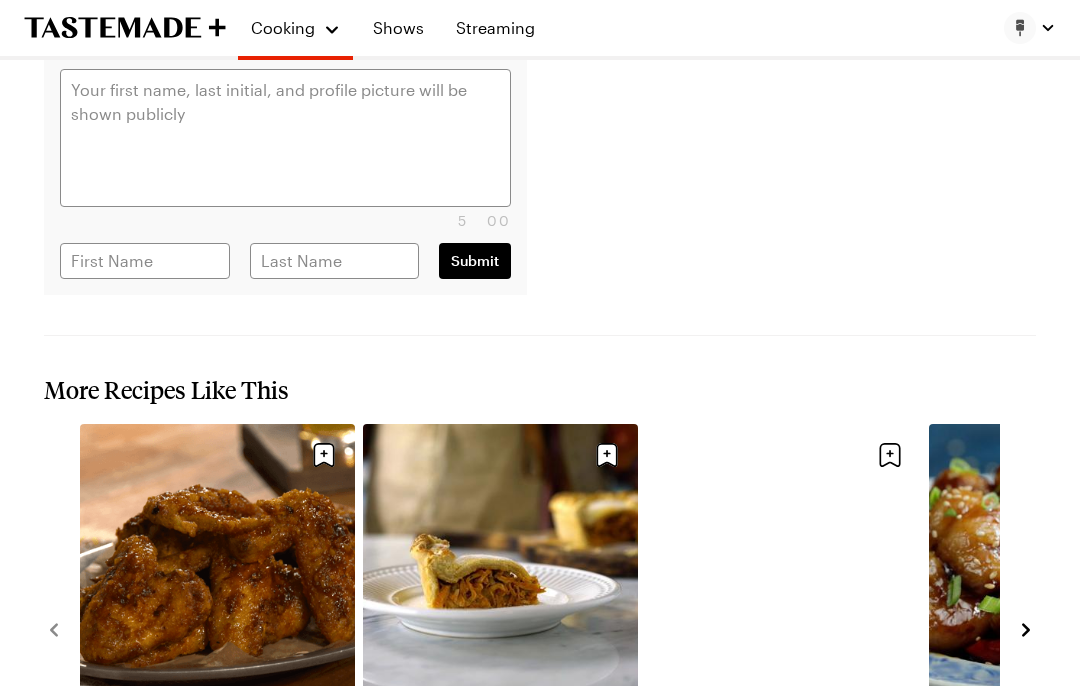 scroll, scrollTop: 3721, scrollLeft: 0, axis: vertical 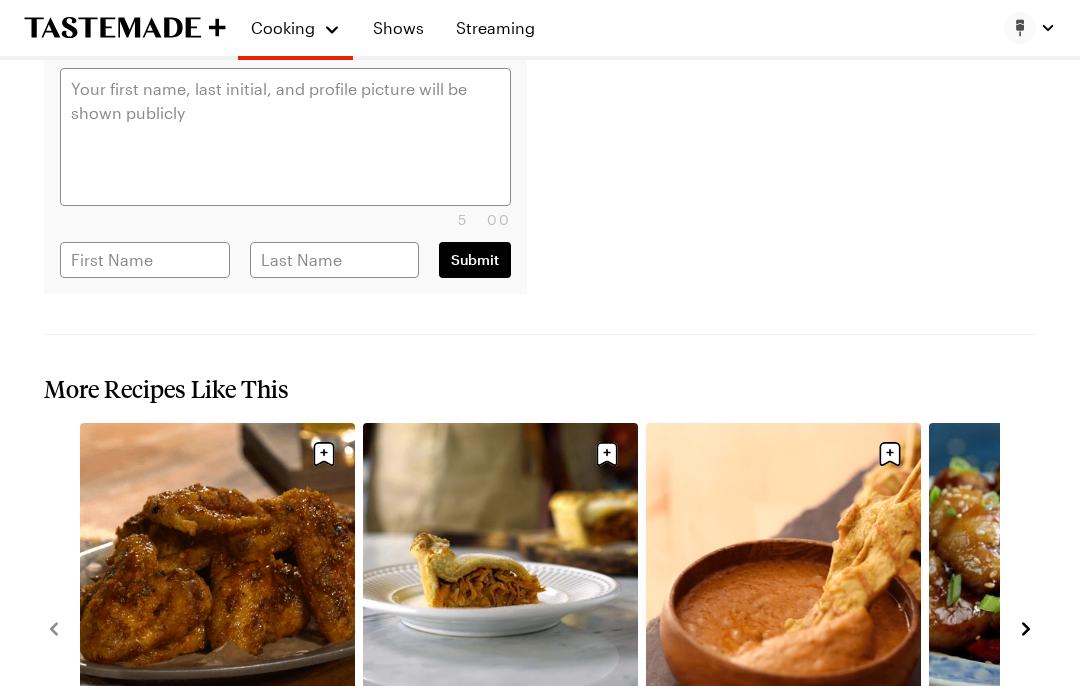 click on "[PRODUCT] [PRODUCT]" at bounding box center [217, 716] 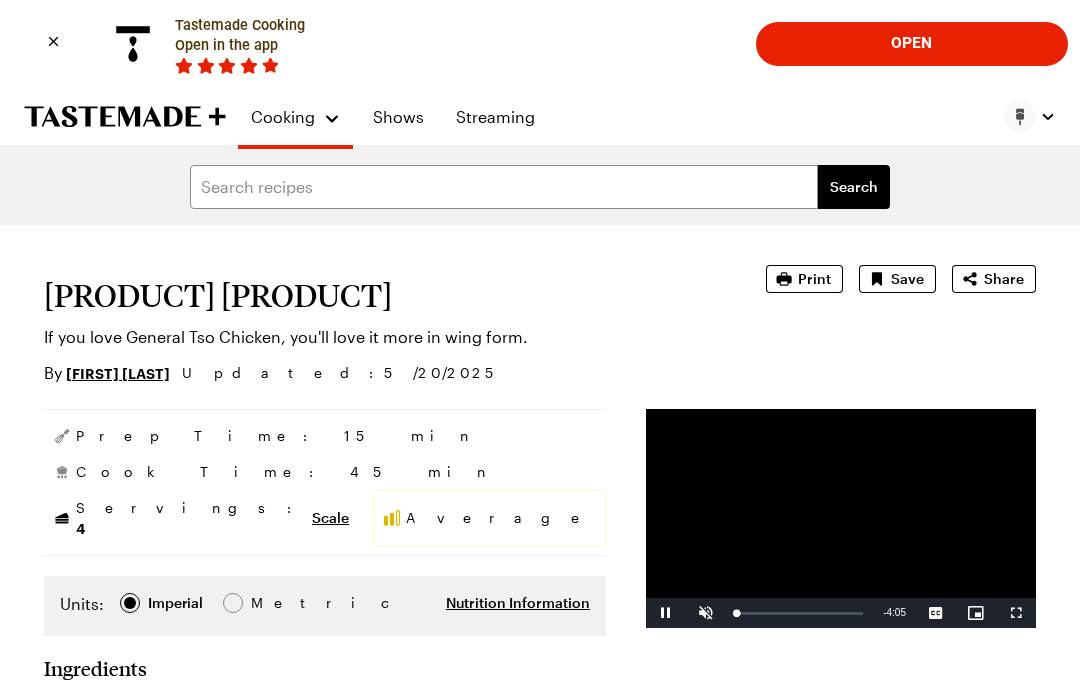 click on "Save" at bounding box center (907, 279) 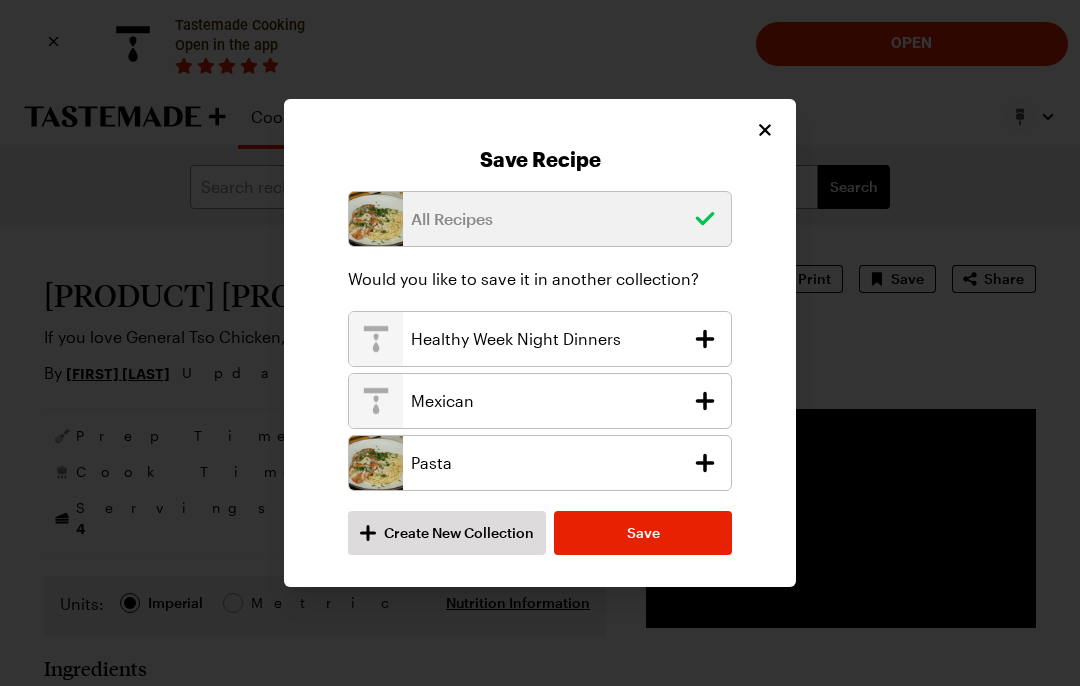 click on "Create New Collection" at bounding box center [447, 533] 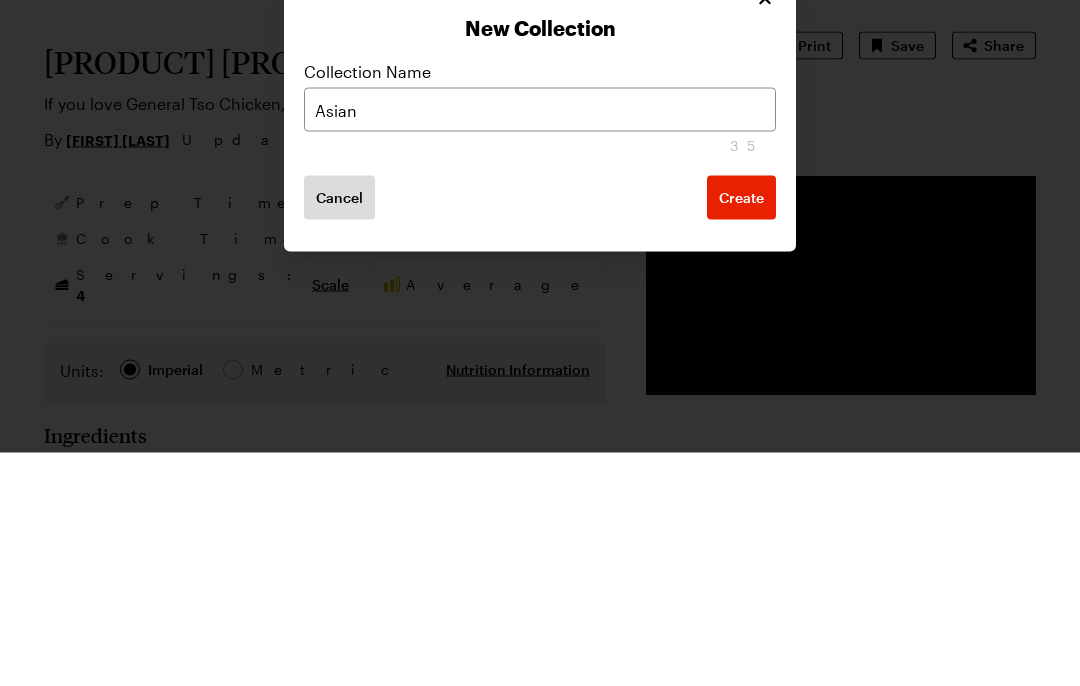 type on "Asian" 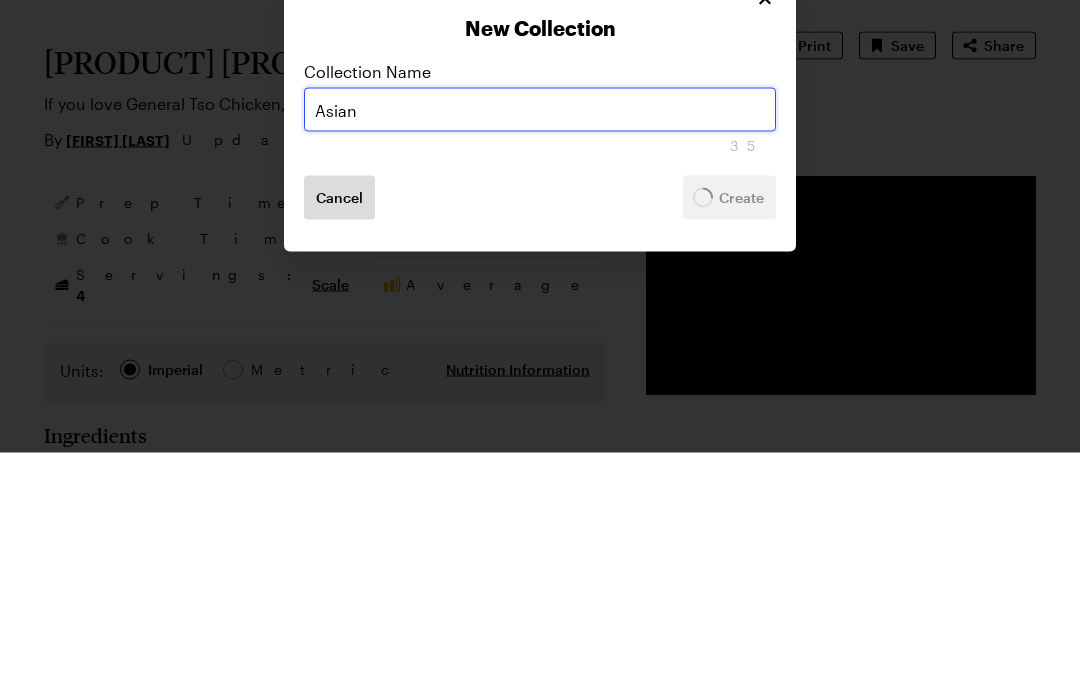scroll, scrollTop: 234, scrollLeft: 0, axis: vertical 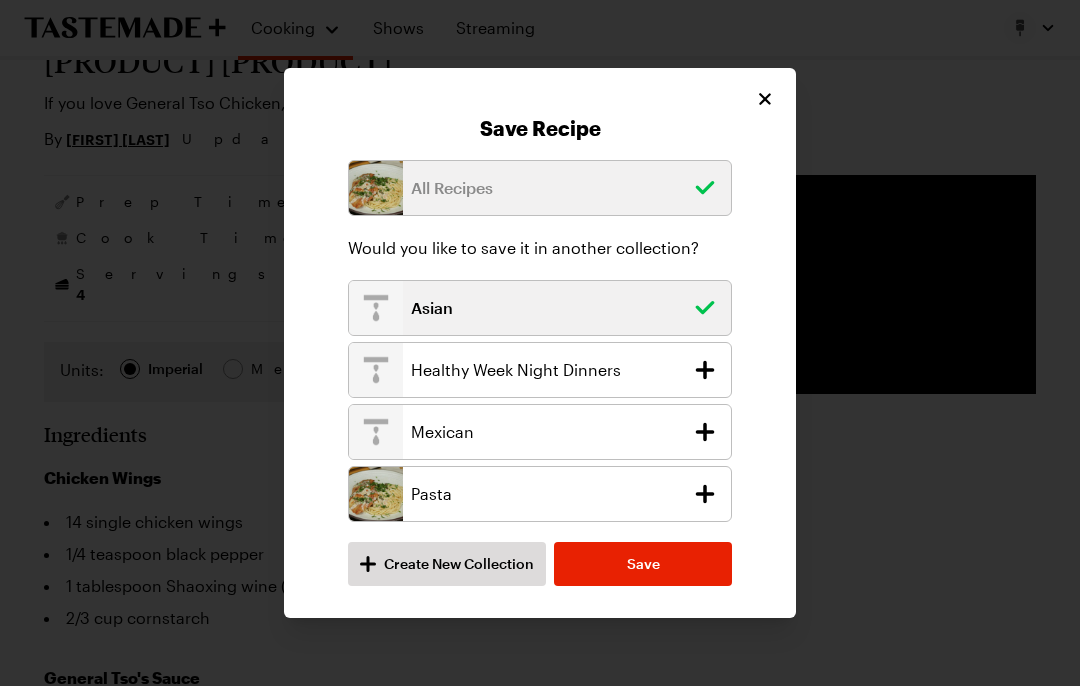 click on "Save" at bounding box center [643, 564] 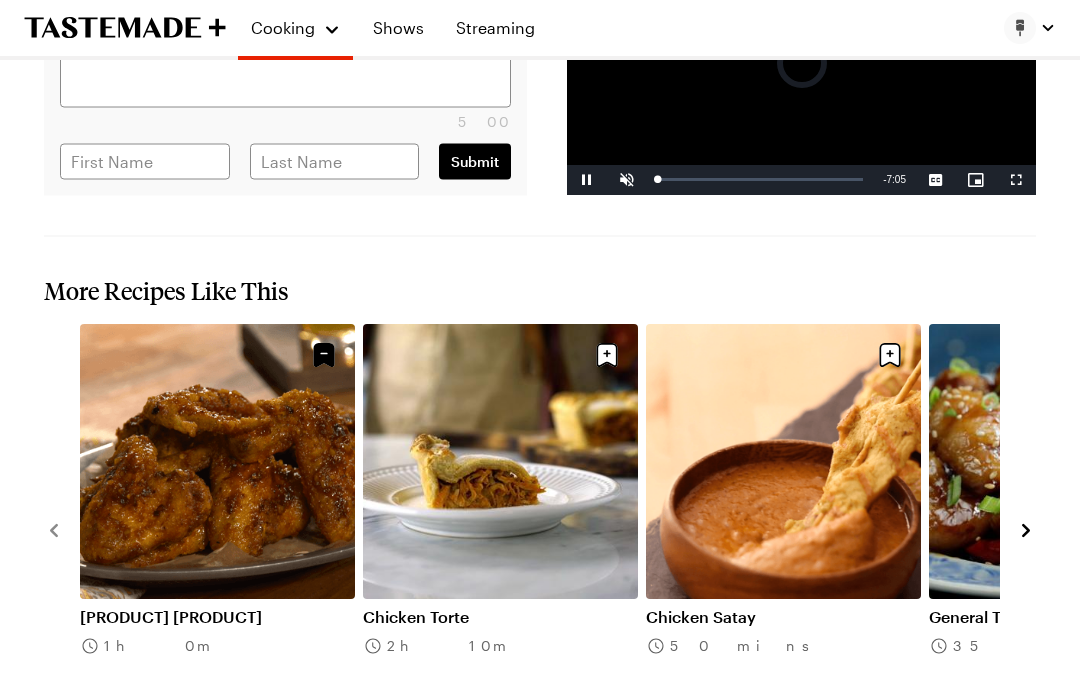 scroll, scrollTop: 3820, scrollLeft: 0, axis: vertical 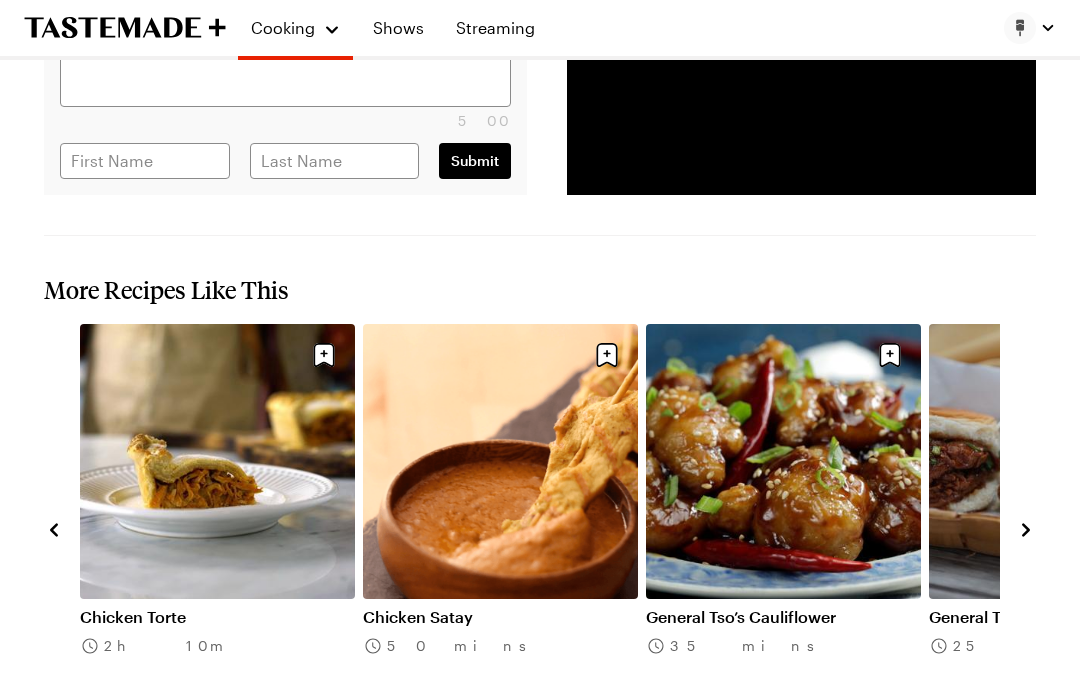 click on "General Tso’s Cauliflower" at bounding box center (783, 617) 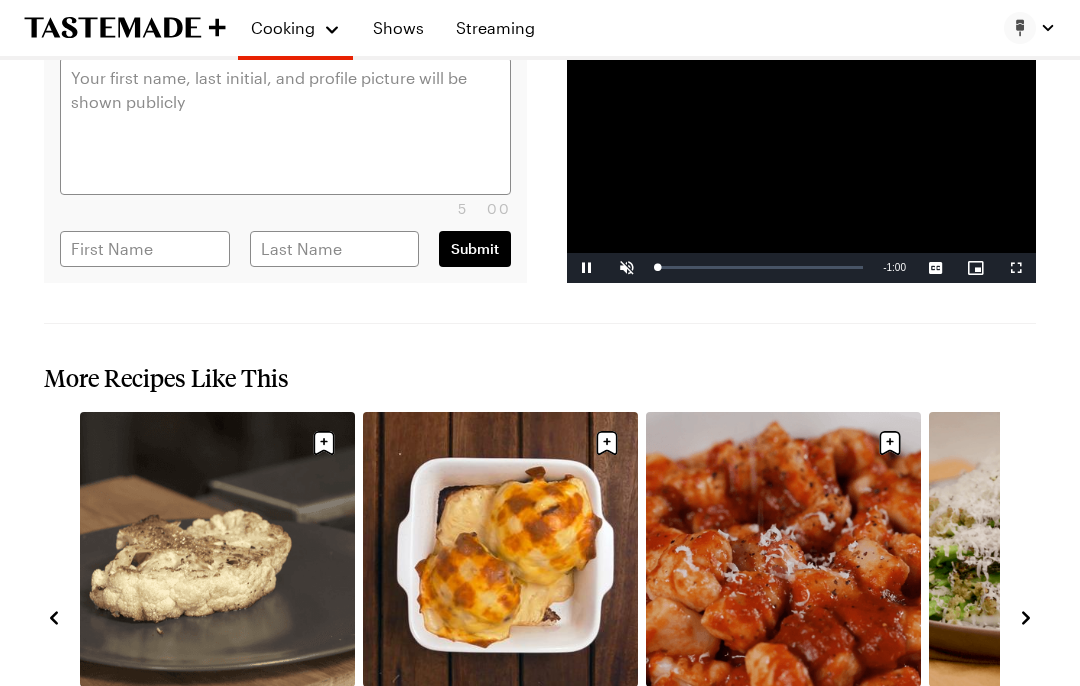 scroll, scrollTop: 3007, scrollLeft: 0, axis: vertical 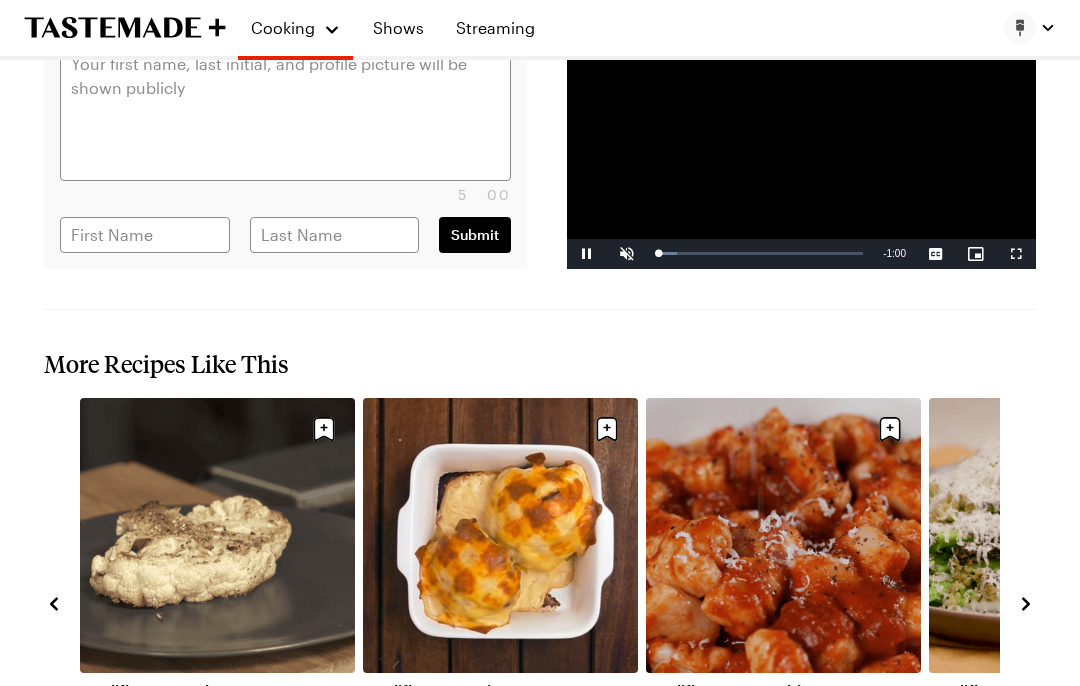 click on "Cauliflower Gnocchi" at bounding box center (783, 691) 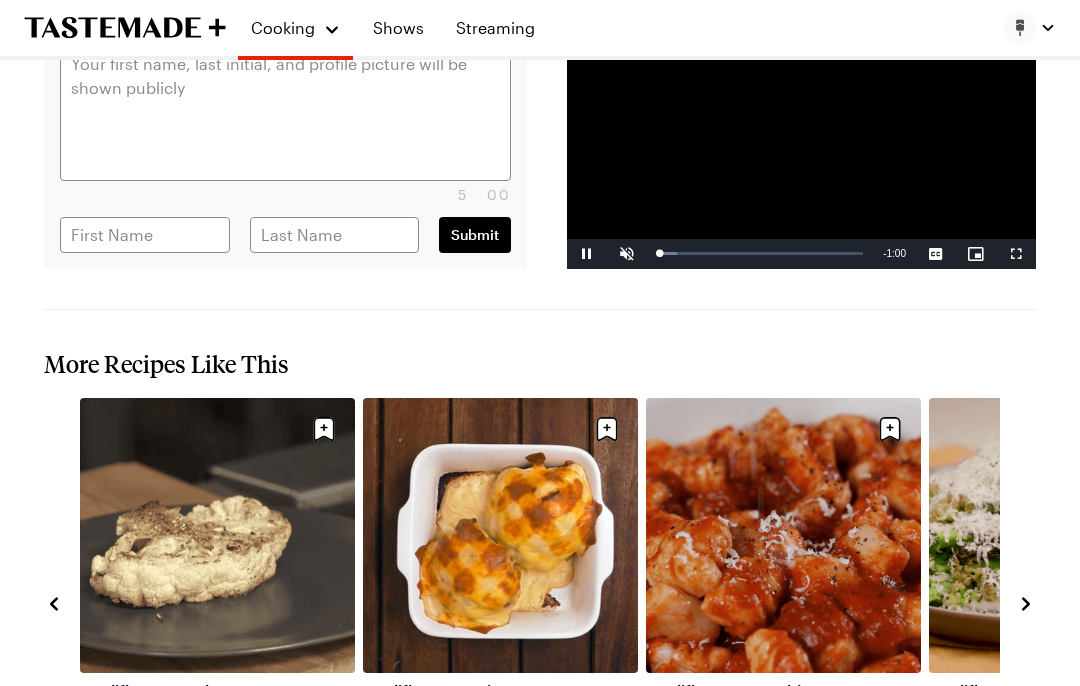 scroll, scrollTop: 0, scrollLeft: 0, axis: both 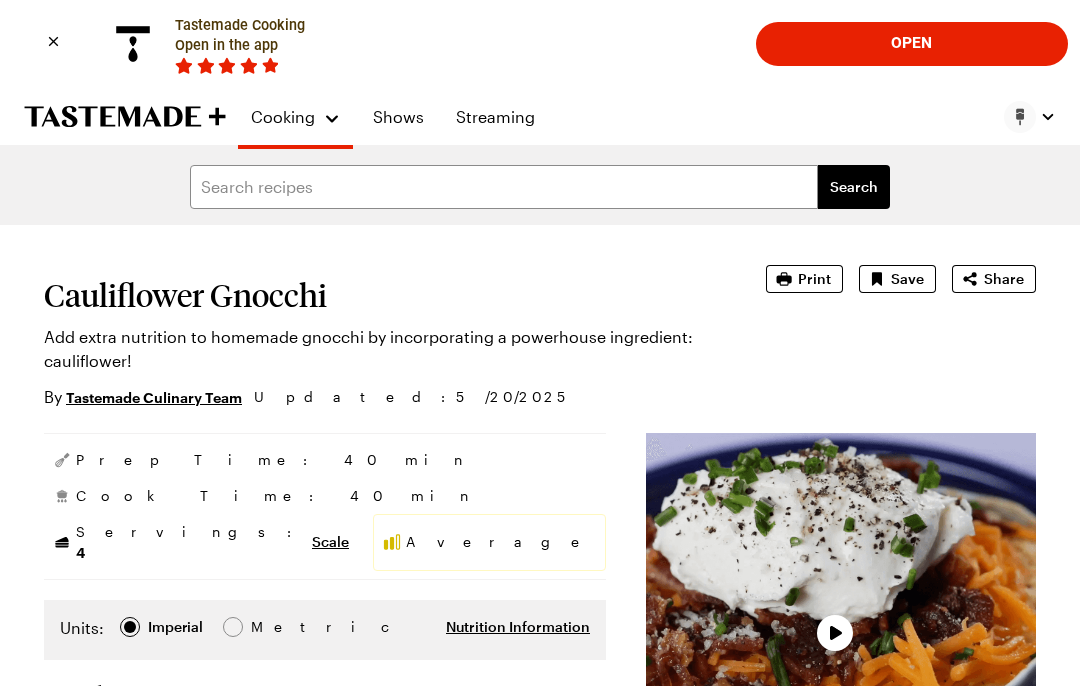 click on "Save" at bounding box center (897, 279) 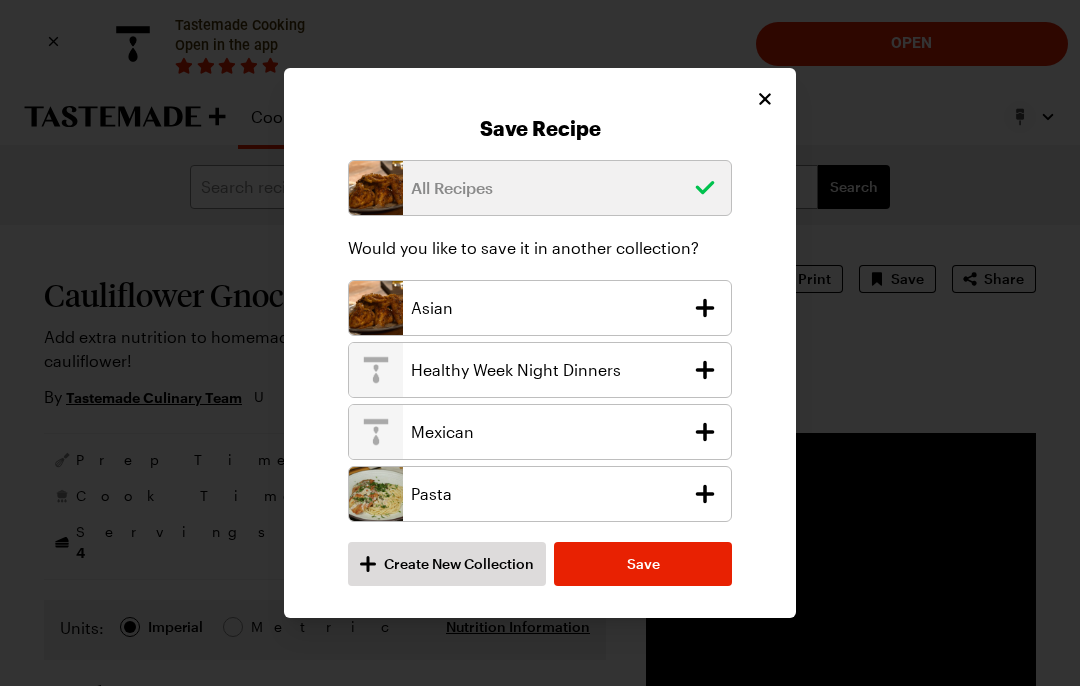 click on "Asian" at bounding box center (547, 308) 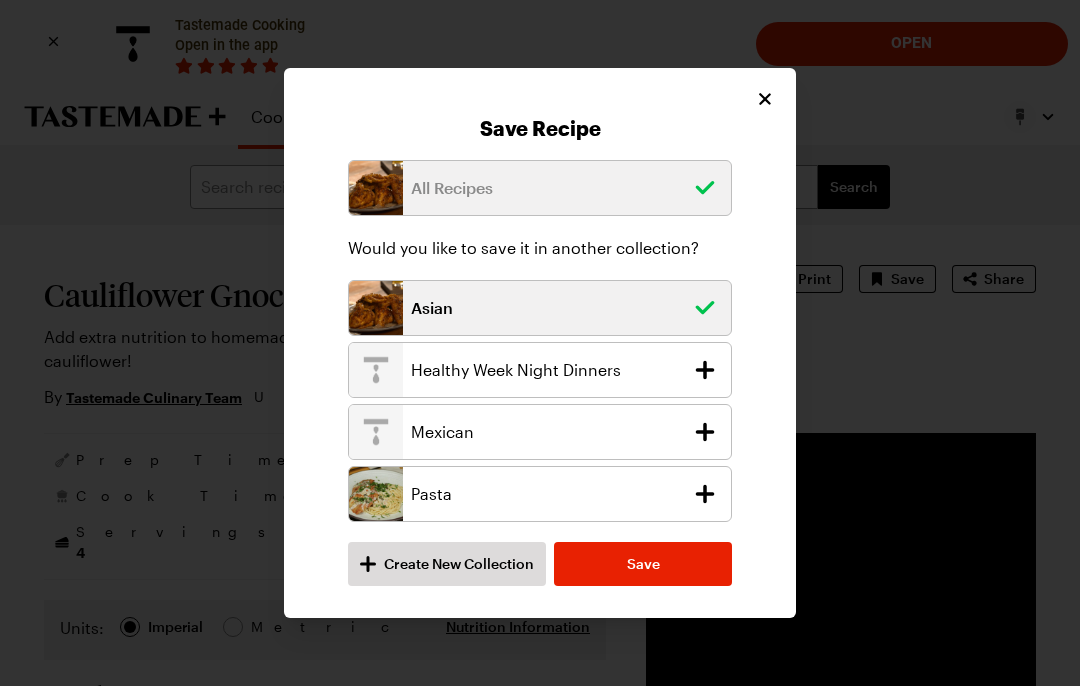 click on "Save" at bounding box center (643, 564) 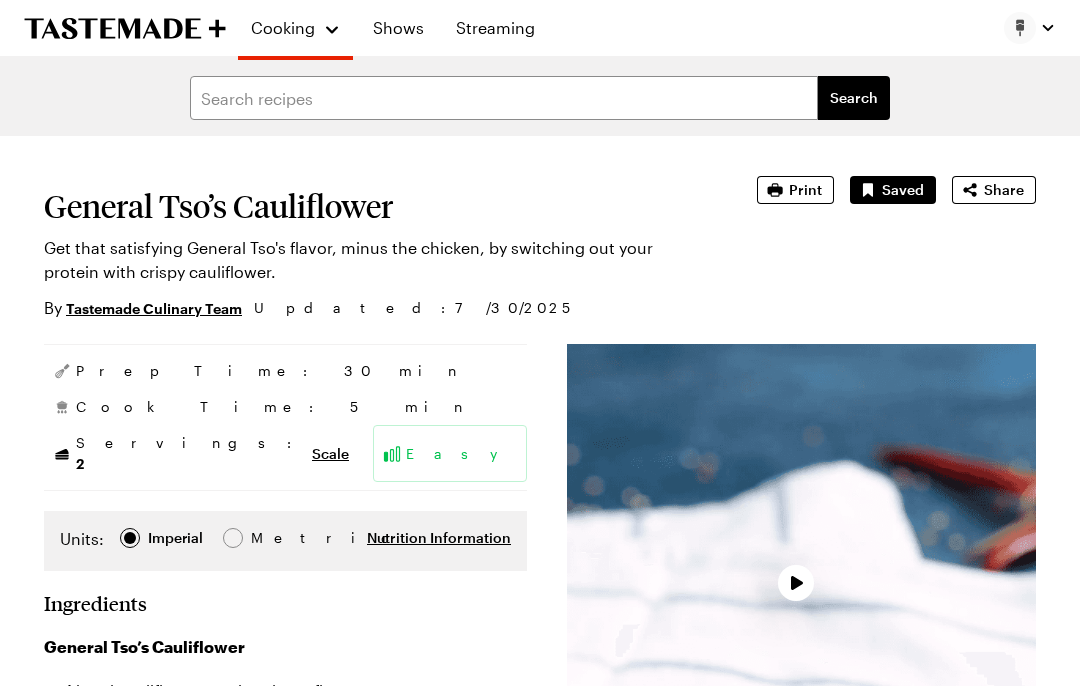 scroll, scrollTop: 3007, scrollLeft: 0, axis: vertical 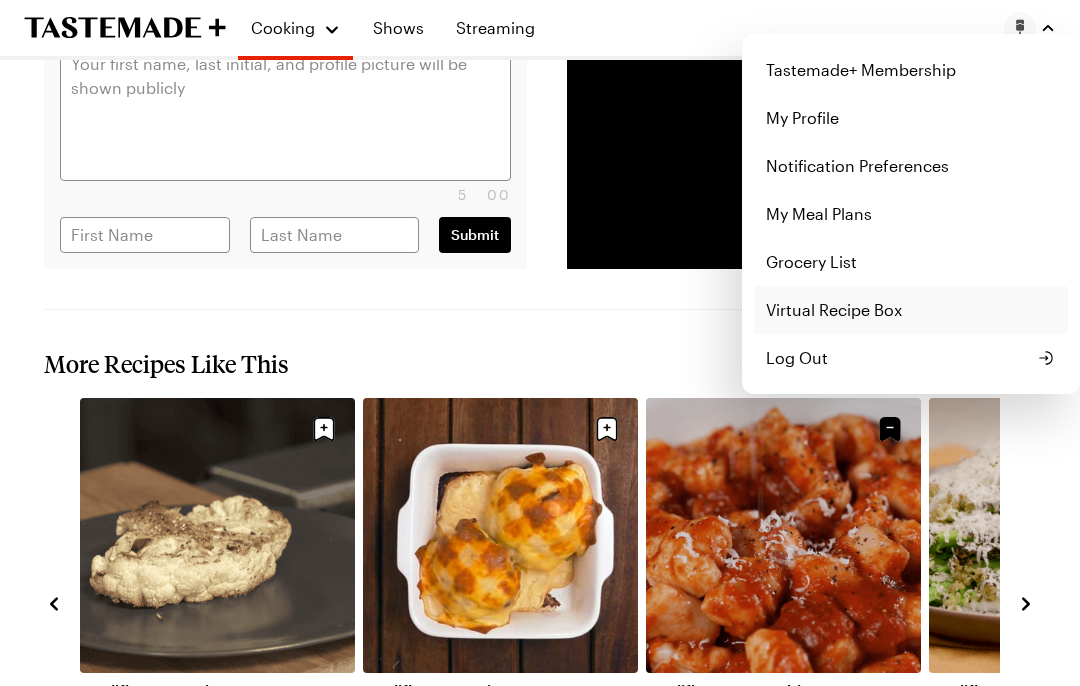 click on "Virtual Recipe Box" at bounding box center (911, 310) 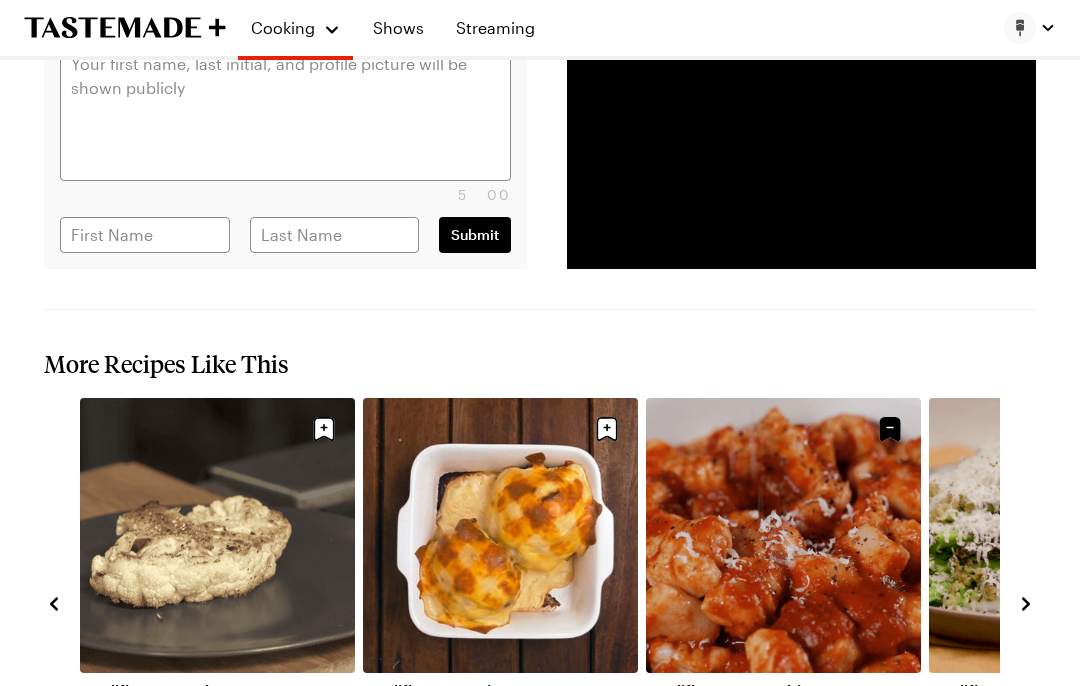 scroll, scrollTop: 0, scrollLeft: 0, axis: both 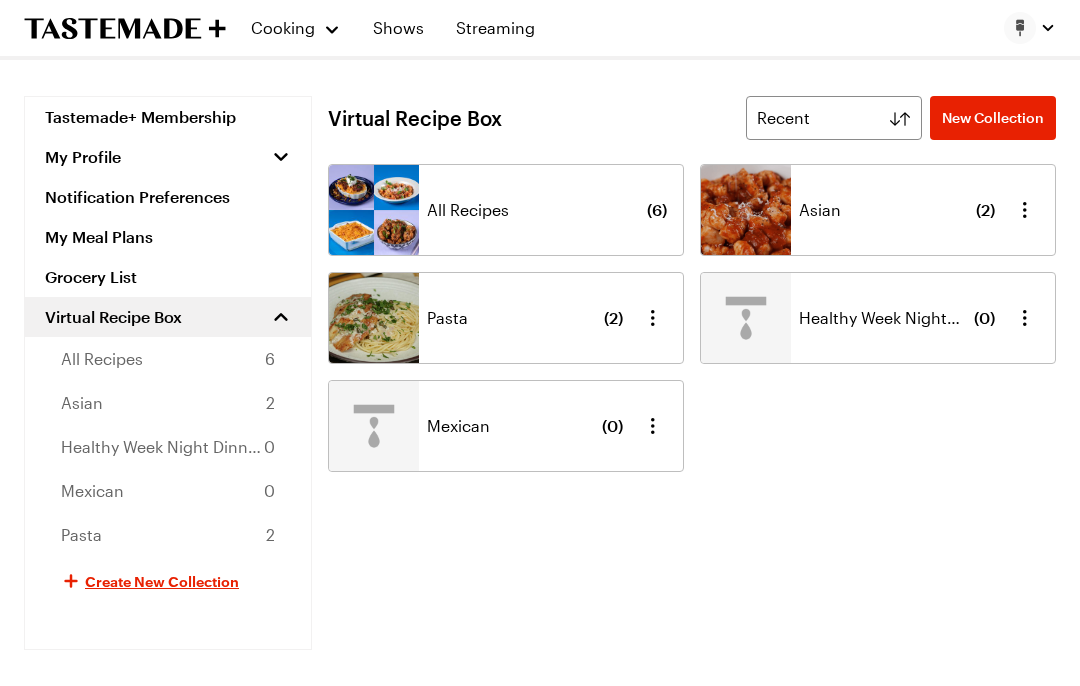 click on "Asian ( 2 )" at bounding box center [897, 210] 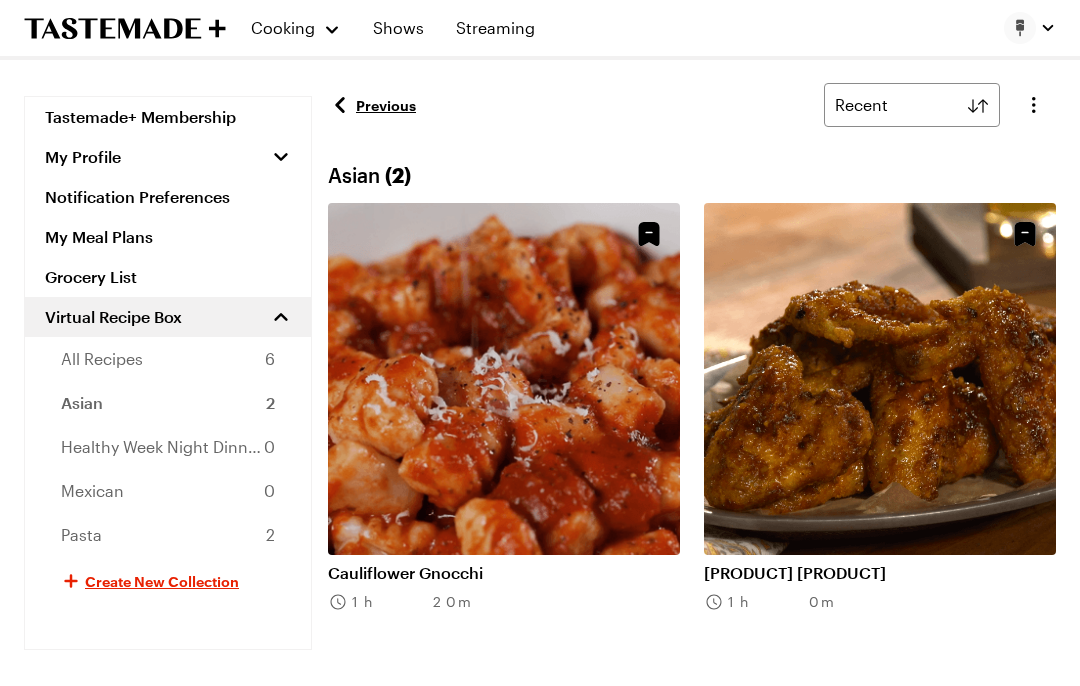 scroll, scrollTop: 0, scrollLeft: 0, axis: both 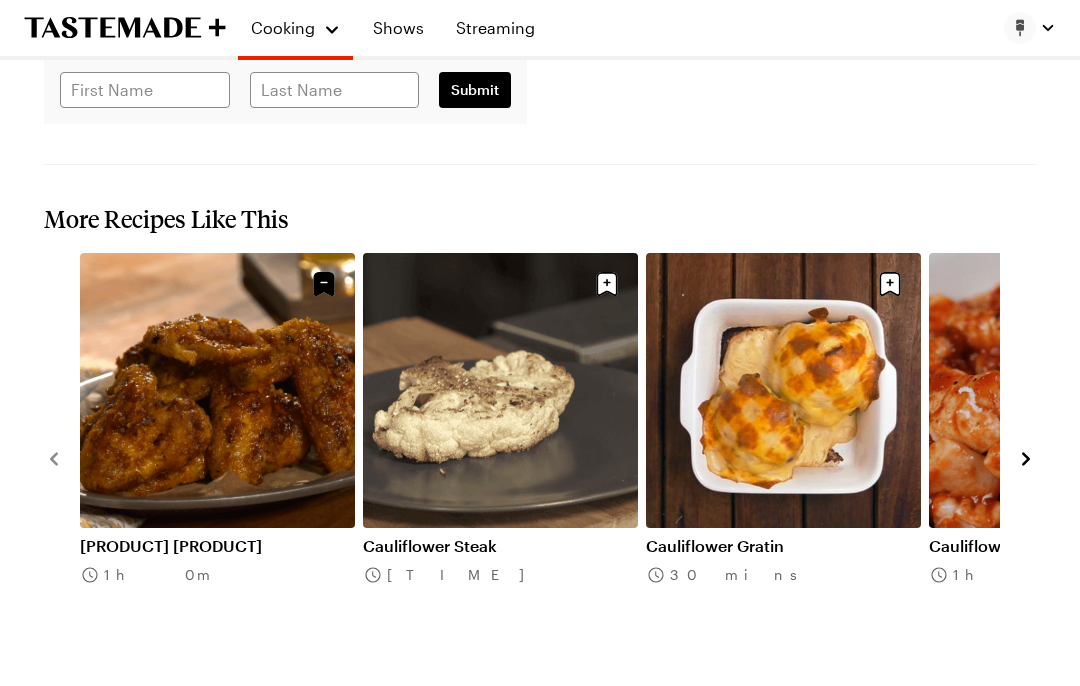 click on "[PRODUCT] [PRODUCT]" at bounding box center (217, 546) 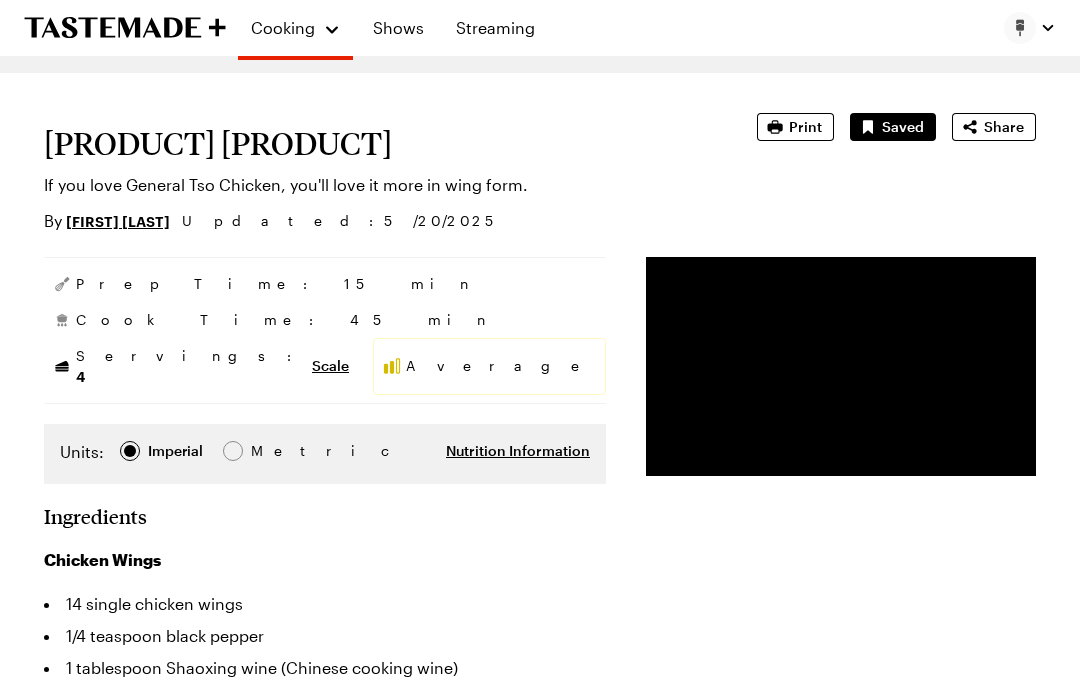 scroll, scrollTop: 150, scrollLeft: 0, axis: vertical 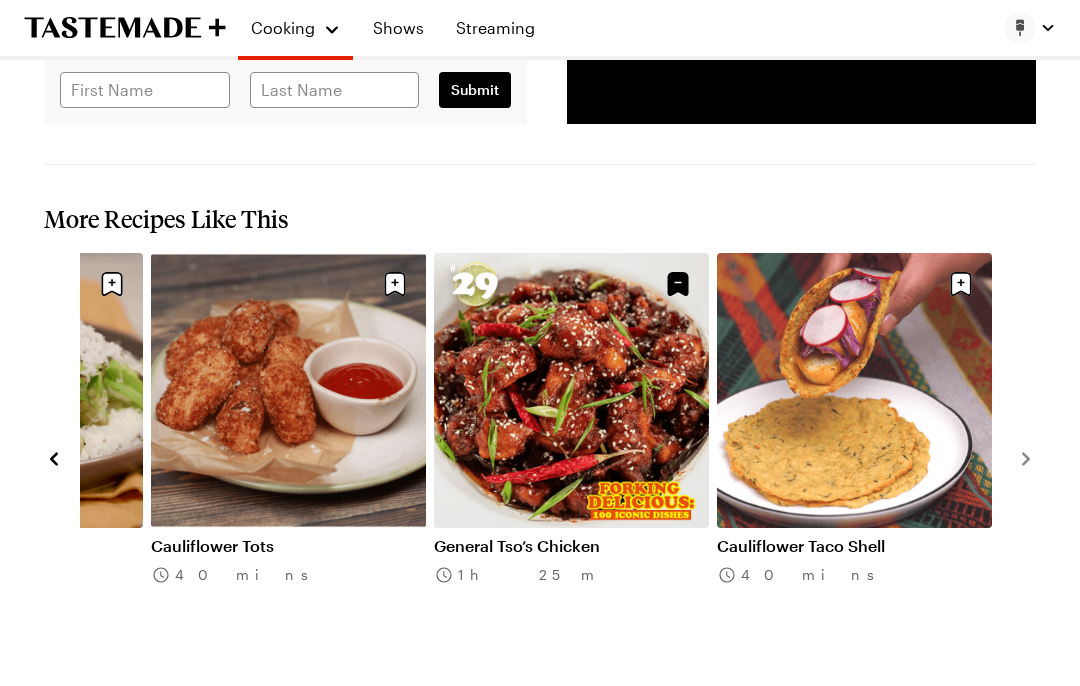 click on "General Tso’s Chicken" at bounding box center (571, 546) 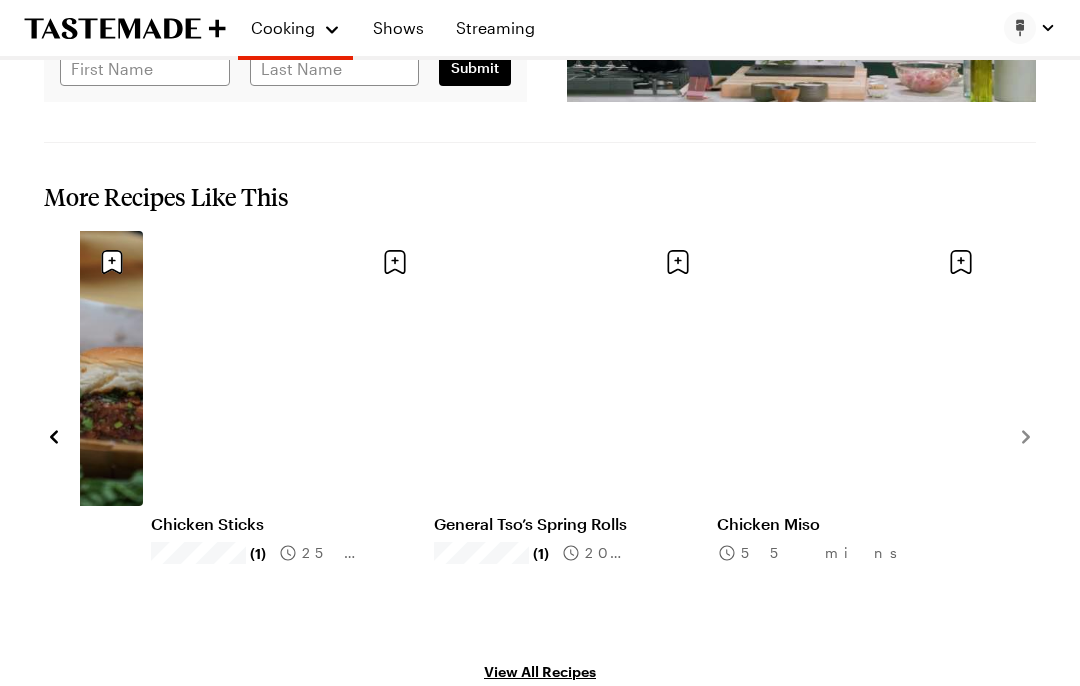 scroll, scrollTop: 0, scrollLeft: 0, axis: both 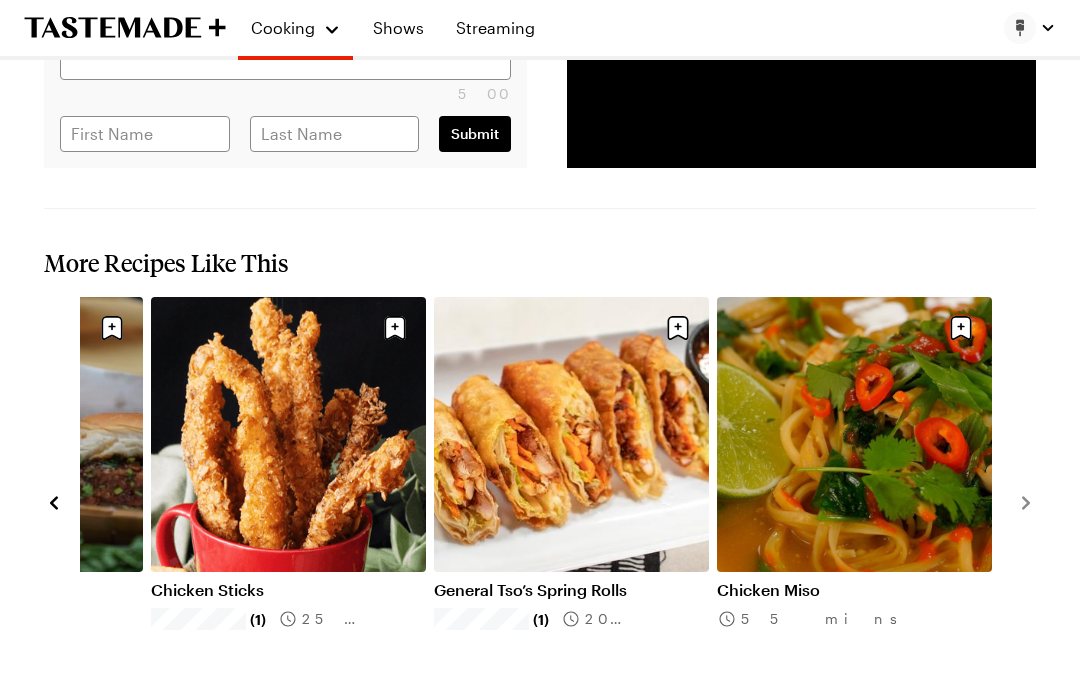 click on "General Tso’s Spring Rolls" at bounding box center [571, 590] 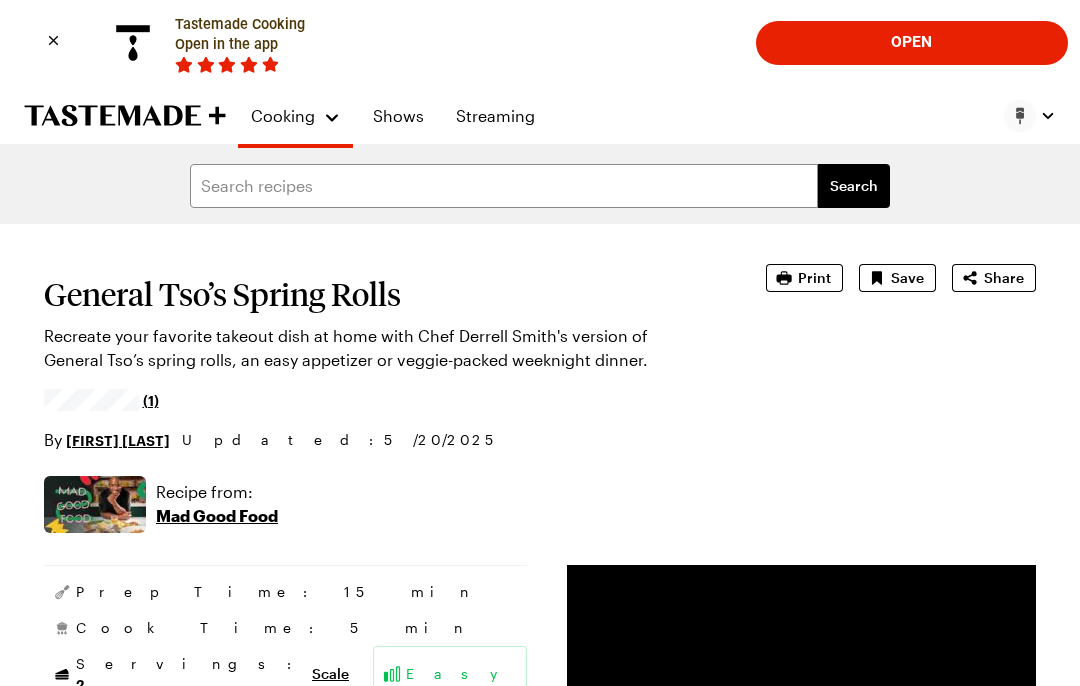 scroll, scrollTop: 0, scrollLeft: 0, axis: both 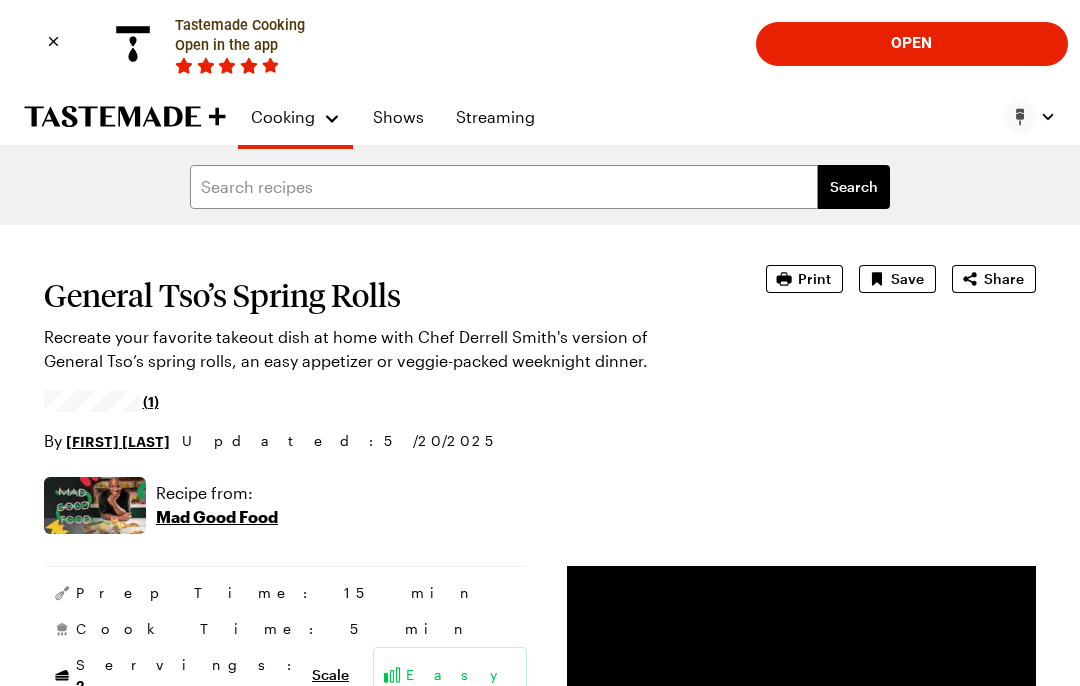 click on "Save" at bounding box center [907, 279] 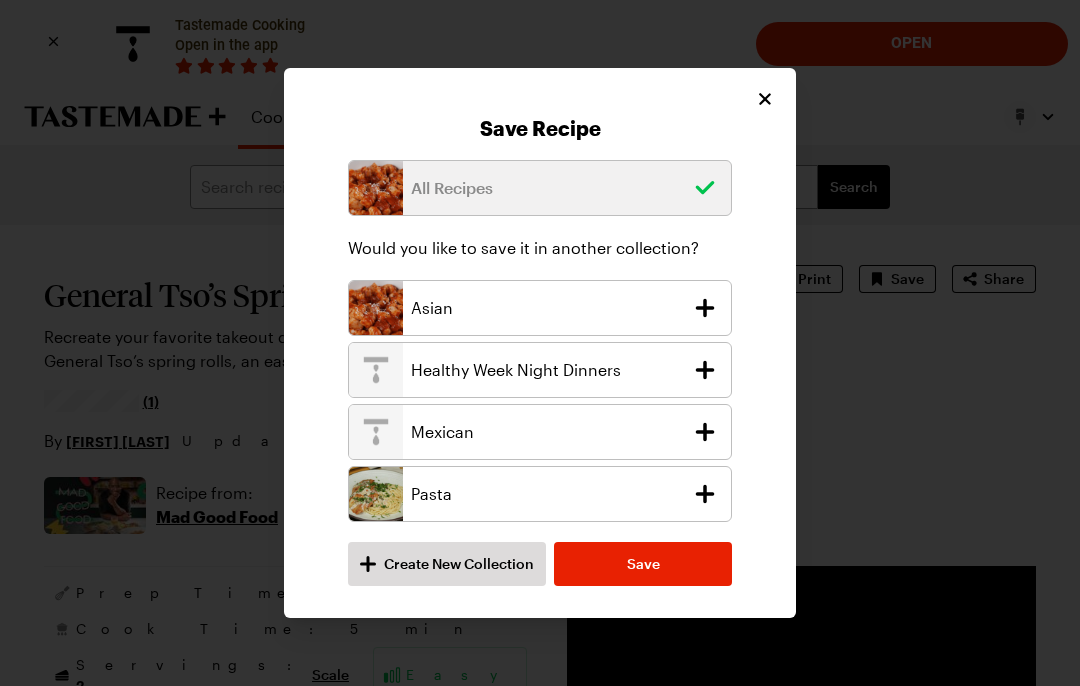 click on "Asian" at bounding box center (547, 308) 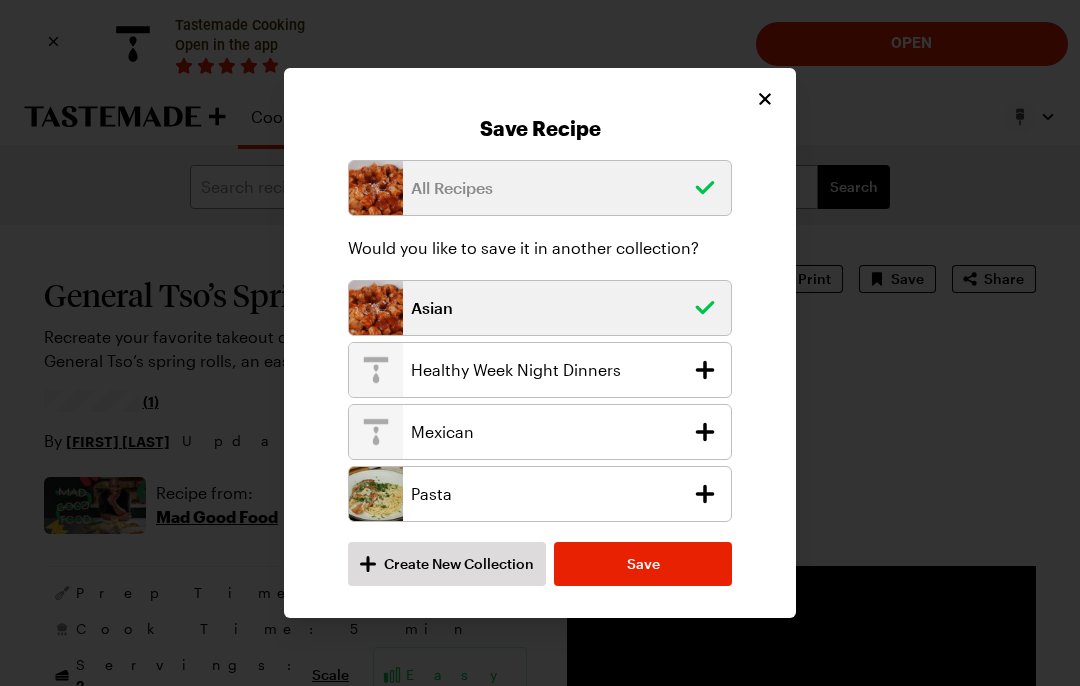 click on "Save" at bounding box center (643, 564) 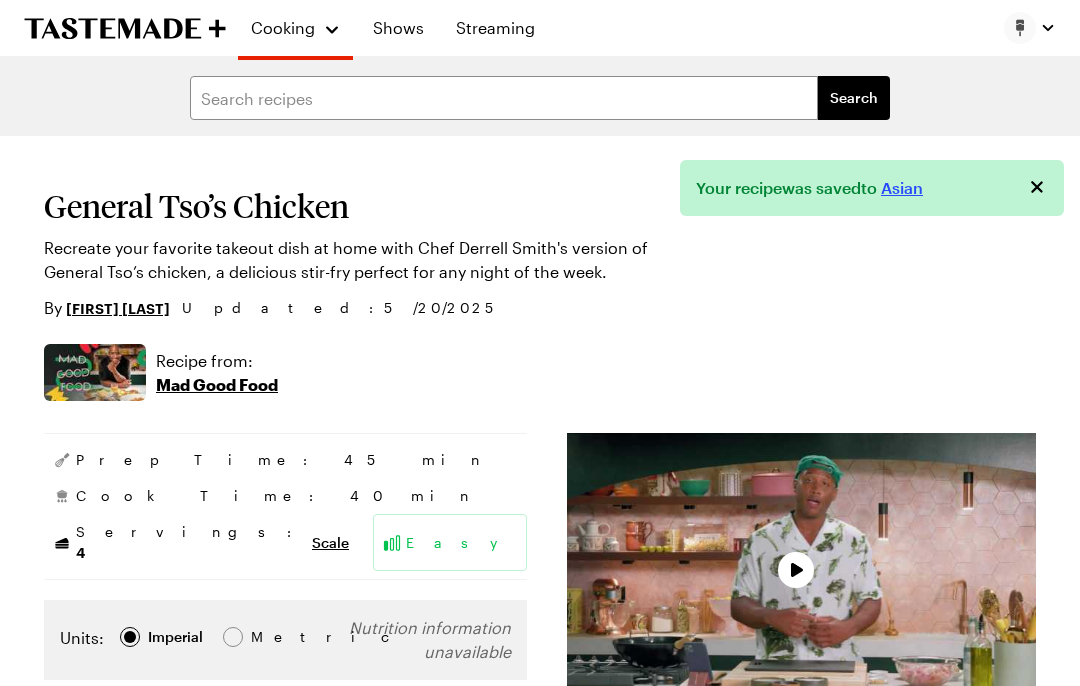 scroll, scrollTop: 2929, scrollLeft: 0, axis: vertical 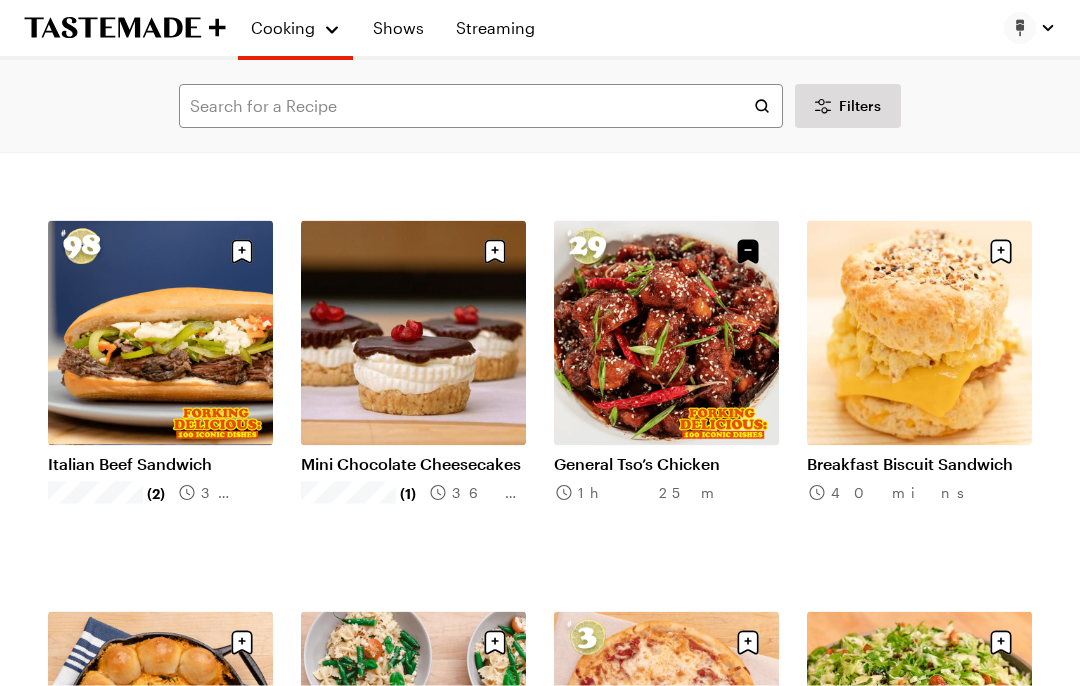click on "Italian Beef Sandwich" at bounding box center [160, 464] 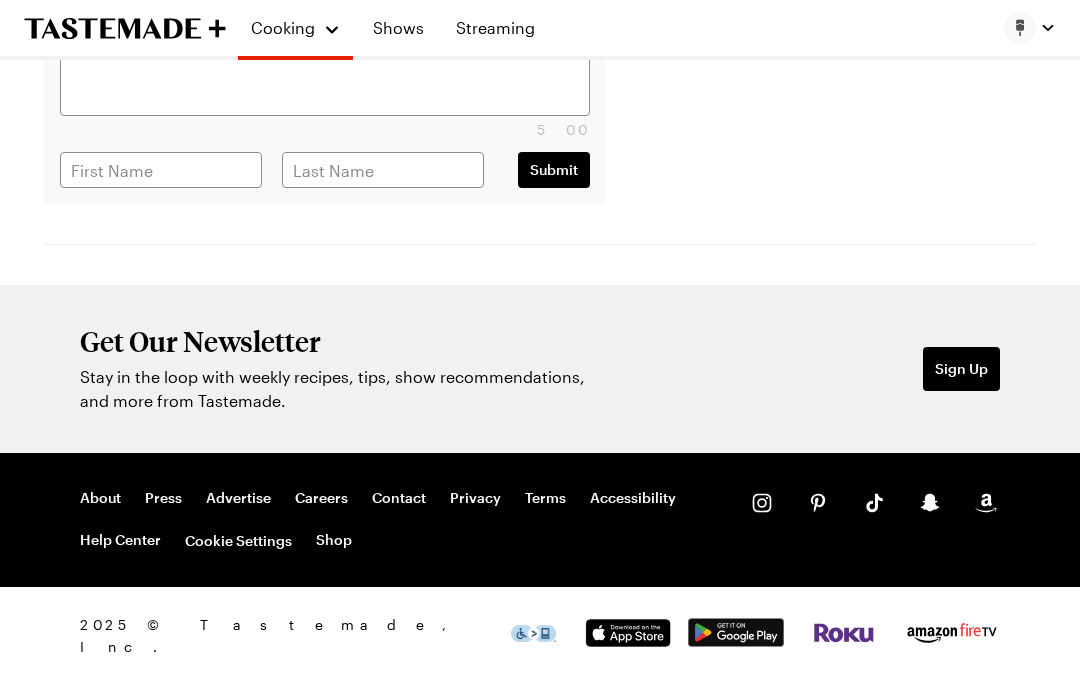 scroll, scrollTop: 2892, scrollLeft: 0, axis: vertical 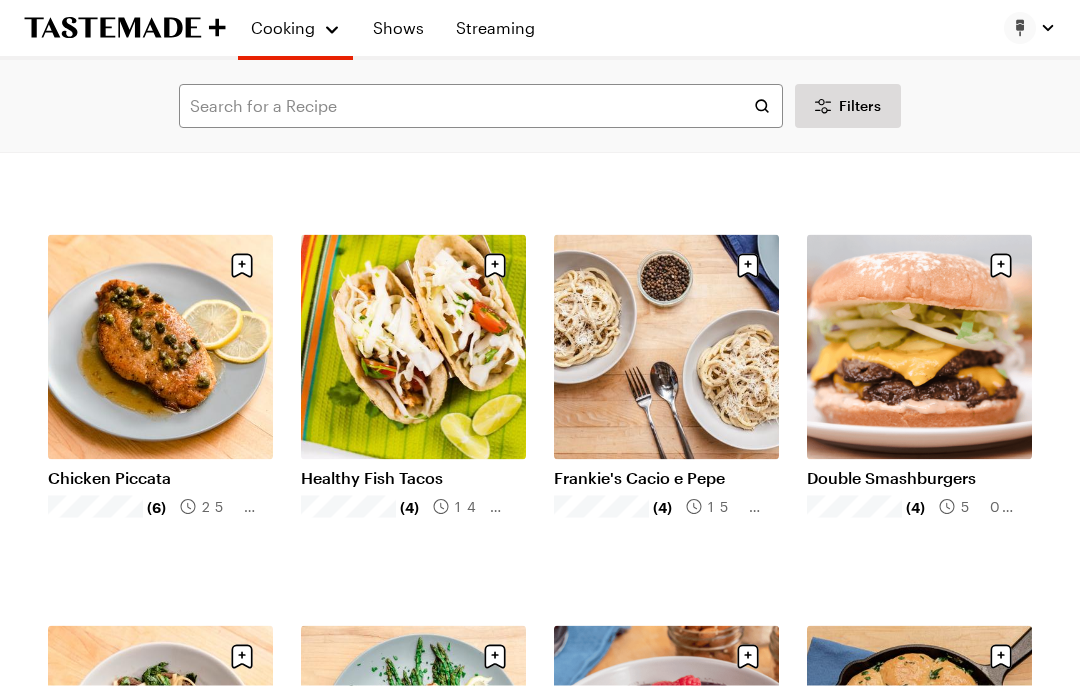 click on "Chicken Piccata" at bounding box center (160, 478) 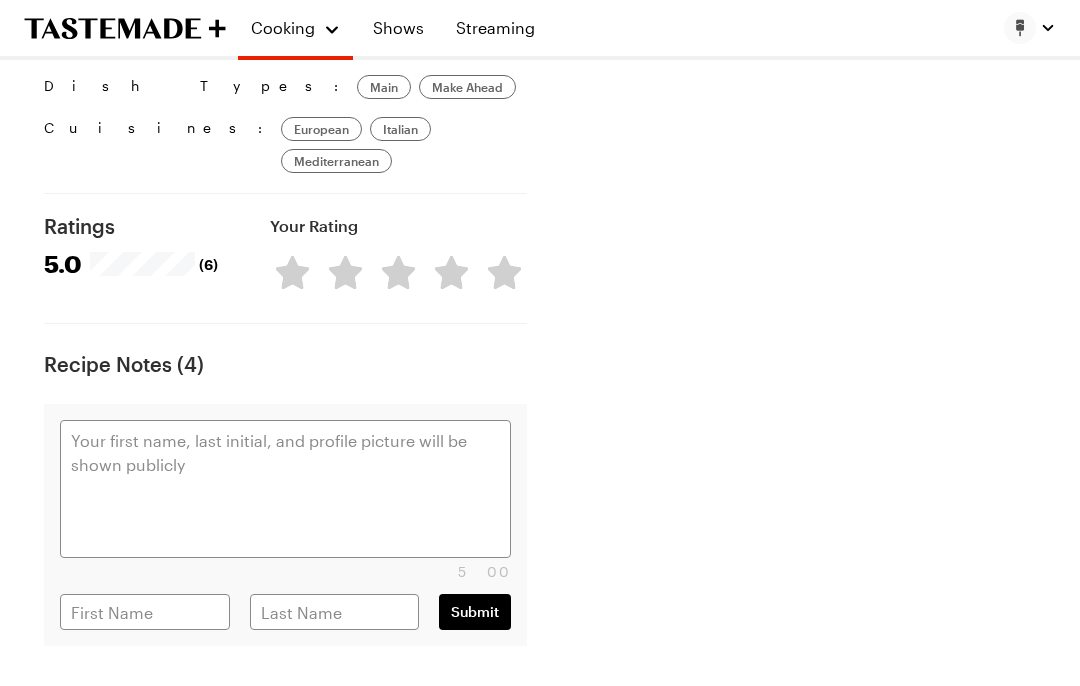 scroll, scrollTop: 0, scrollLeft: 0, axis: both 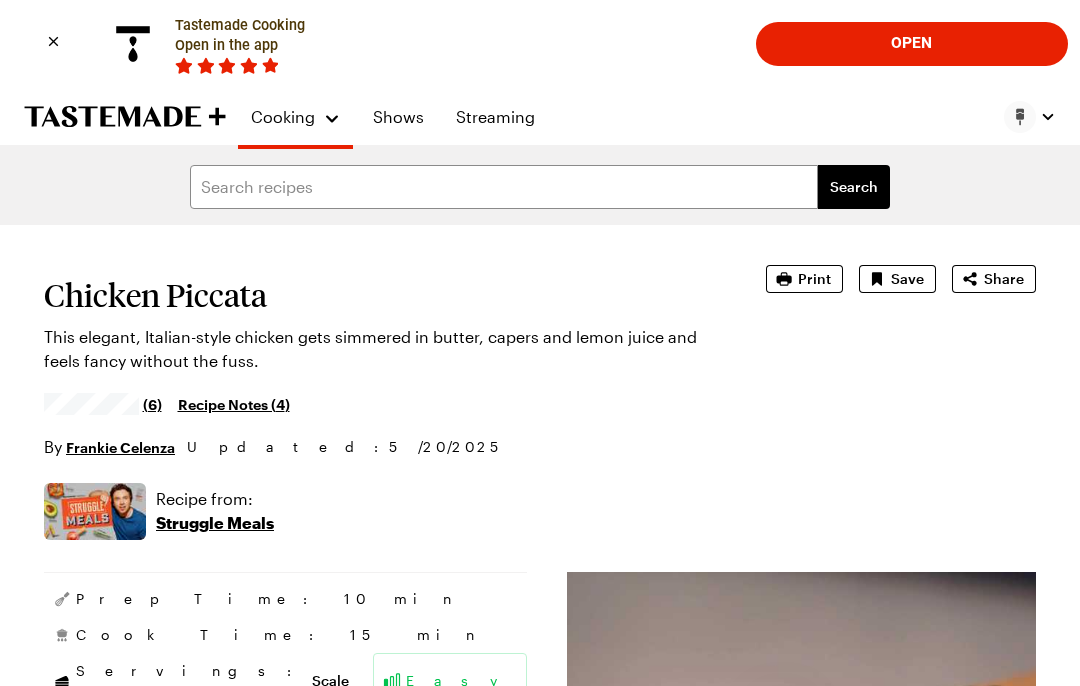 click on "Save" at bounding box center [907, 279] 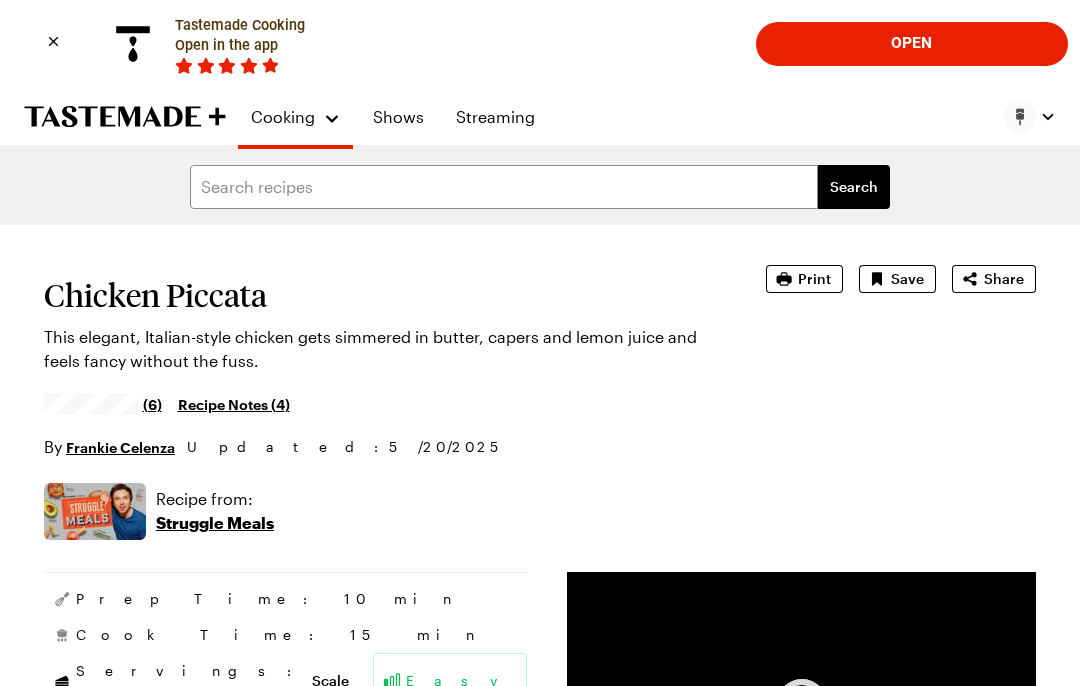 click on "Save" at bounding box center [907, 279] 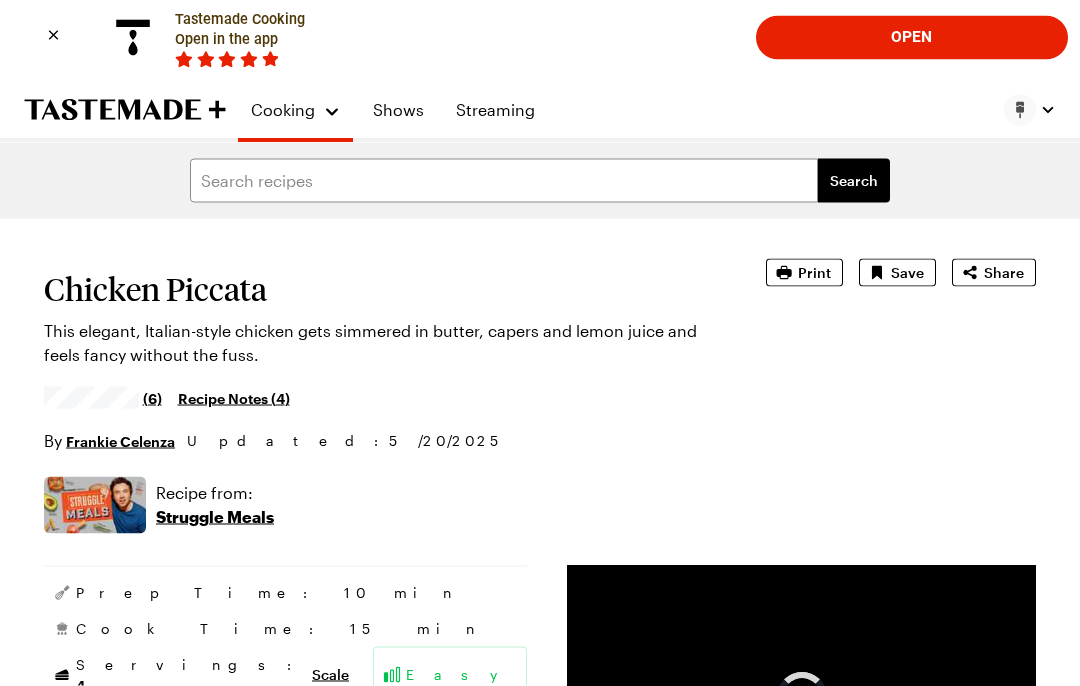 scroll, scrollTop: 0, scrollLeft: 0, axis: both 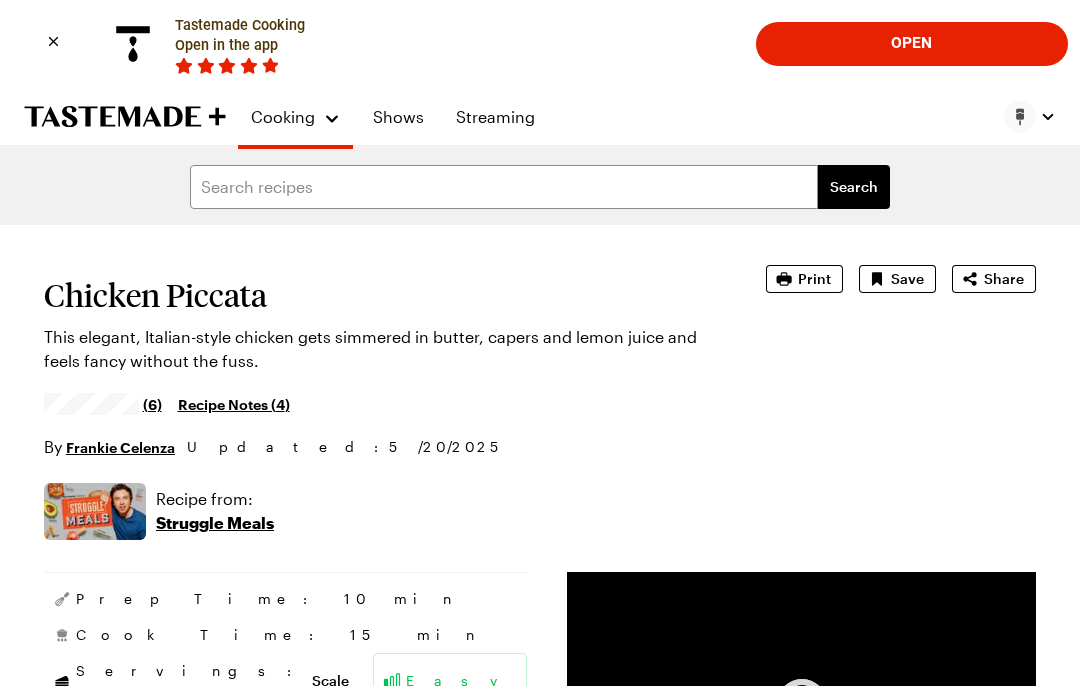 type on "x" 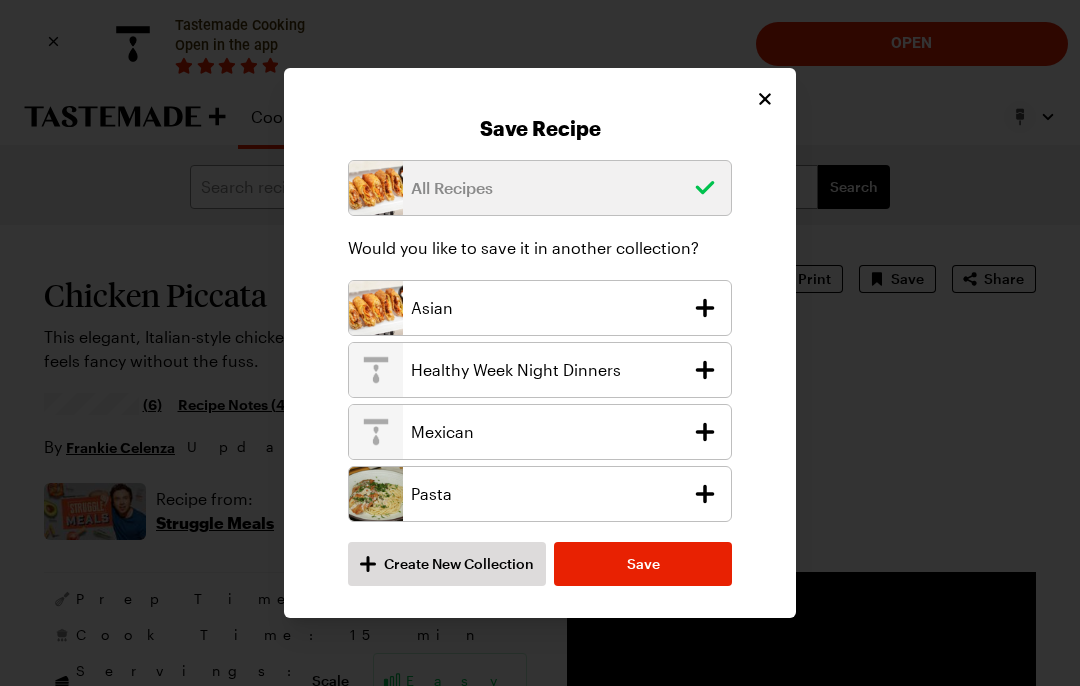 click on "Create New Collection" at bounding box center (447, 564) 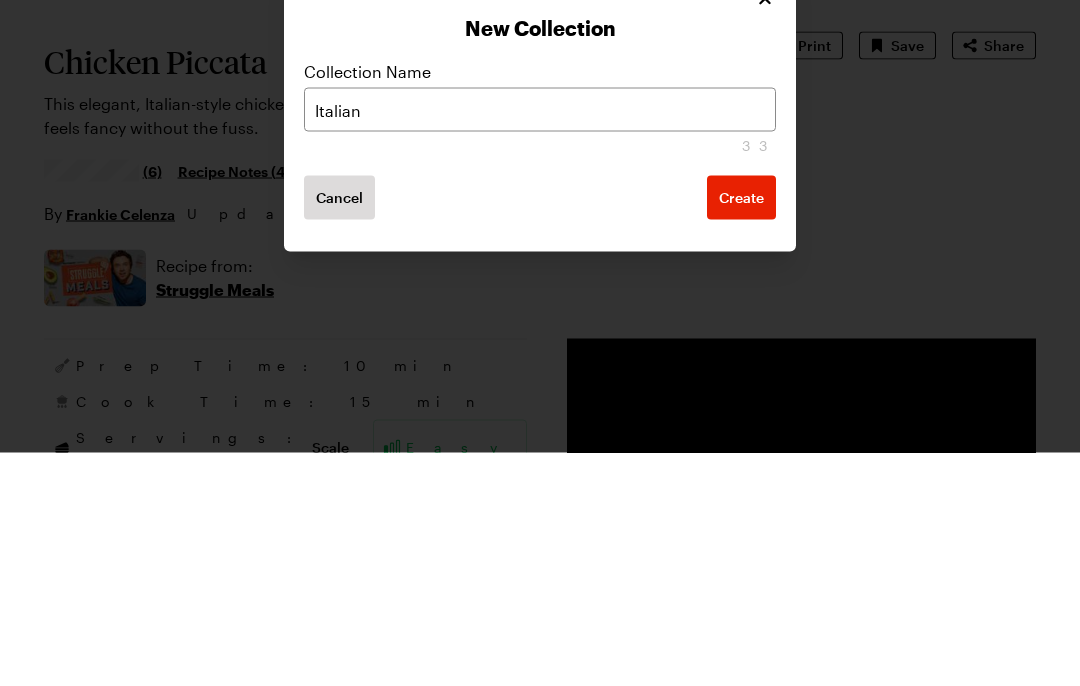 type on "Italian" 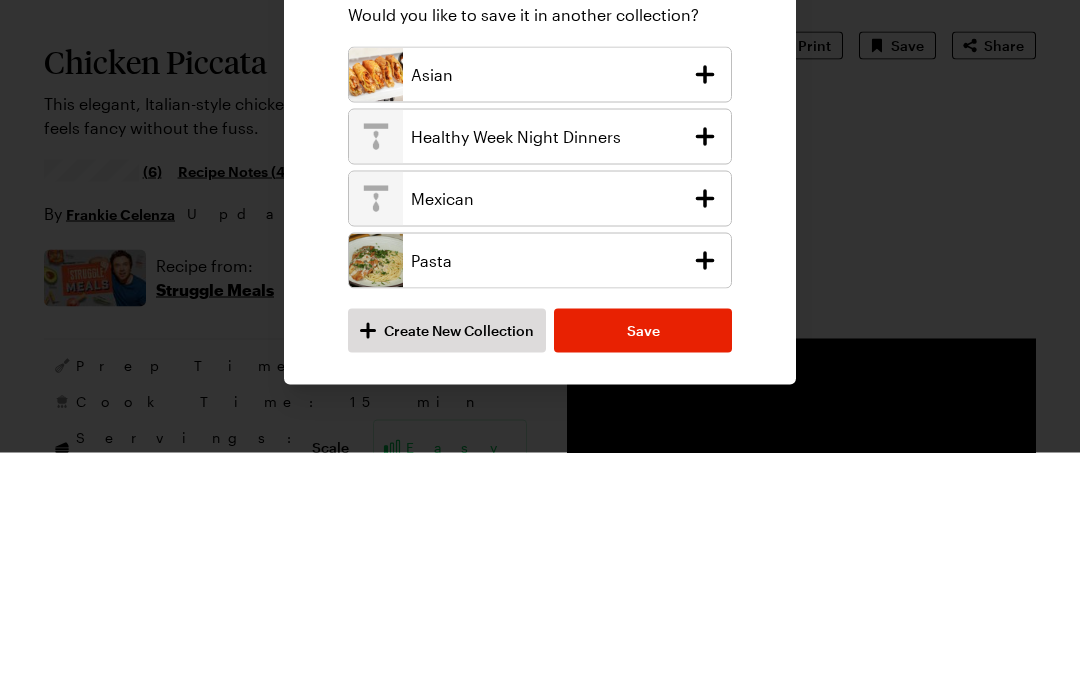 scroll, scrollTop: 234, scrollLeft: 0, axis: vertical 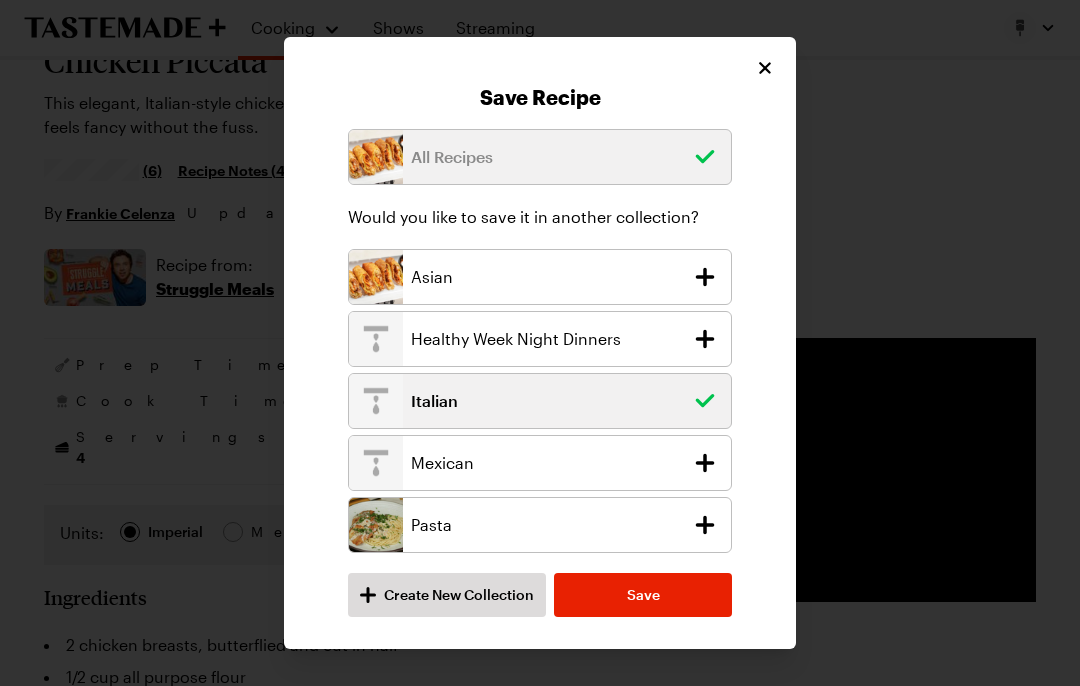click on "Save" at bounding box center [643, 595] 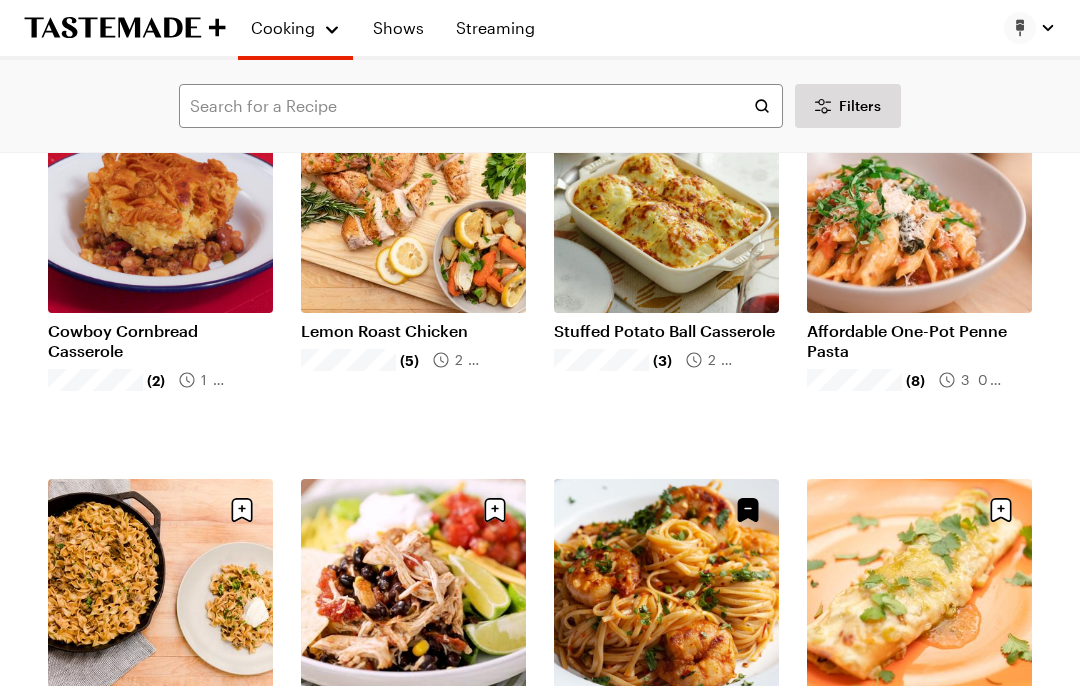 scroll, scrollTop: 709, scrollLeft: 0, axis: vertical 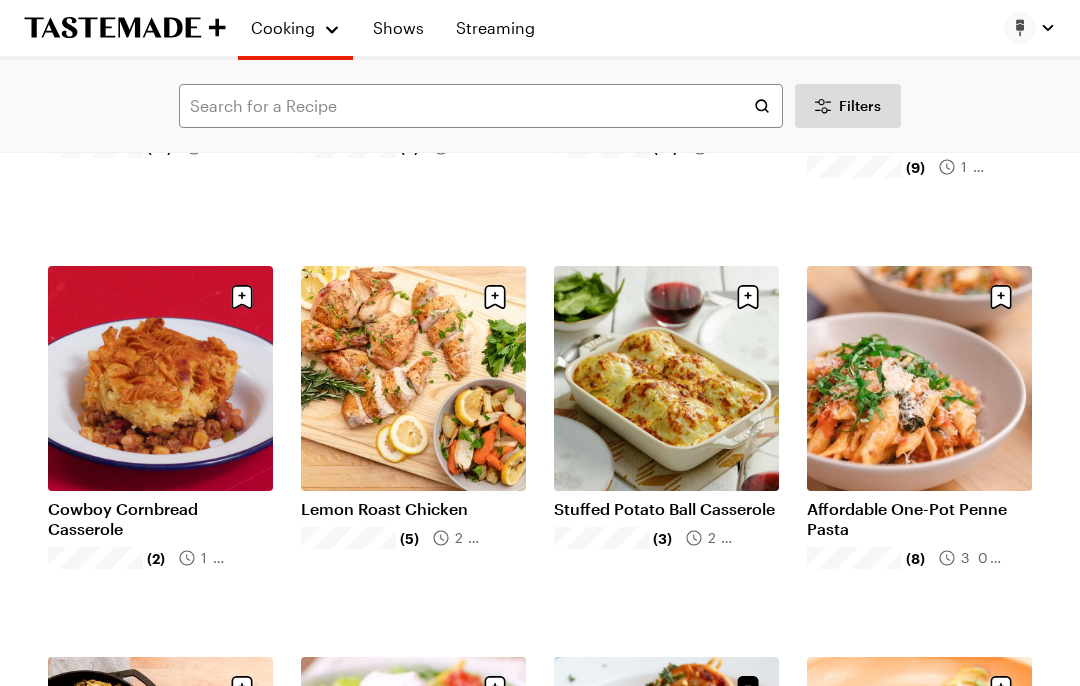 click on "Lemon Roast Chicken" at bounding box center [413, 509] 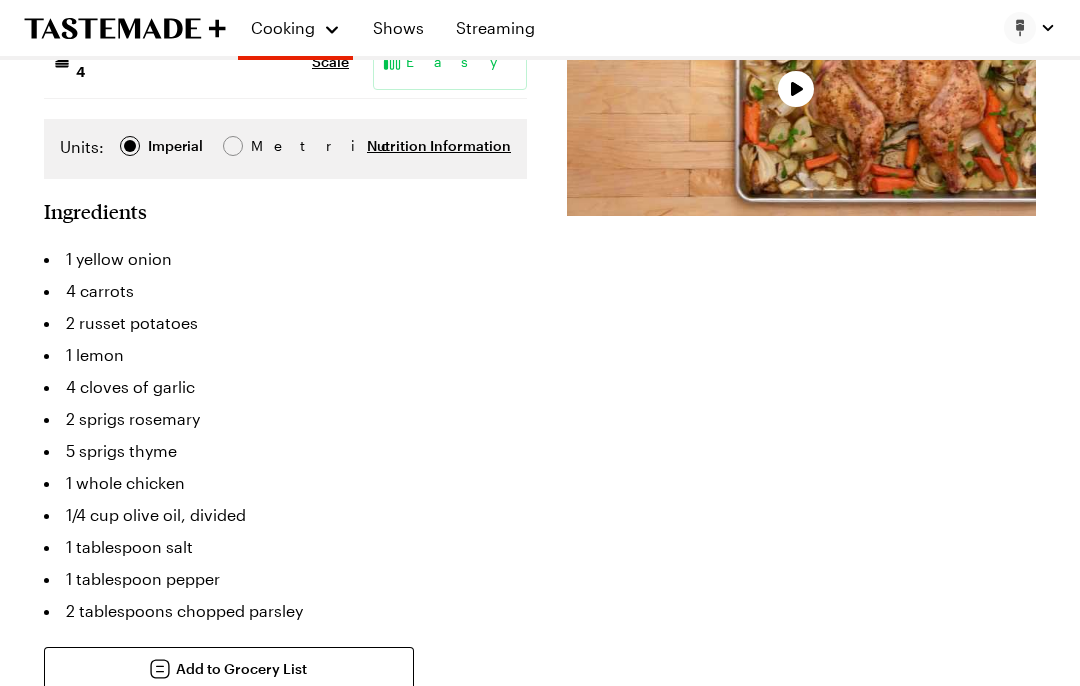 scroll, scrollTop: 0, scrollLeft: 0, axis: both 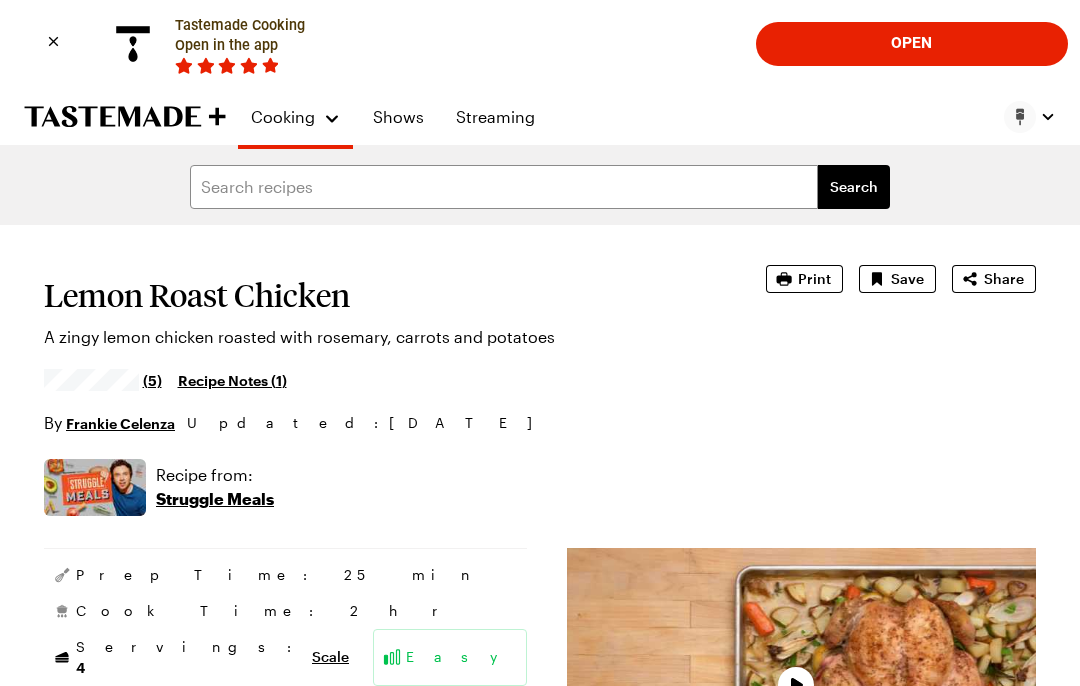 click on "Save" at bounding box center [907, 279] 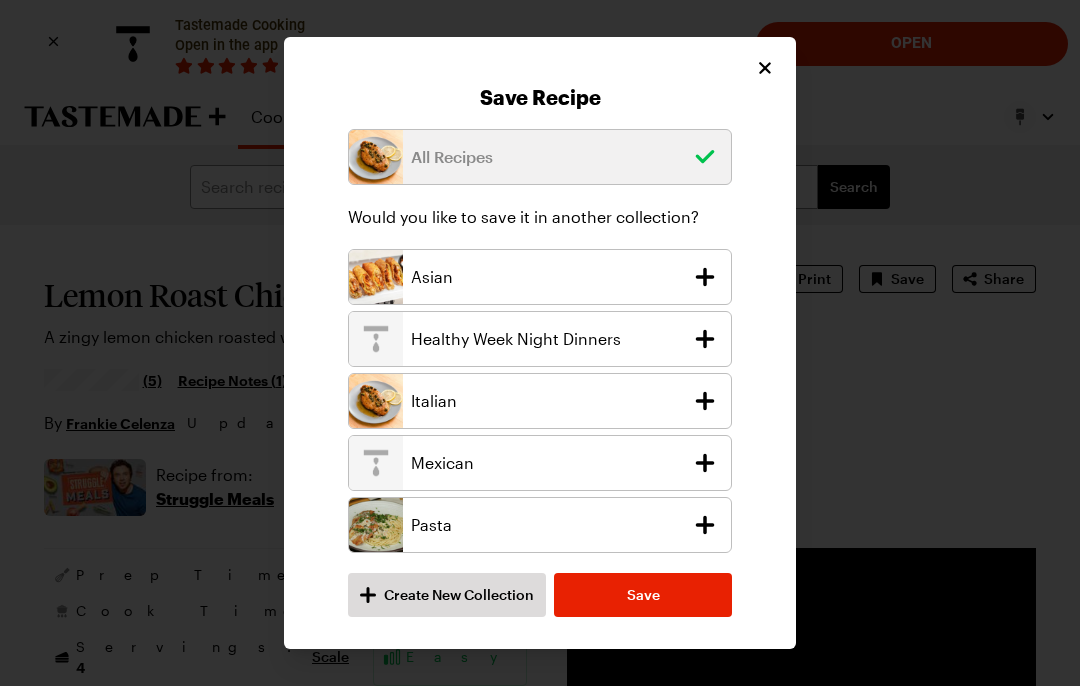 click on "Save" at bounding box center (643, 595) 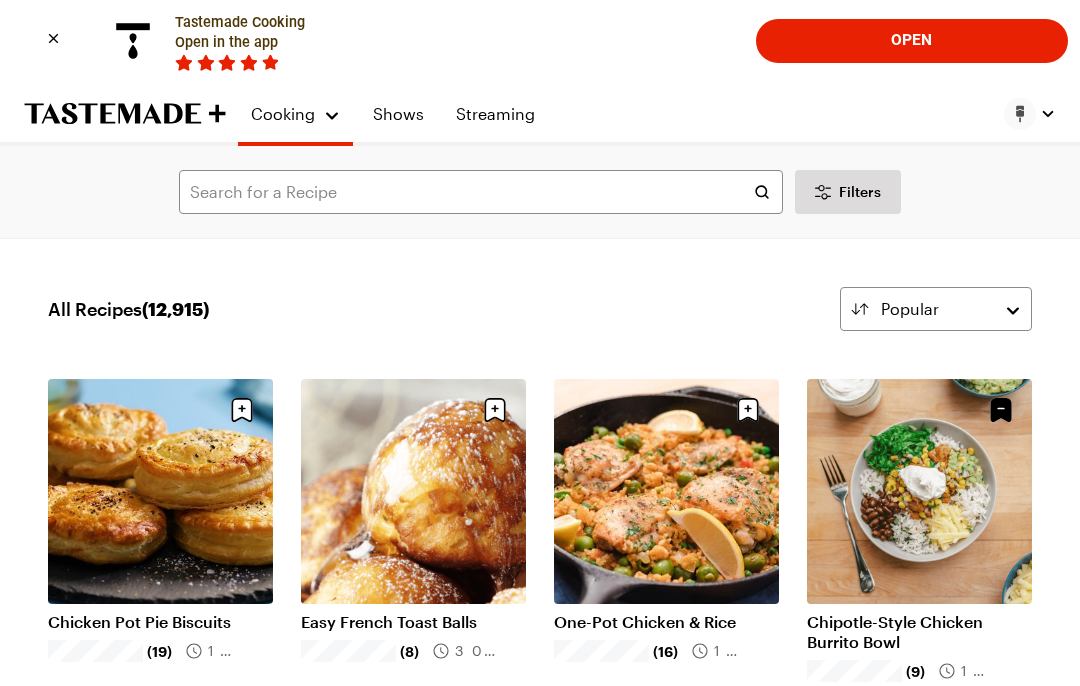 scroll, scrollTop: 1, scrollLeft: 0, axis: vertical 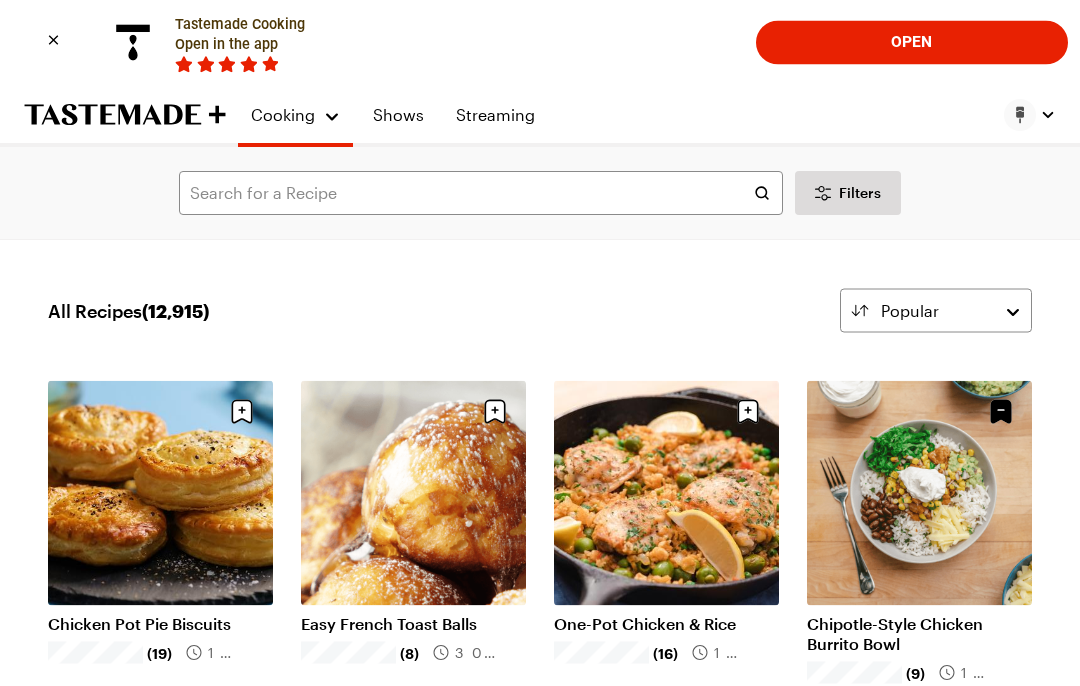 click on "Chipotle-Style Chicken Burrito Bowl" at bounding box center (919, 634) 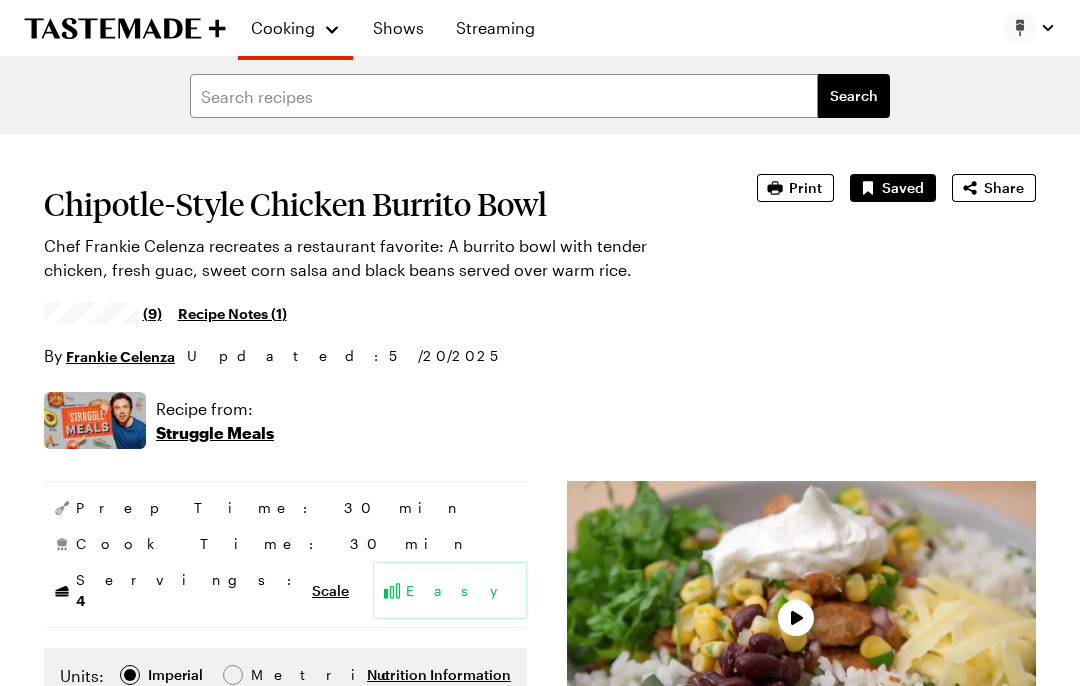 scroll, scrollTop: 0, scrollLeft: 0, axis: both 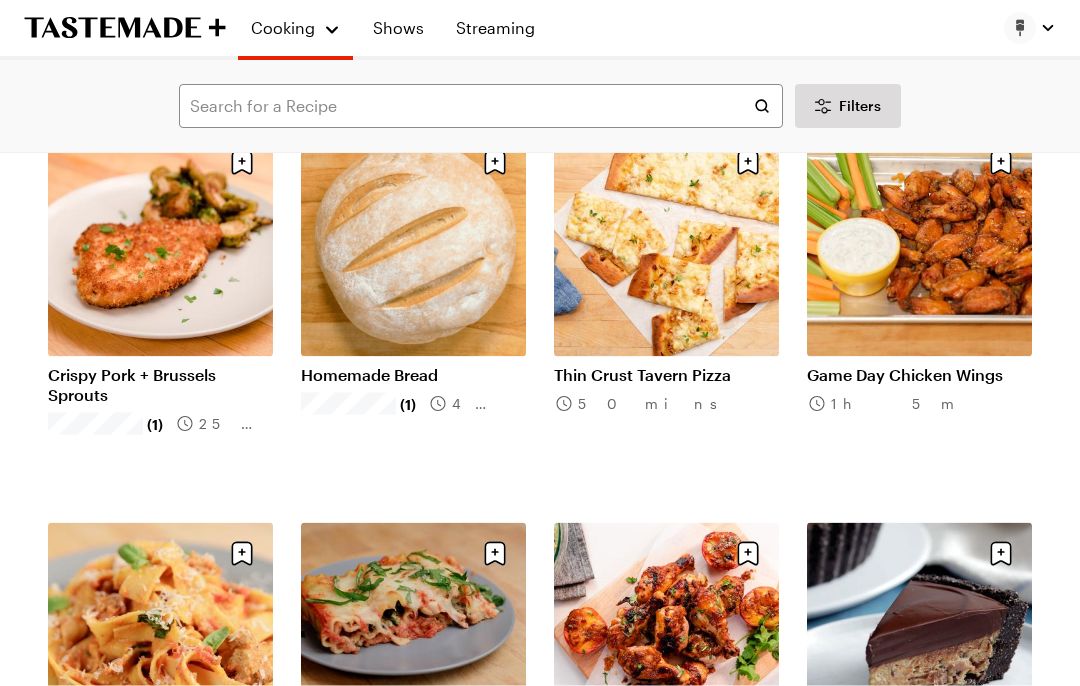 click on "Homemade Bread" at bounding box center [413, 375] 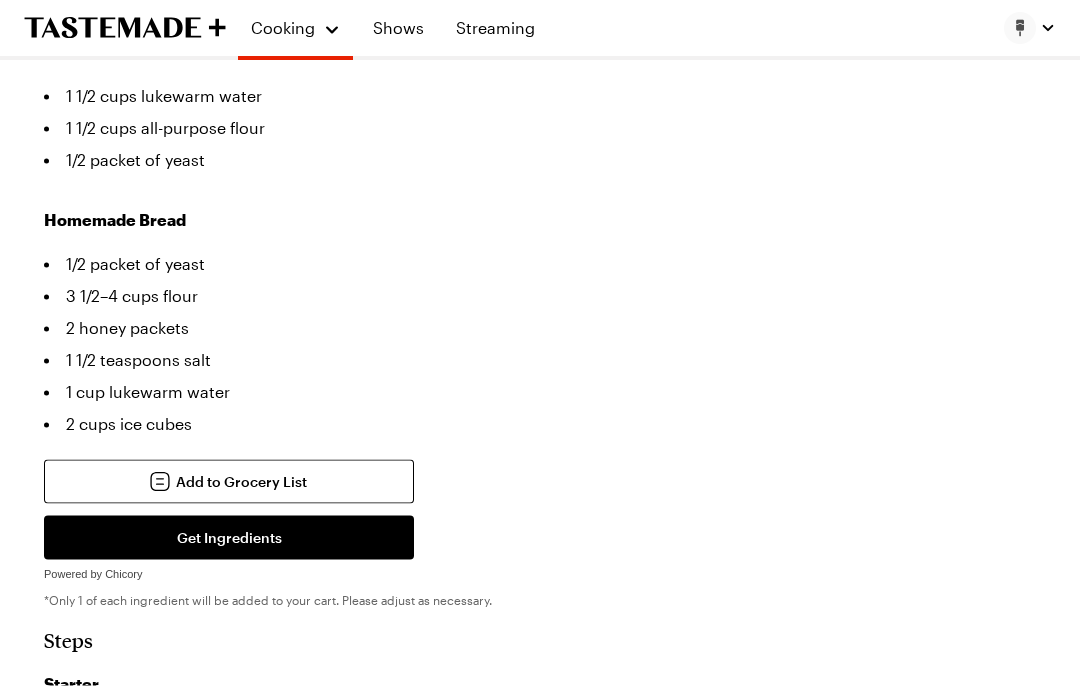 scroll, scrollTop: 800, scrollLeft: 0, axis: vertical 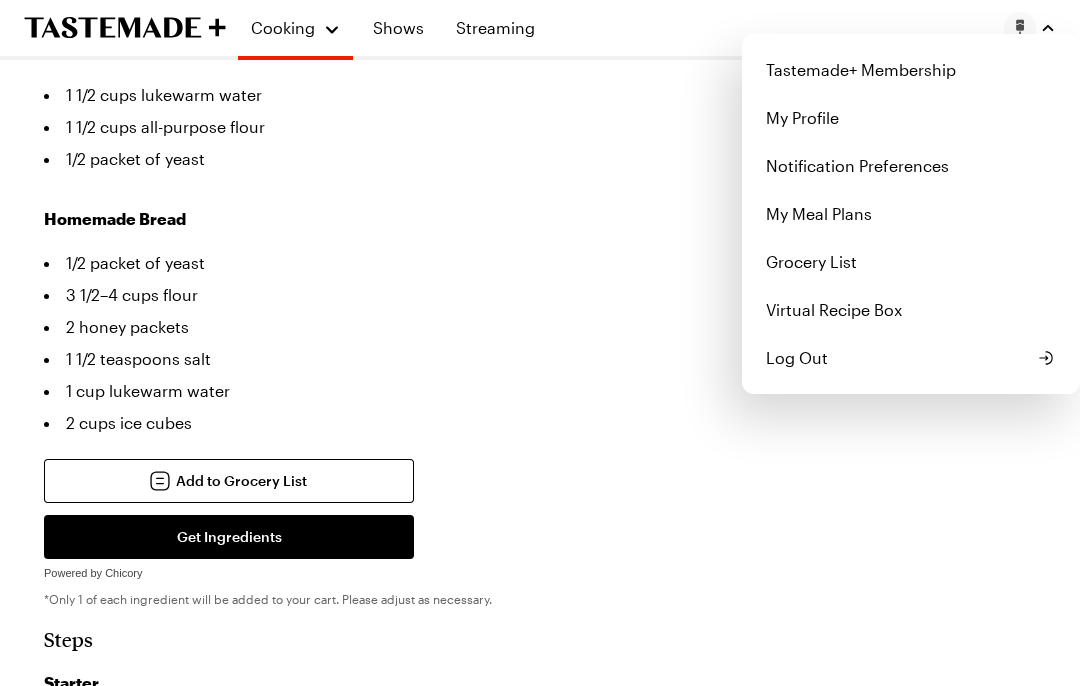 click on "Prep Time: 4 hr Cook Time: 35 min Servings:   5 Scale Average Units: Imperial Imperial Metric Metric Nutrition Information Ingredients Starter 1 1/2 cups lukewarm water 1 1/2 cups all-purpose flour 1/2 packet of yeast Homemade Bread 1/2 packet of yeast 3 1/2–4 cups flour 2 honey packets 1 1/2 teaspoons salt 1 cup lukewarm water 2 cups ice cubes Add to Grocery List Get Ingredients
Powered by Chicory
*Only 1 of each ingredient will be added to your cart. Please adjust as necessary. Steps Starter Stir together all of the starter ingredients in a bowl and cover with a clean kitchen towel. Let sit at room temperature for at least 2 hours and up to overnight. Homemade Bread Stir the starter slightly. Add yeast, flour, honey, salt and water. Stir to combine, and let sit for a few minutes. Place in a greased bowl, drizzle some oil over the top and cover with a dish towel. Allow to double in size, approximately 1 hour. Allow the skillet to preheat for 30 minutes. Diets:" at bounding box center [540, 1307] 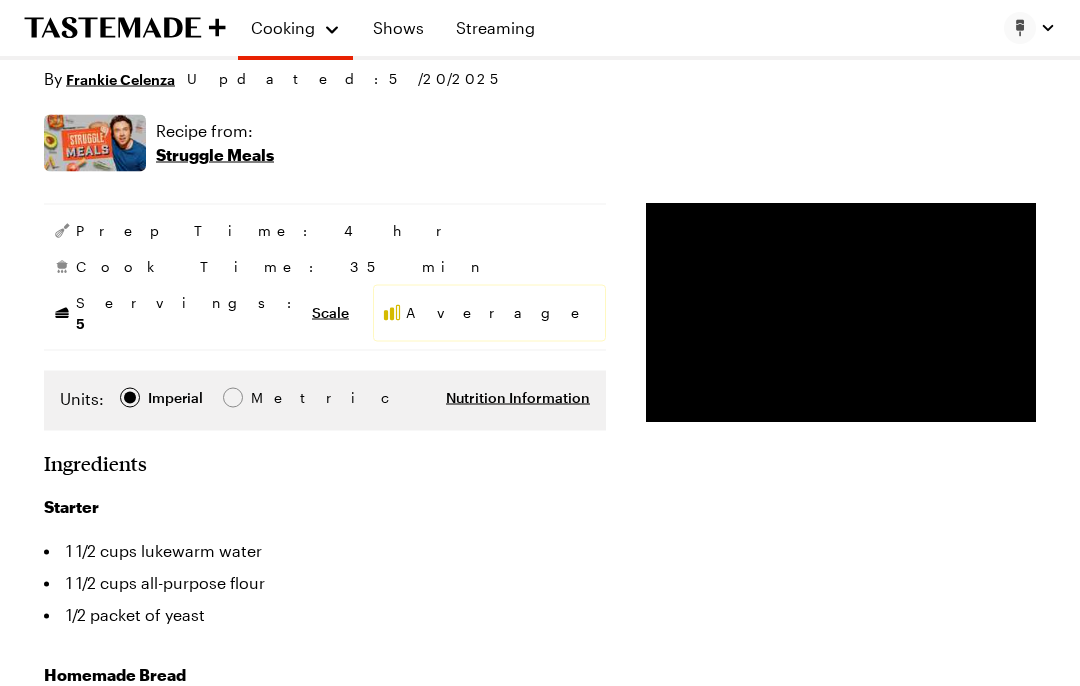 scroll, scrollTop: 0, scrollLeft: 0, axis: both 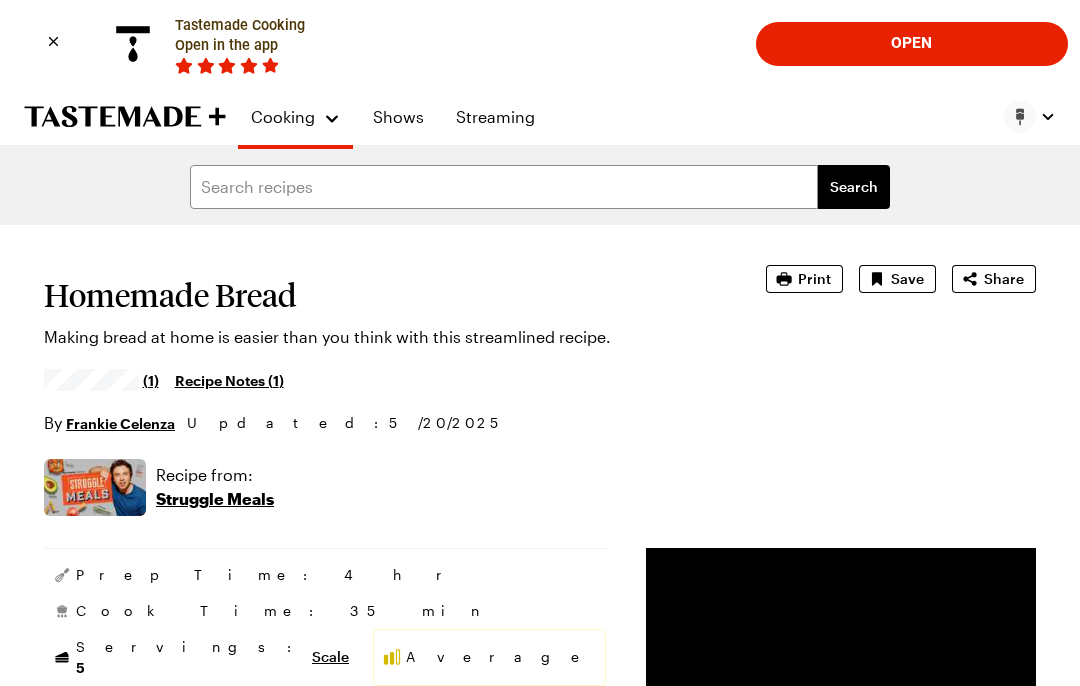 click on "Save" at bounding box center [907, 279] 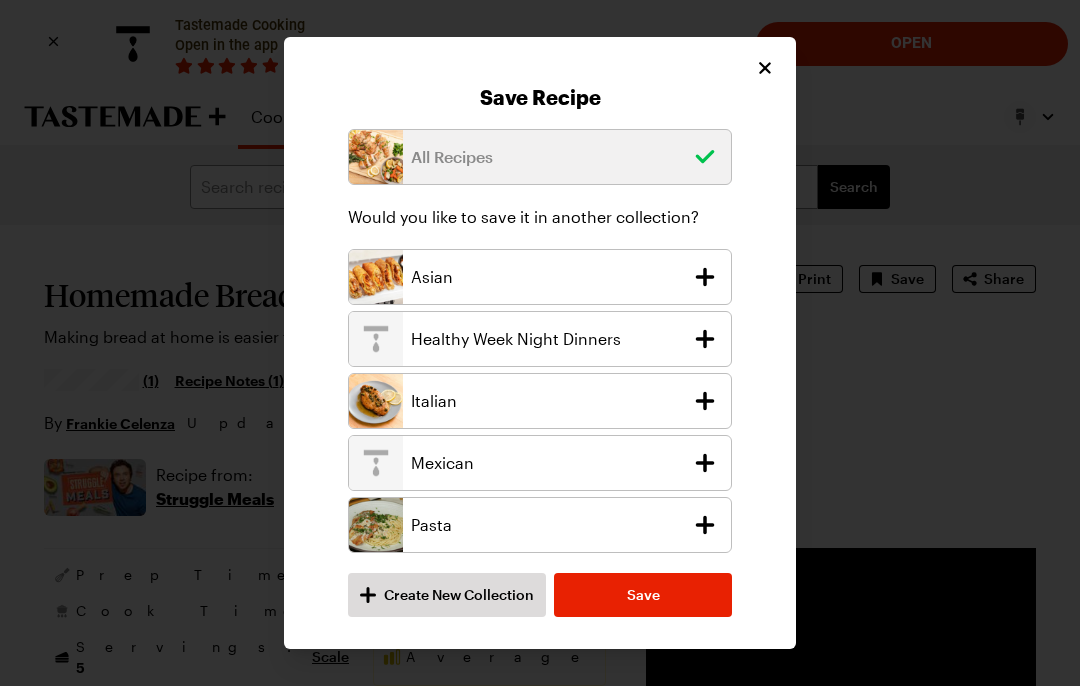 click on "Create New Collection" at bounding box center [459, 595] 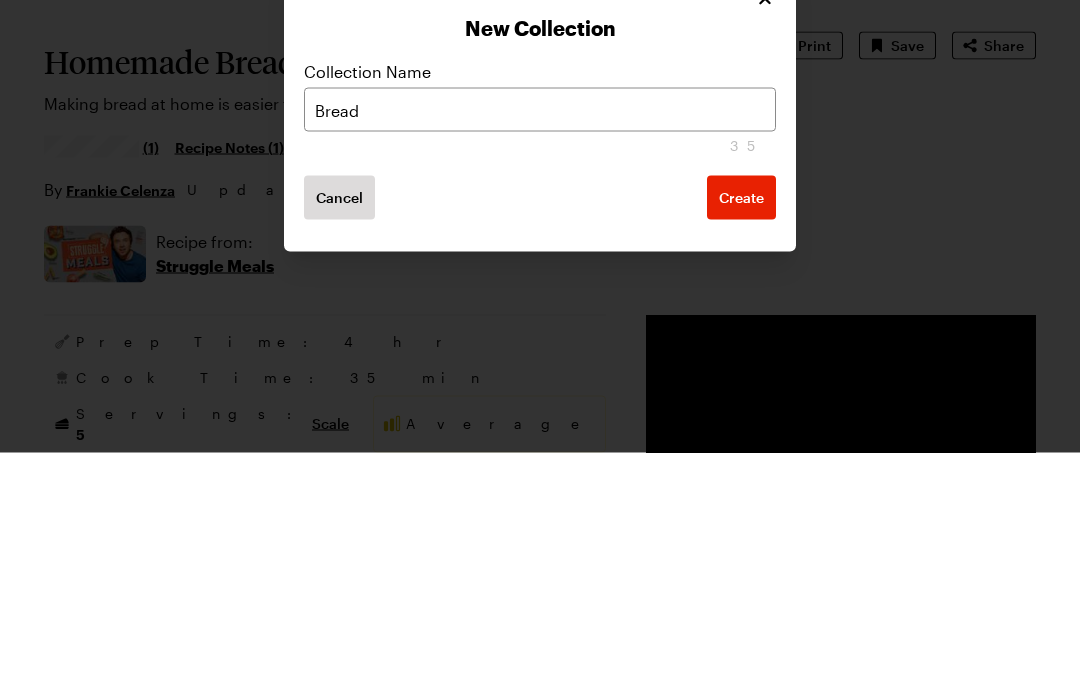 type on "Bread" 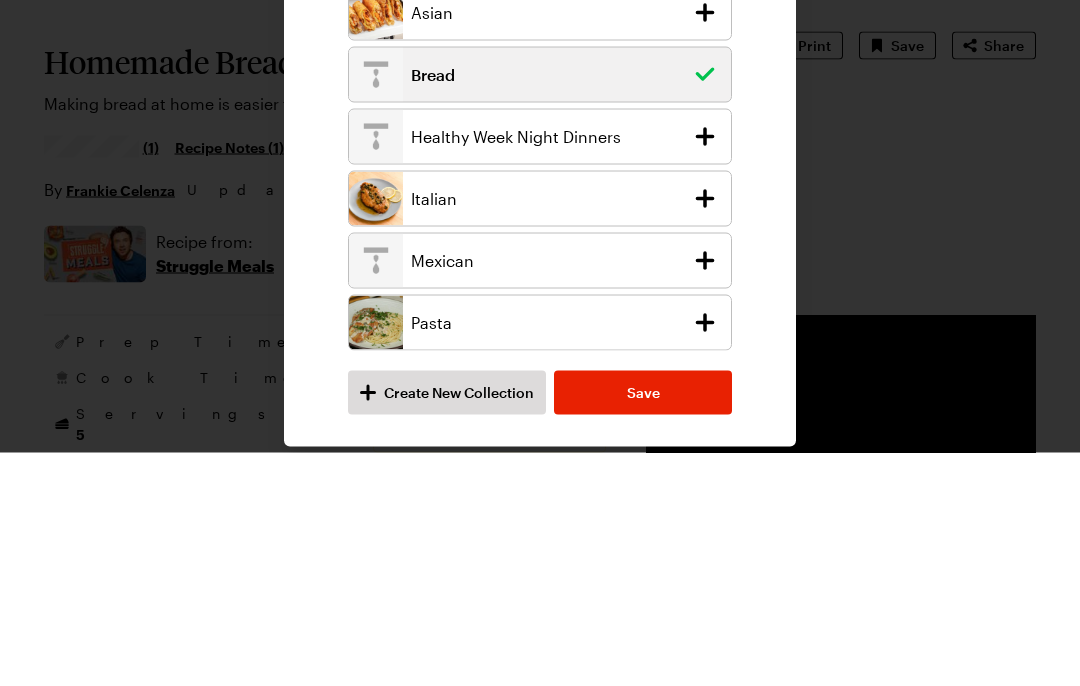 scroll, scrollTop: 234, scrollLeft: 0, axis: vertical 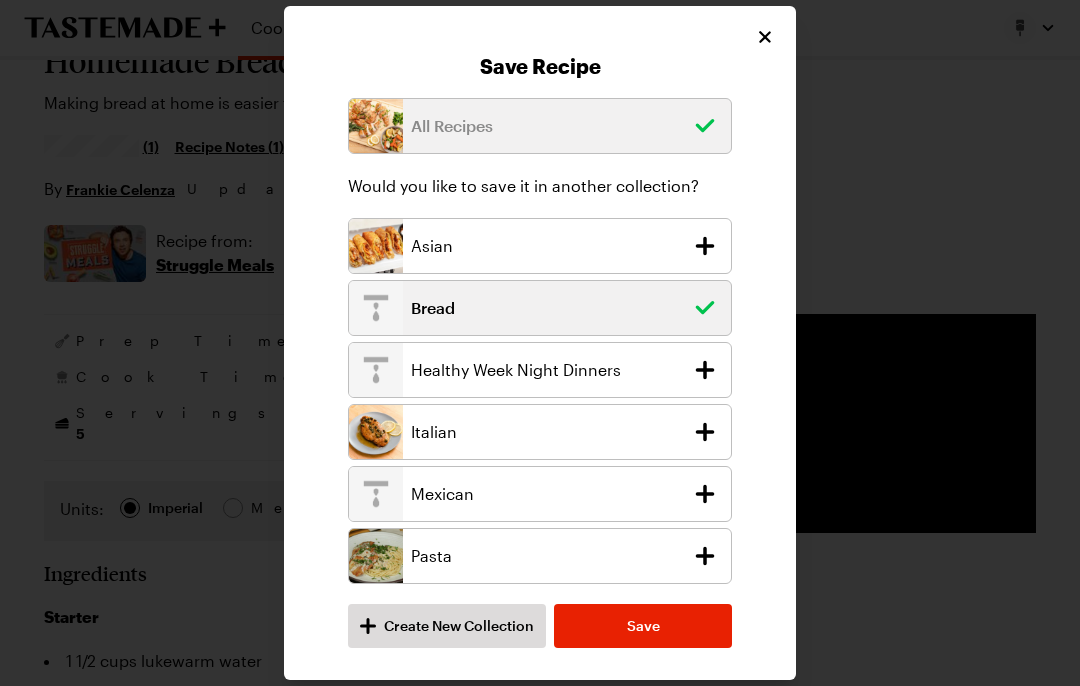 click on "Save" at bounding box center [643, 626] 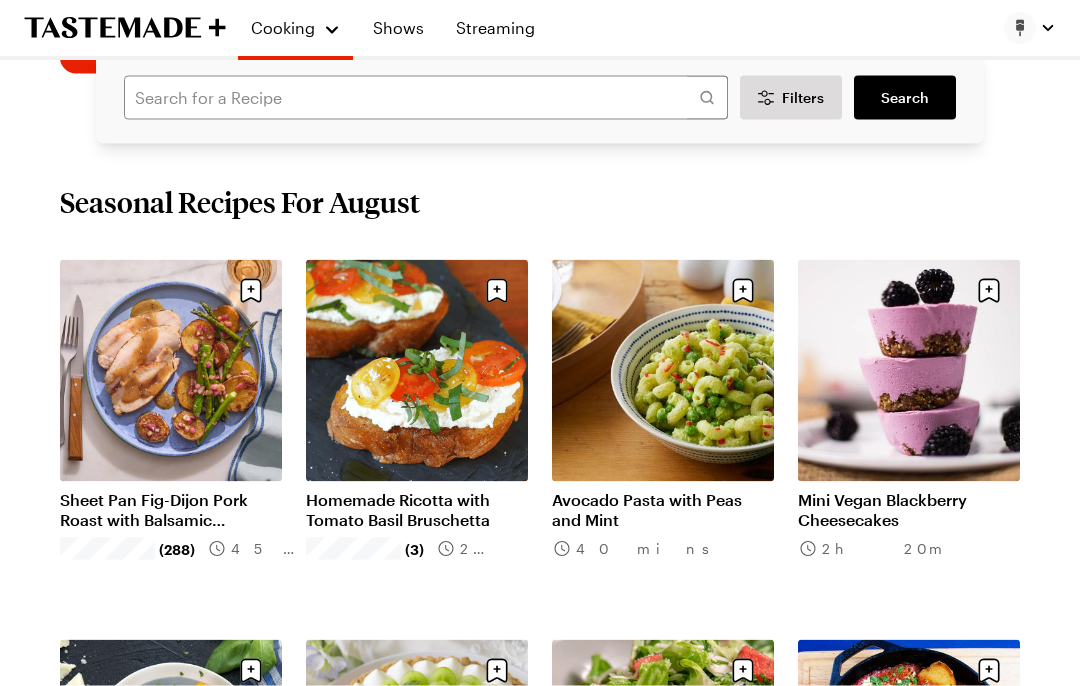 scroll, scrollTop: 528, scrollLeft: 0, axis: vertical 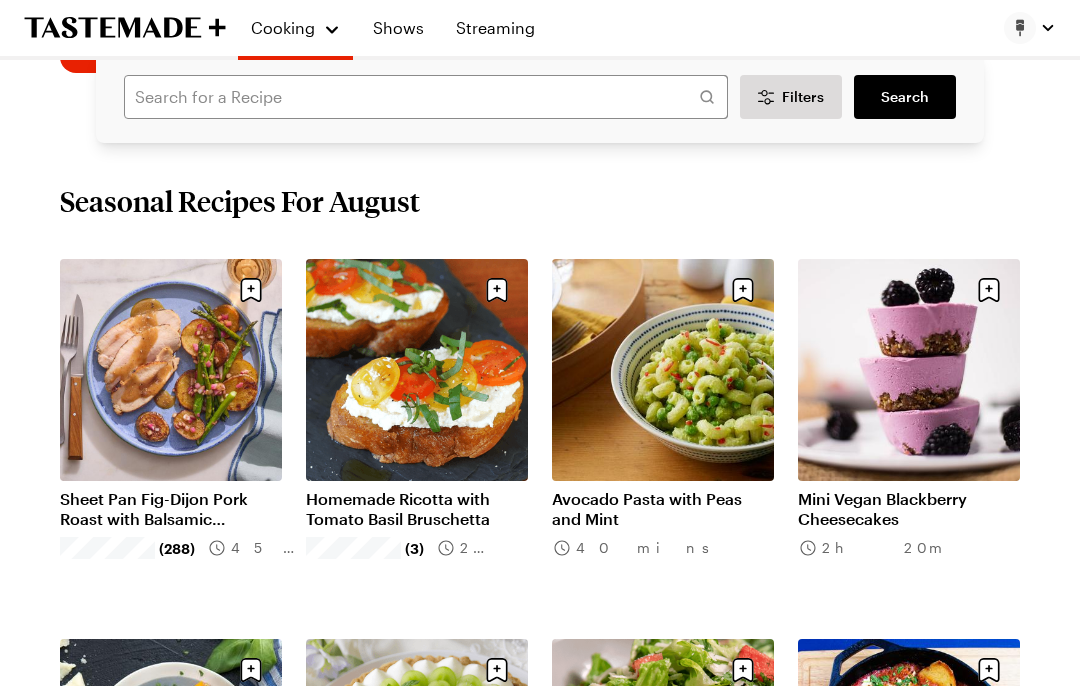 click on "Homemade Ricotta with Tomato Basil Bruschetta" at bounding box center [417, 509] 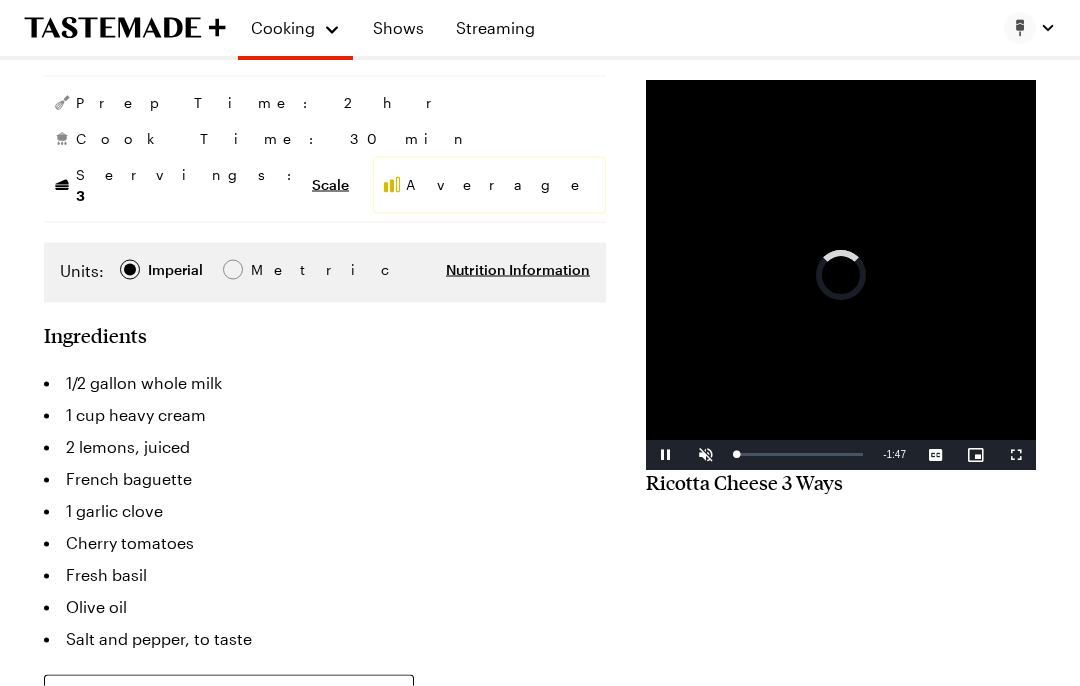 scroll, scrollTop: 444, scrollLeft: 0, axis: vertical 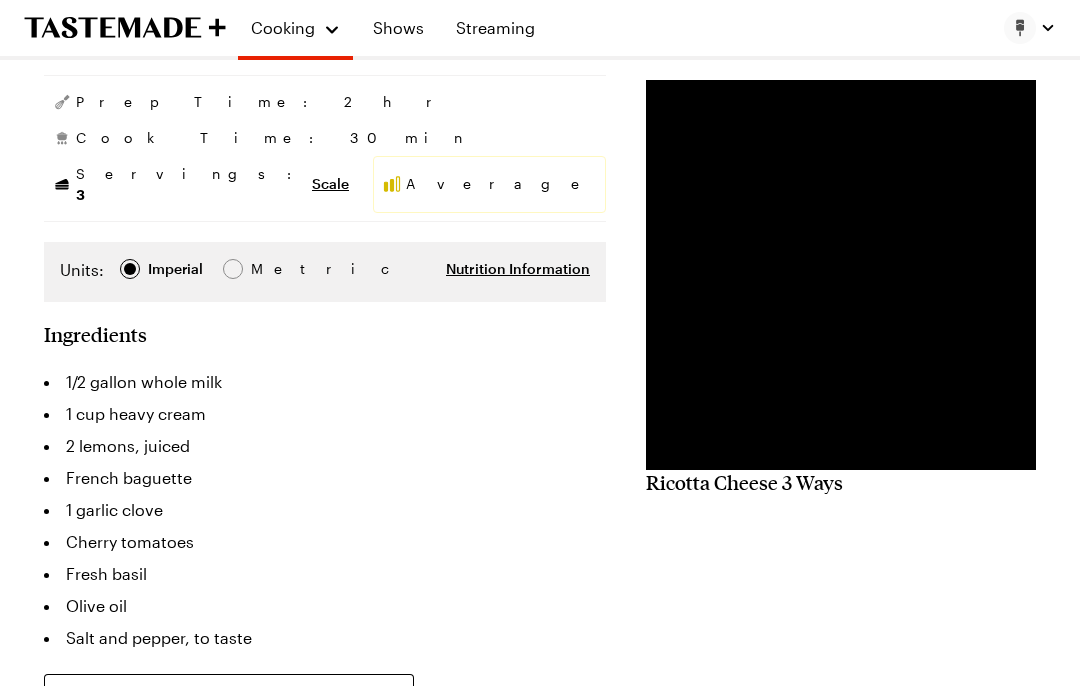 click on "1 cup heavy cream" at bounding box center (325, 414) 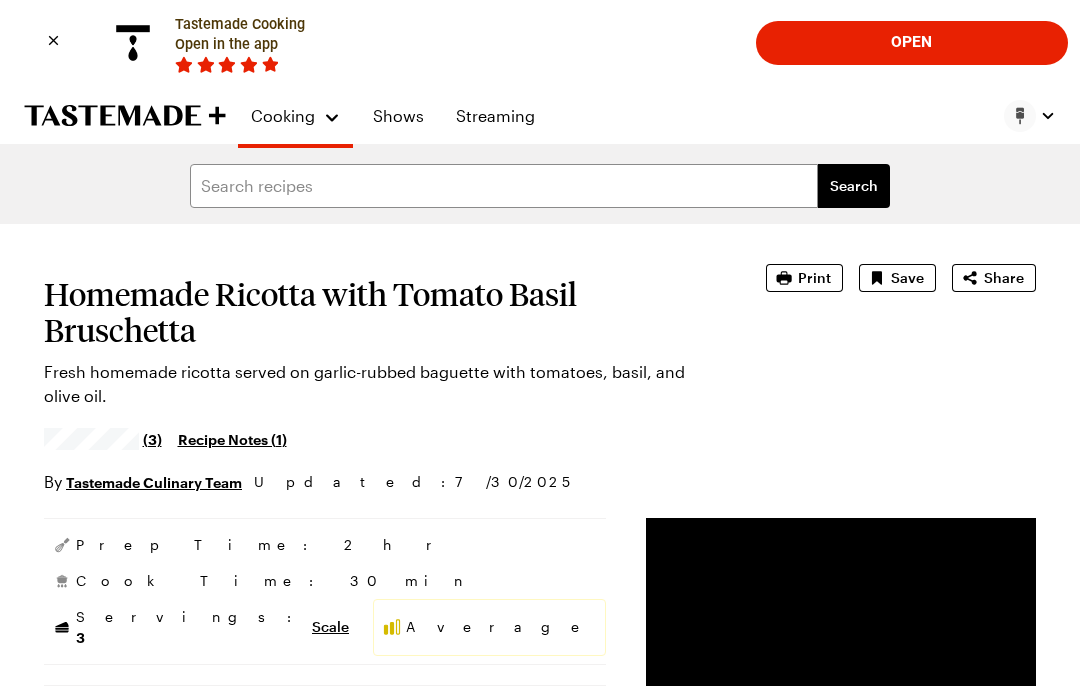 scroll, scrollTop: 0, scrollLeft: 0, axis: both 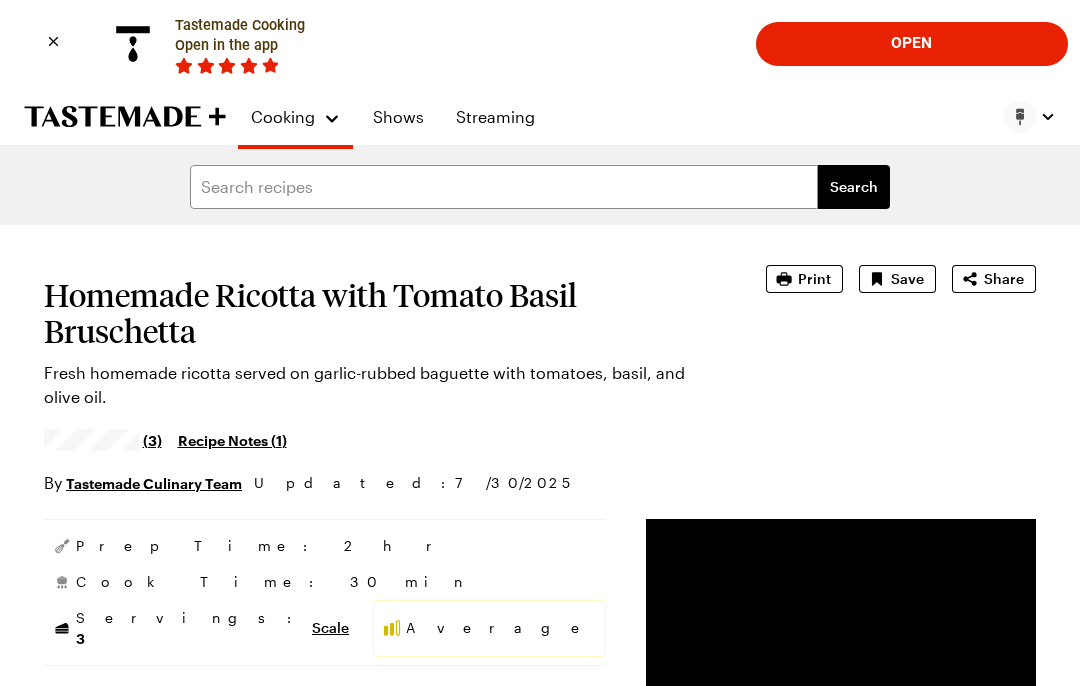 click on "Save" at bounding box center [907, 279] 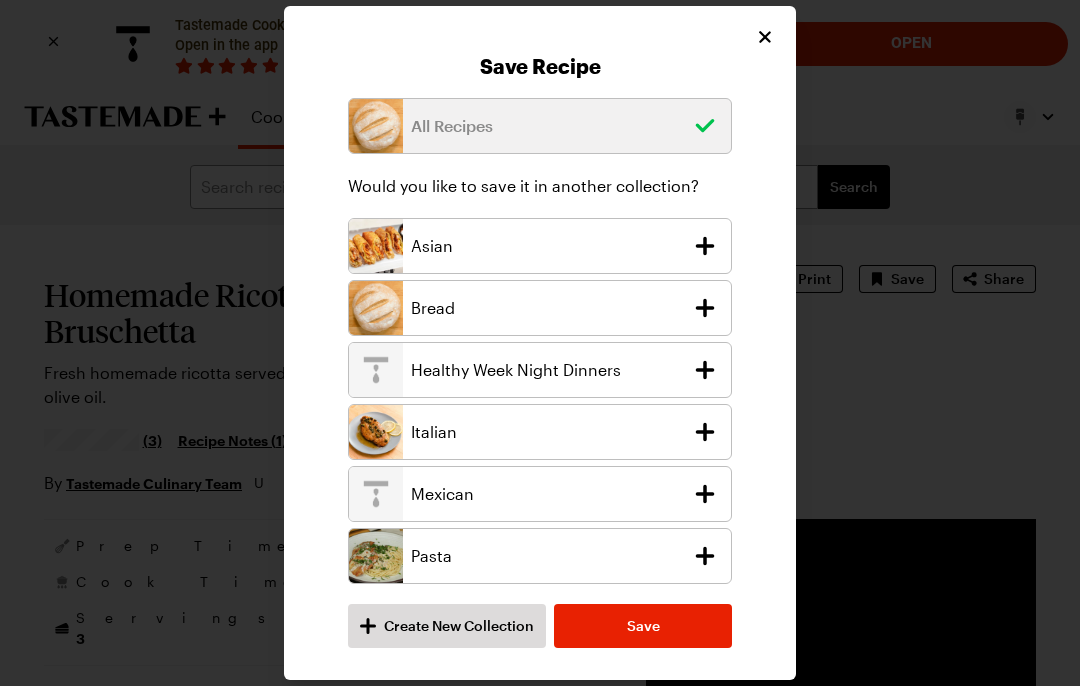 click on "Italian" at bounding box center (547, 432) 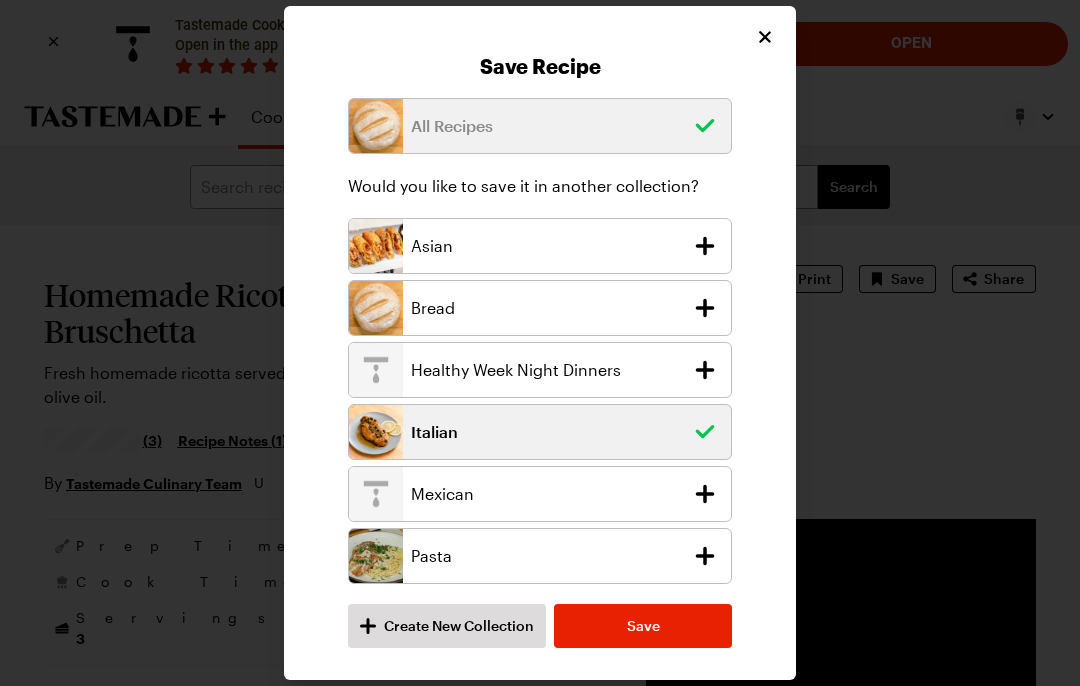 click on "Save" at bounding box center (643, 626) 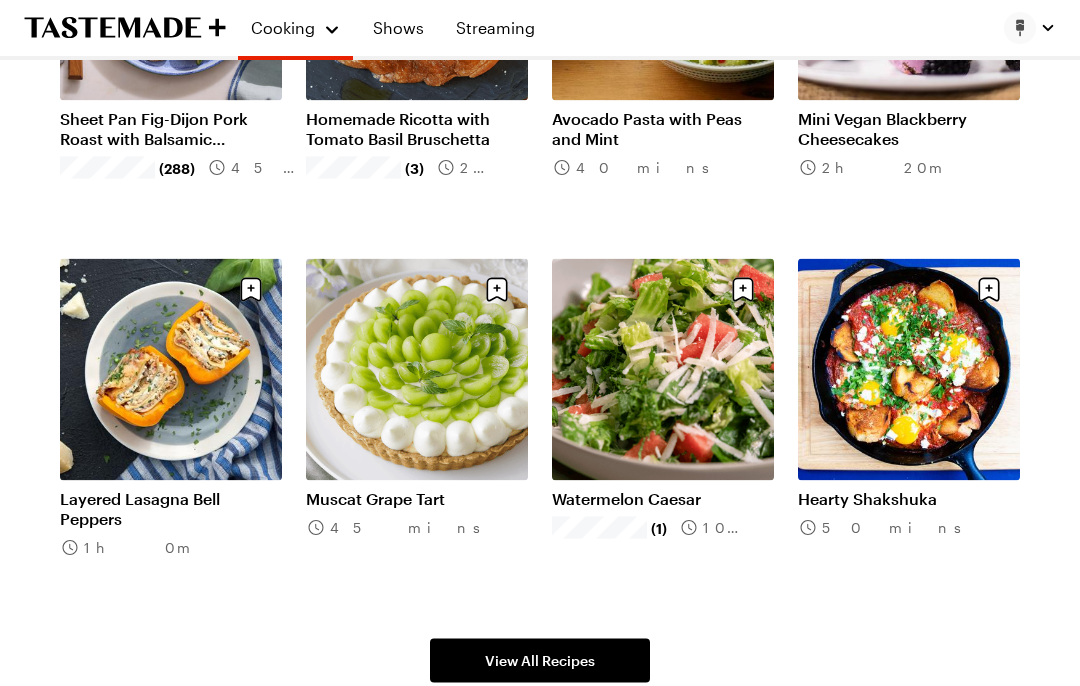 scroll, scrollTop: 909, scrollLeft: 0, axis: vertical 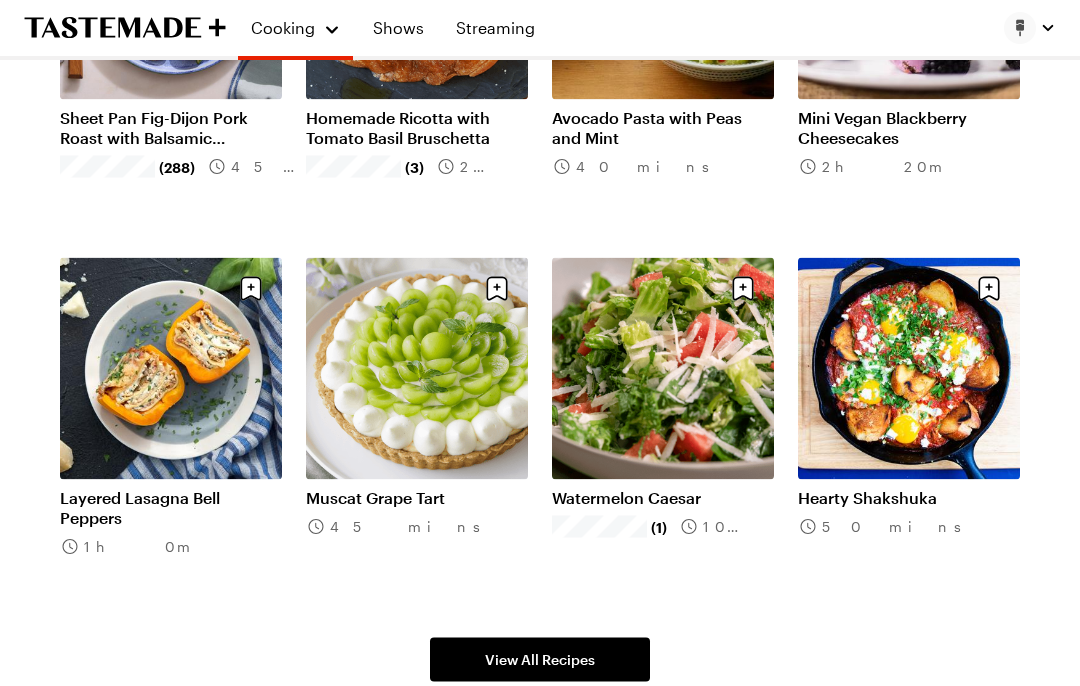 click on "Watermelon Caesar" at bounding box center [663, 498] 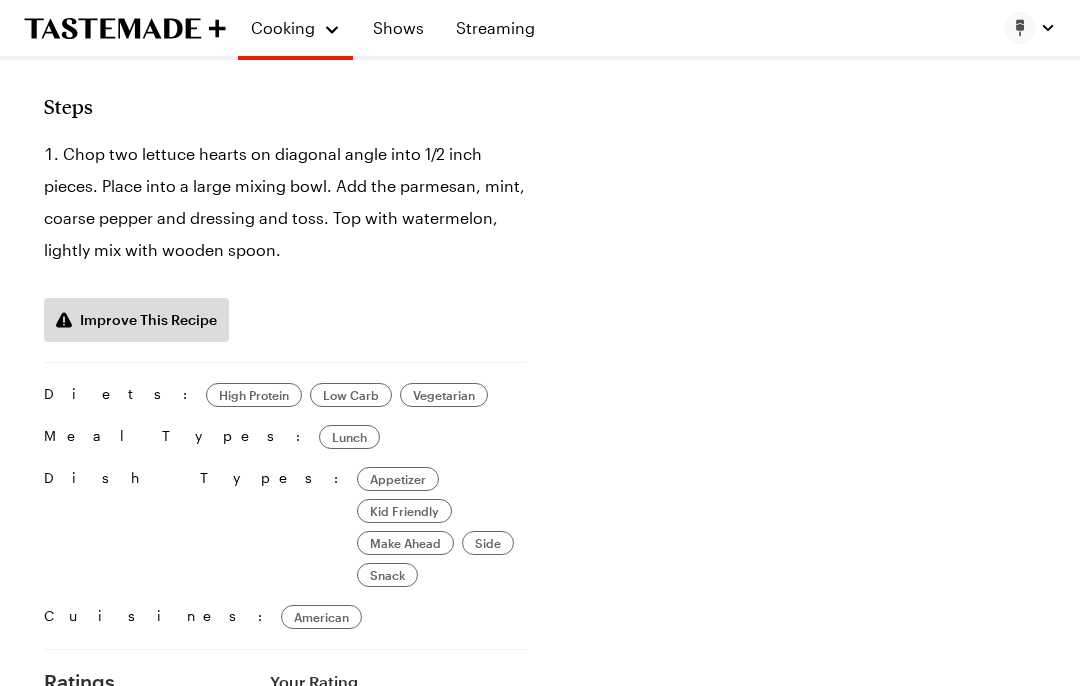 scroll, scrollTop: 0, scrollLeft: 0, axis: both 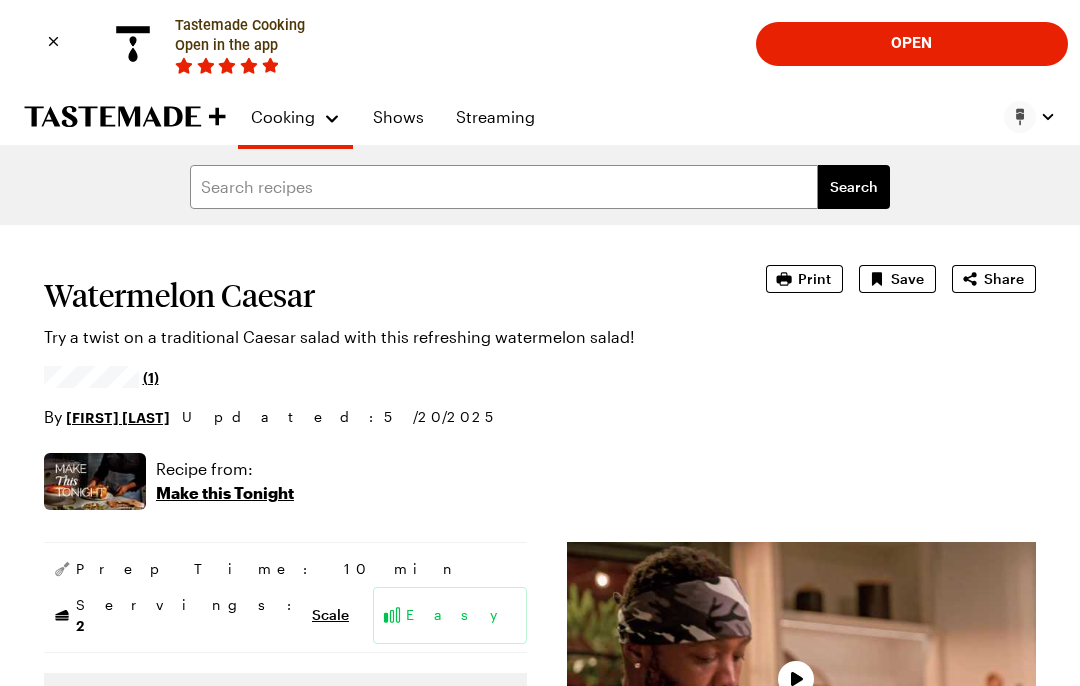 click on "Save" at bounding box center (907, 279) 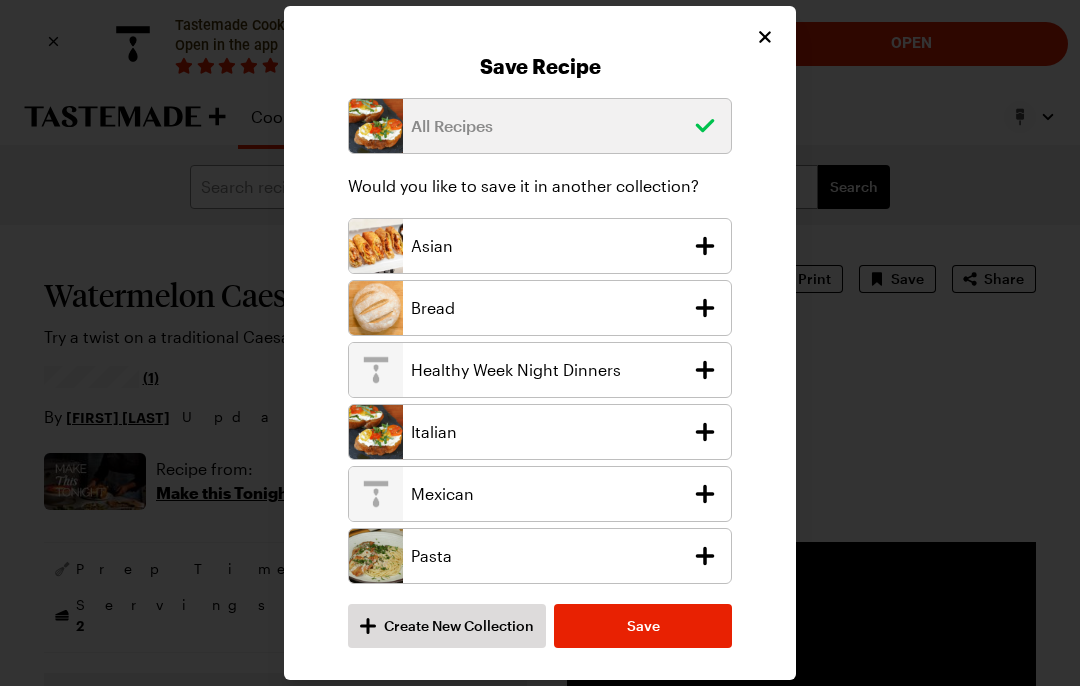 click on "Create New Collection" at bounding box center (459, 626) 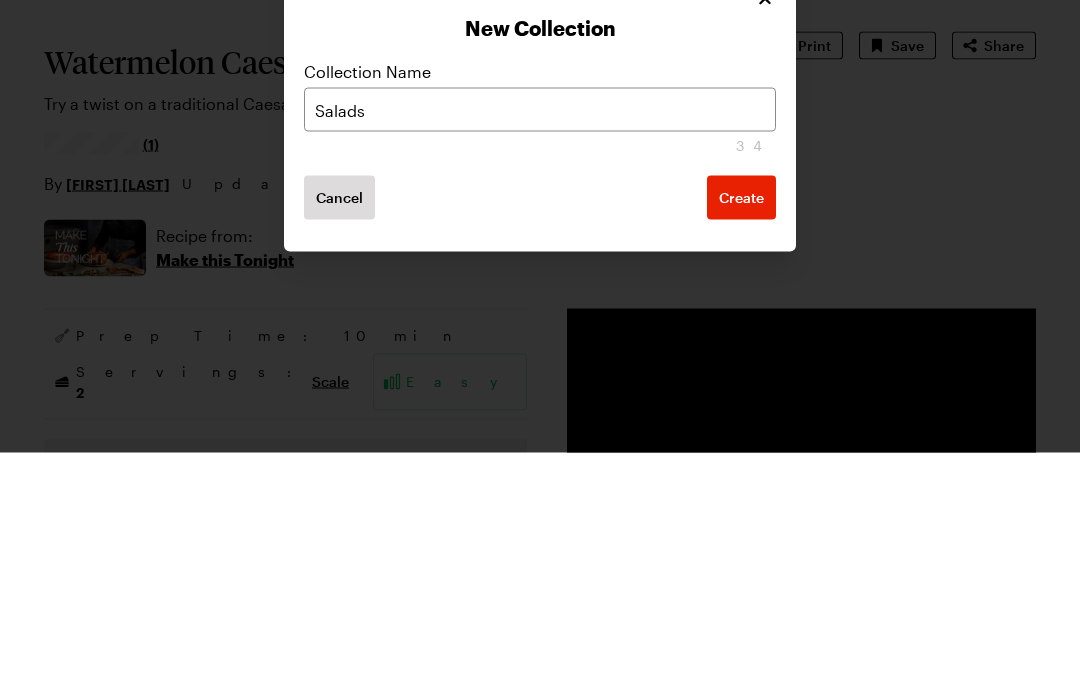 type on "Salads" 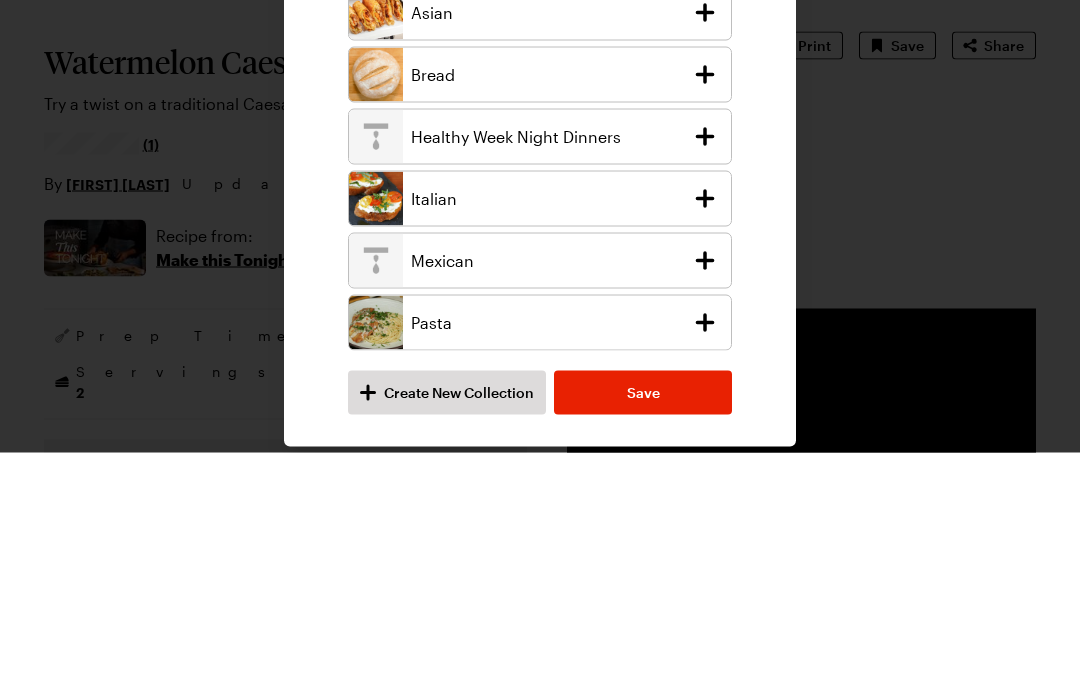 scroll, scrollTop: 234, scrollLeft: 0, axis: vertical 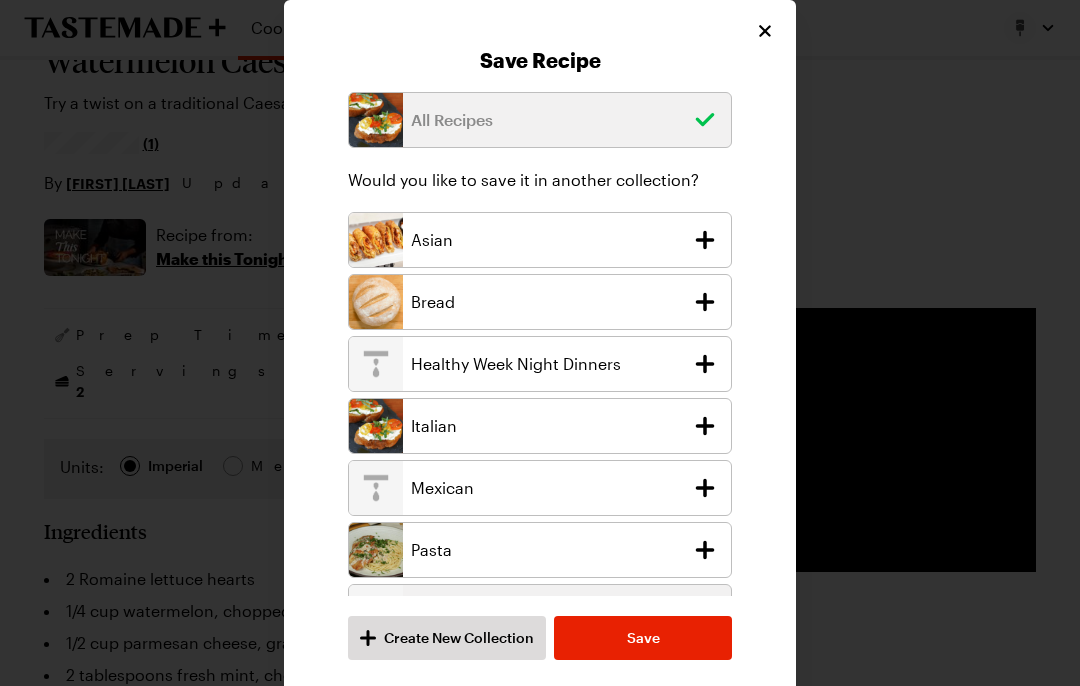 click on "Save" at bounding box center [643, 638] 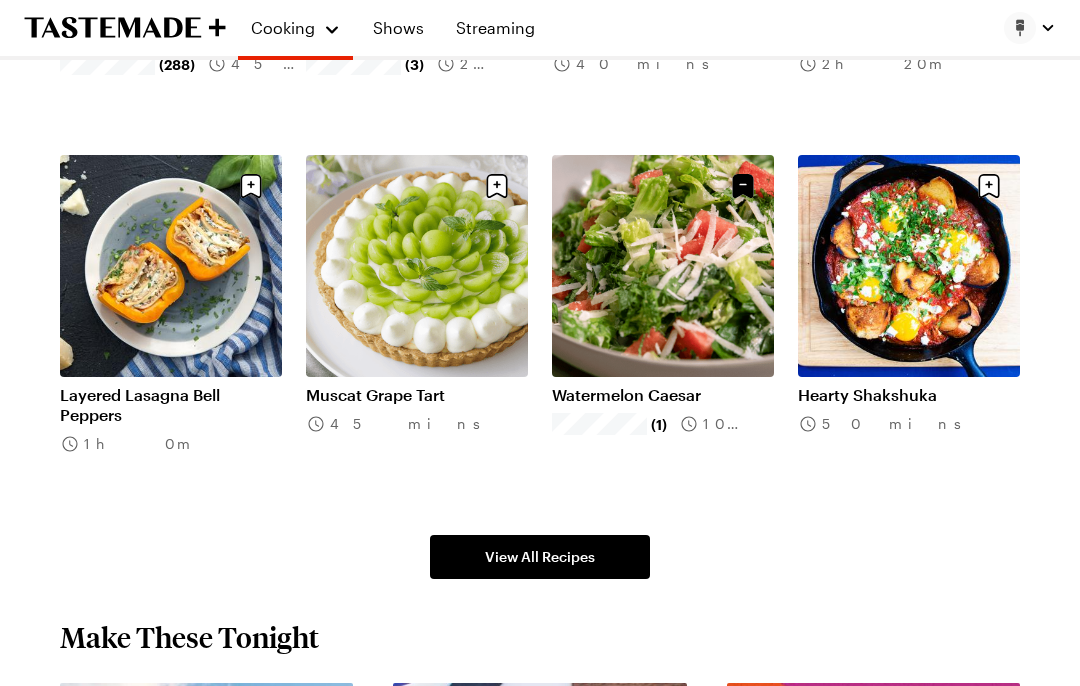 scroll, scrollTop: 1015, scrollLeft: 0, axis: vertical 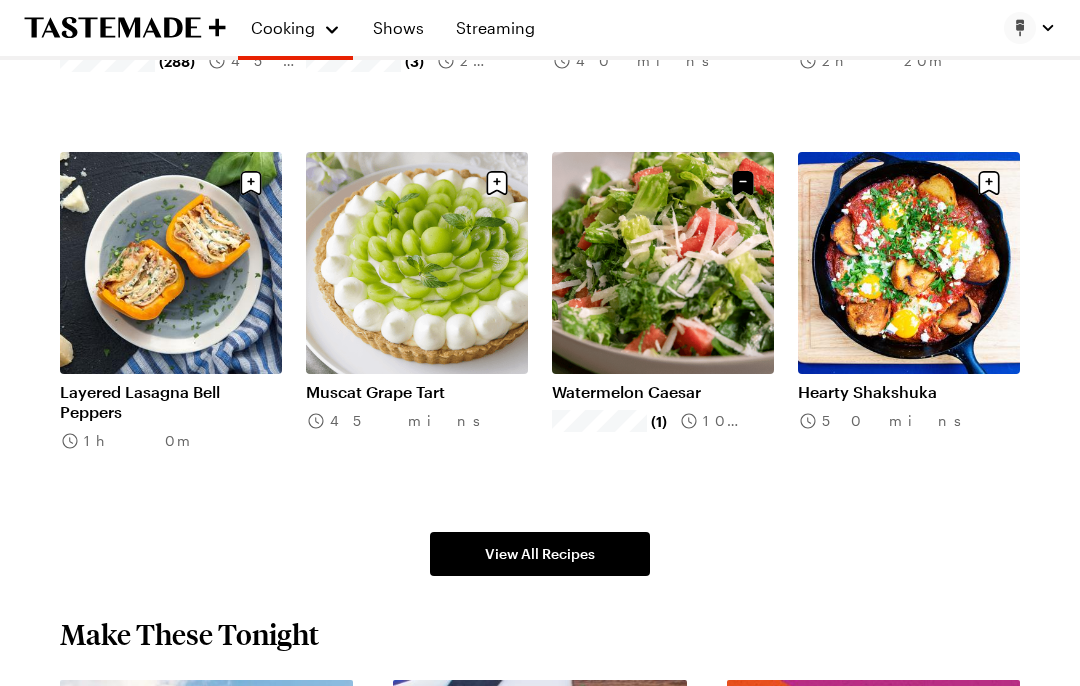 click on "Hearty Shakshuka" at bounding box center [909, 392] 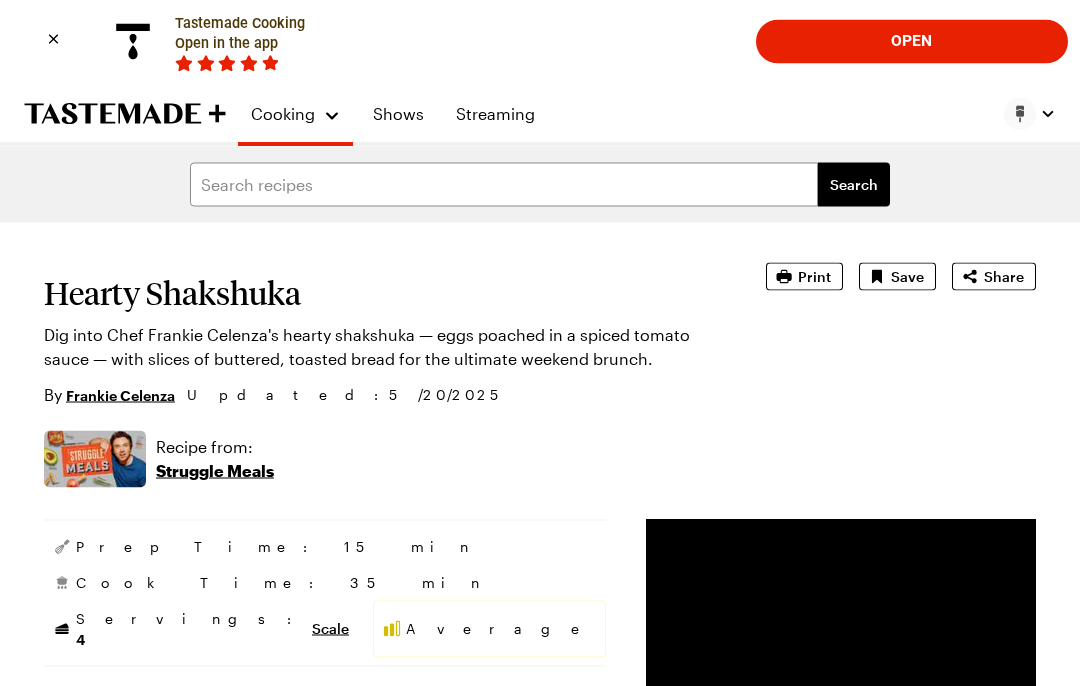 scroll, scrollTop: 0, scrollLeft: 0, axis: both 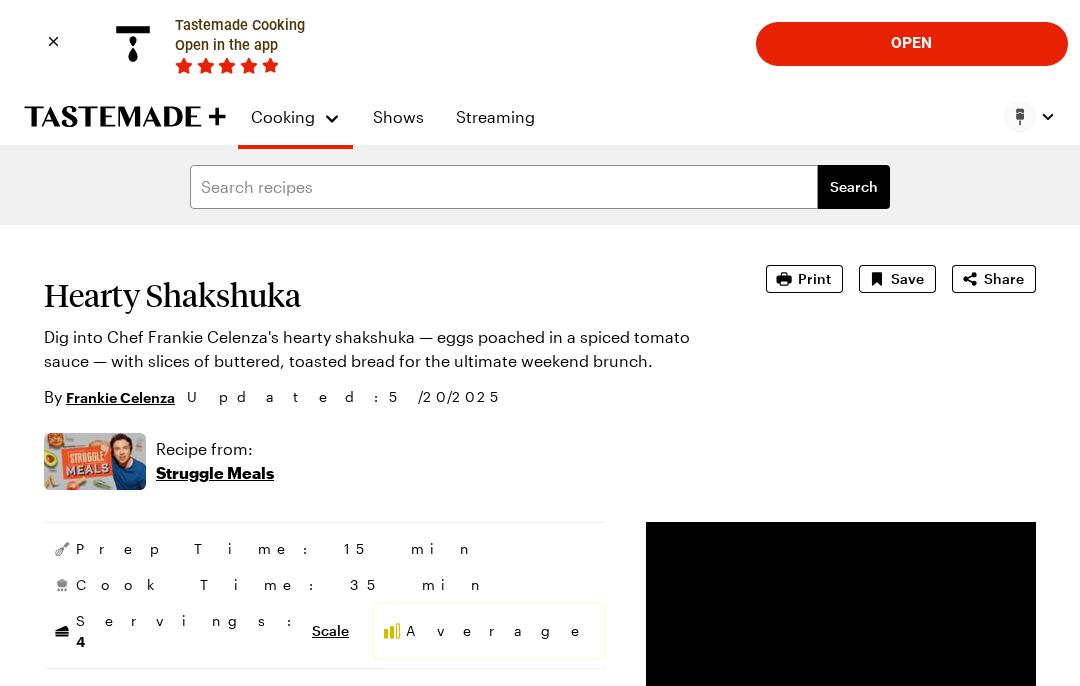 click on "Save" at bounding box center (907, 279) 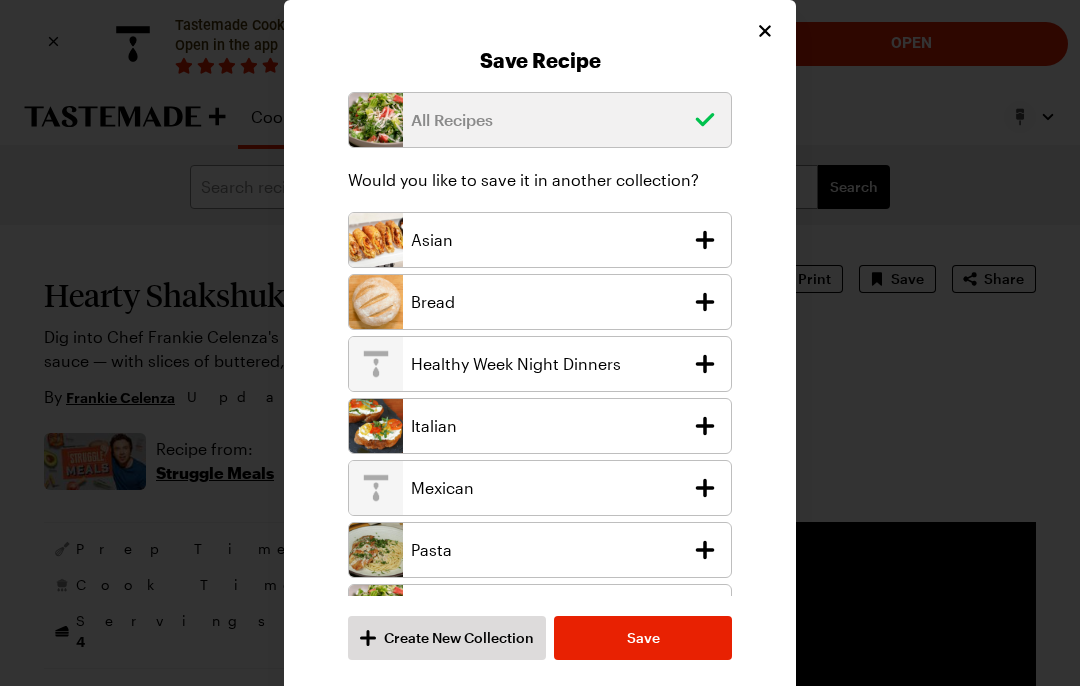 click on "Create New Collection" at bounding box center (459, 638) 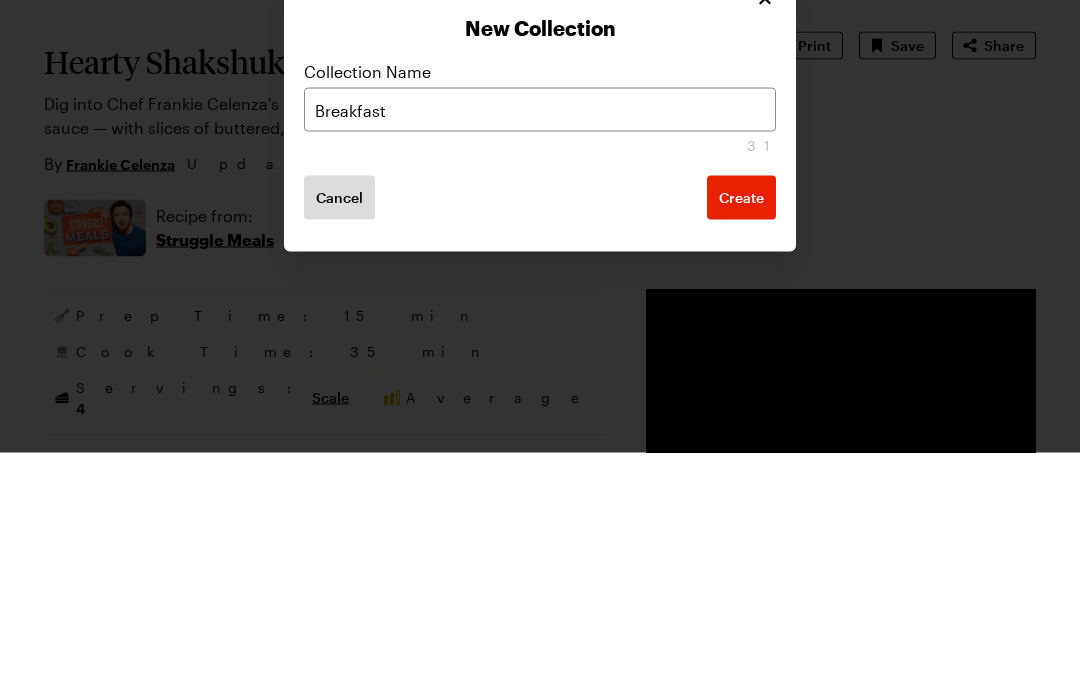 type on "Breakfast" 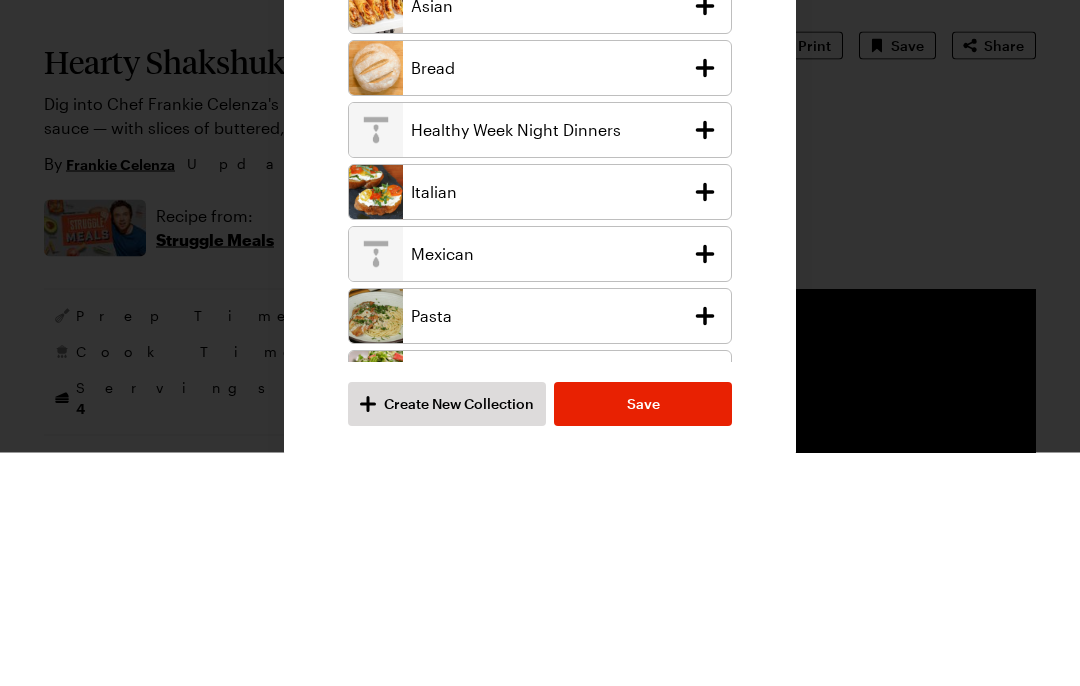 scroll, scrollTop: 234, scrollLeft: 0, axis: vertical 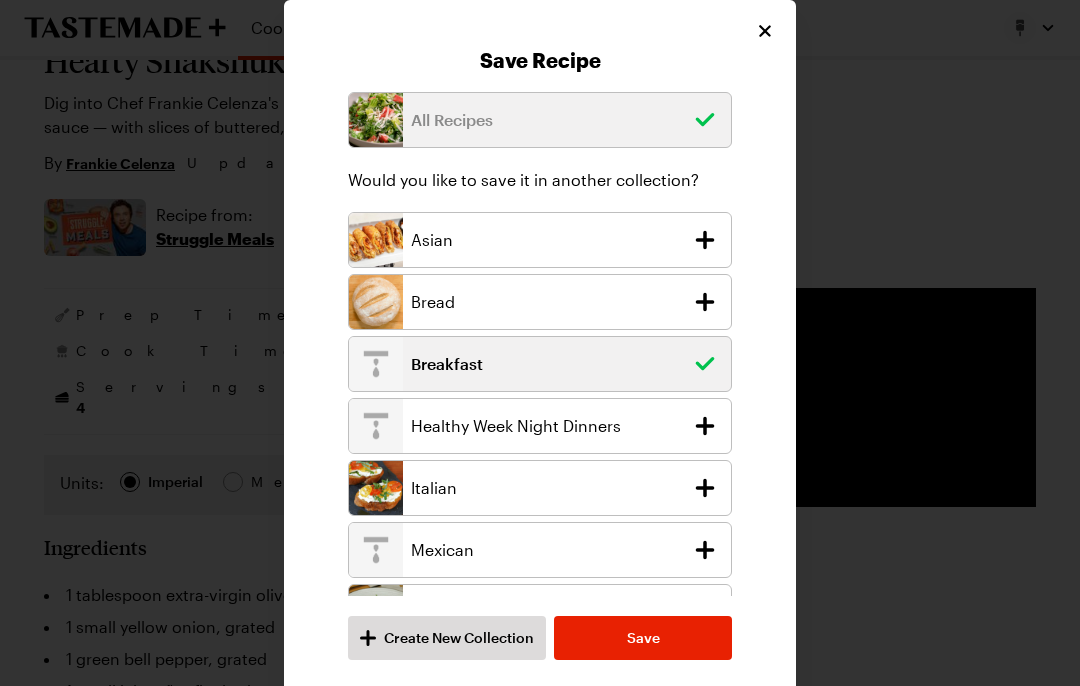 click on "Save" at bounding box center (643, 638) 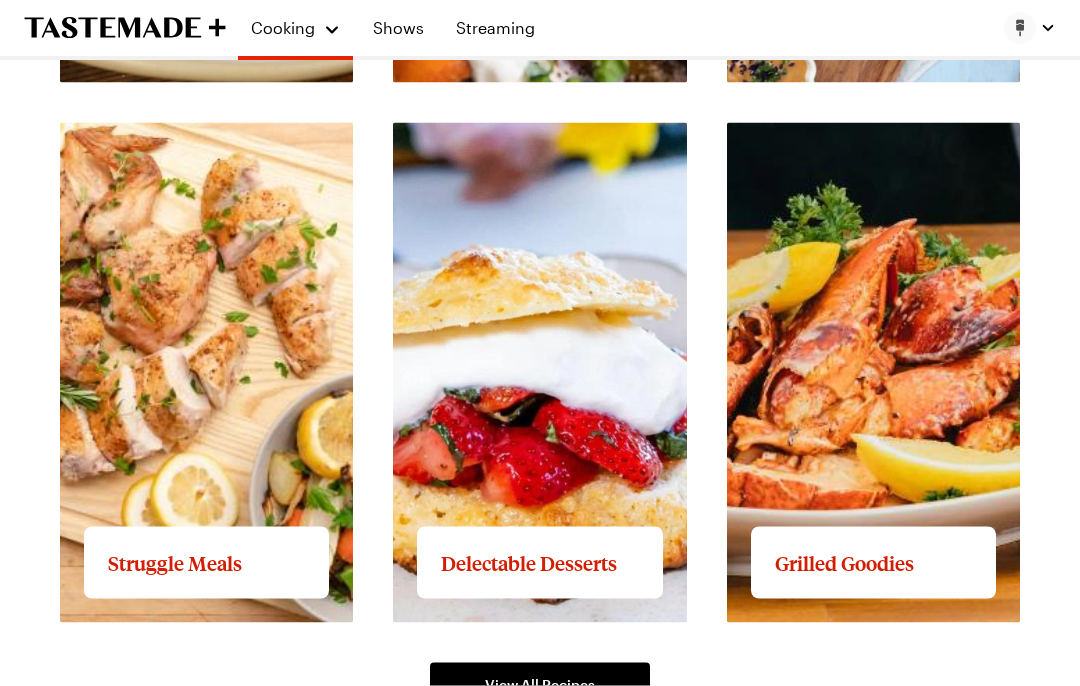 scroll, scrollTop: 2654, scrollLeft: 0, axis: vertical 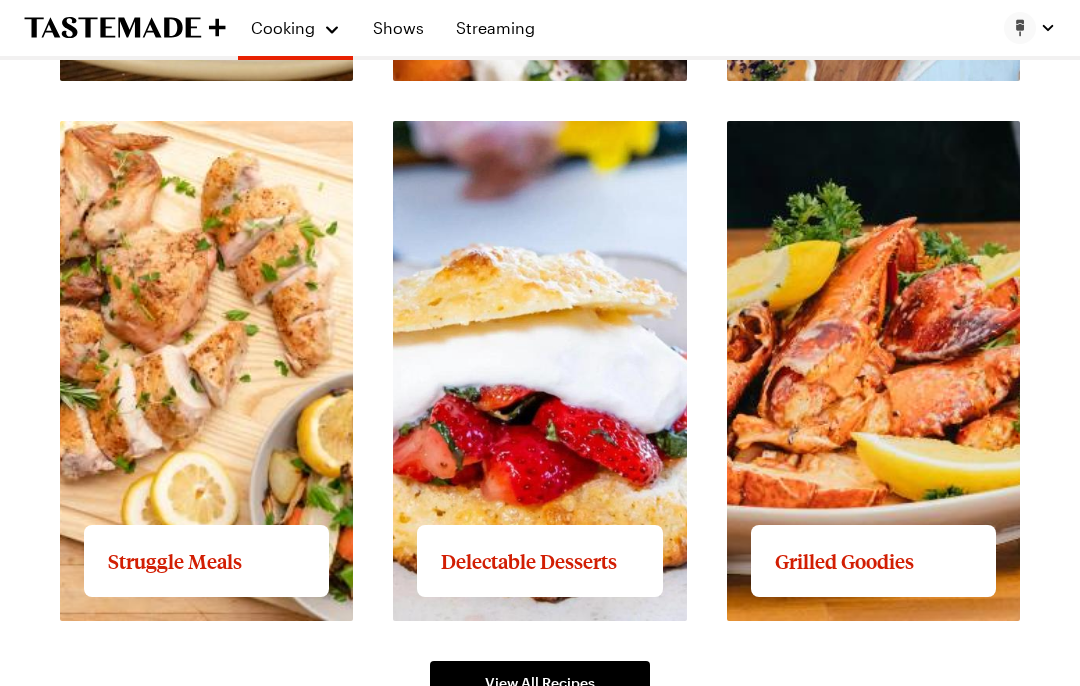 click on "View full content for Grilled Goodies" at bounding box center [864, 132] 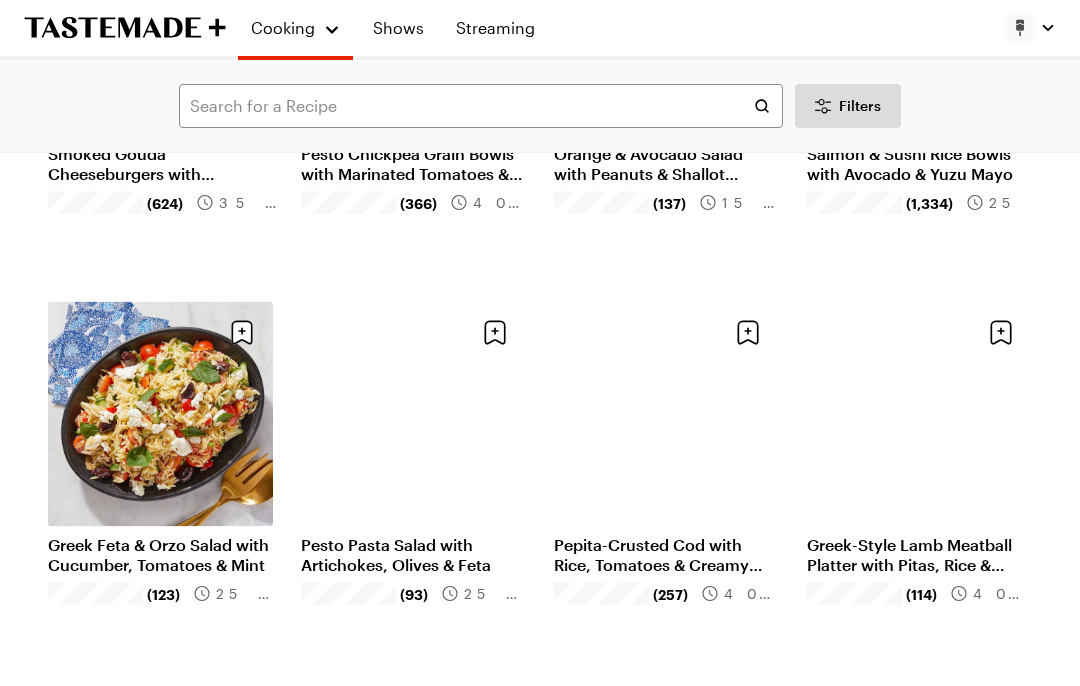 scroll, scrollTop: 472, scrollLeft: 0, axis: vertical 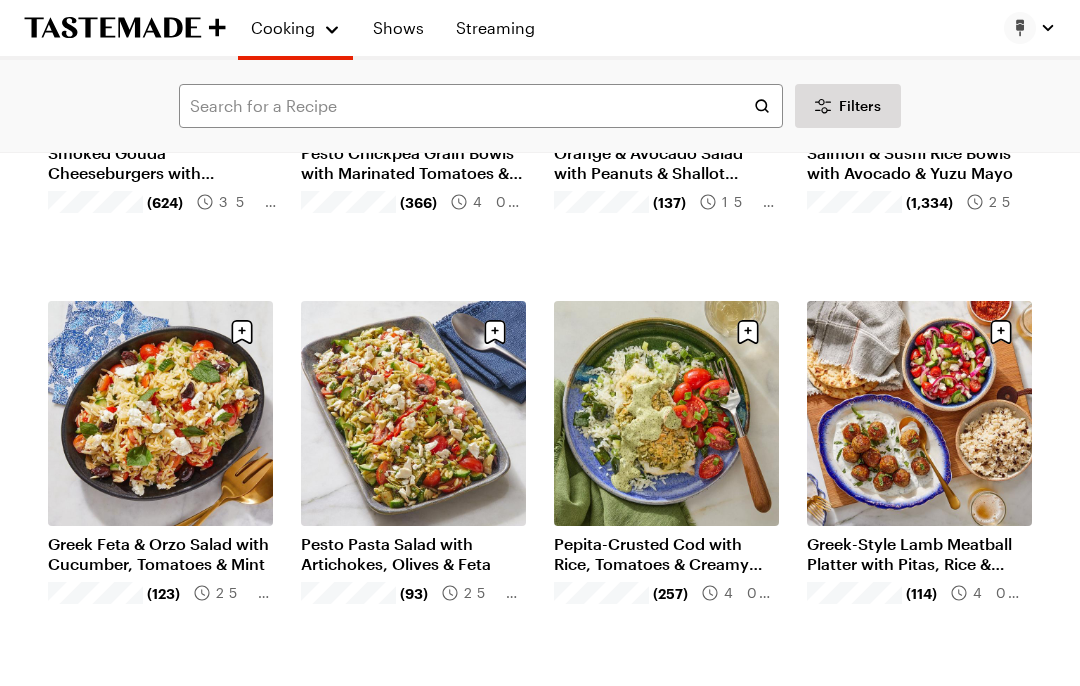 click on "Pesto Pasta Salad with Artichokes, Olives & Feta" at bounding box center (413, 554) 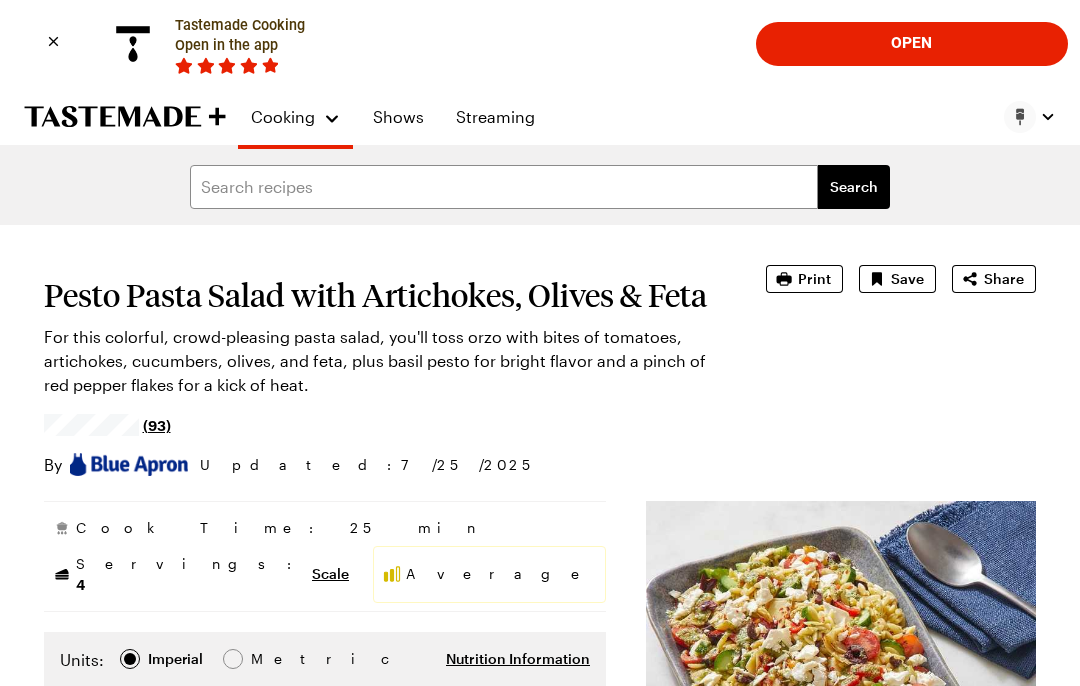 click on "Save" at bounding box center [897, 279] 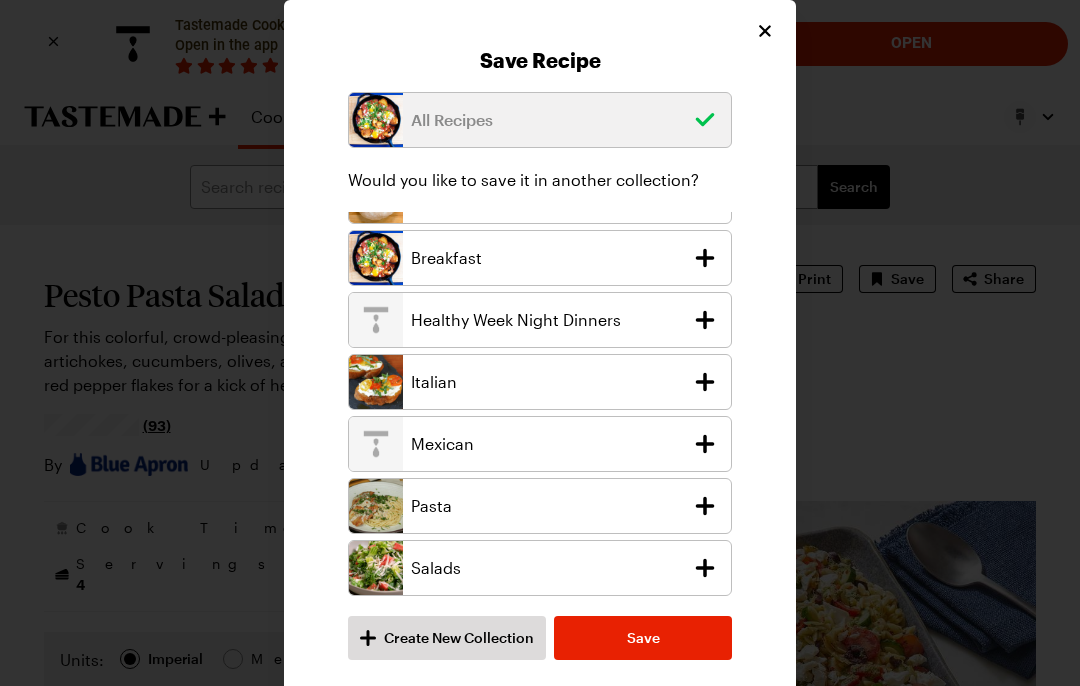 scroll, scrollTop: 106, scrollLeft: 0, axis: vertical 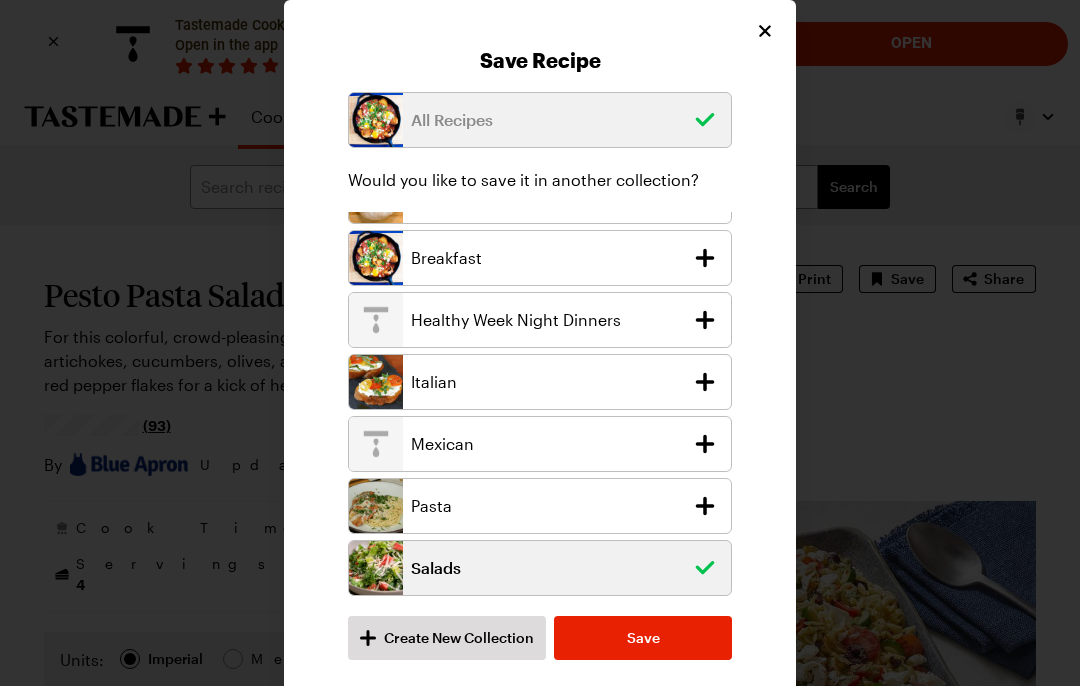 click on "Save" at bounding box center [643, 638] 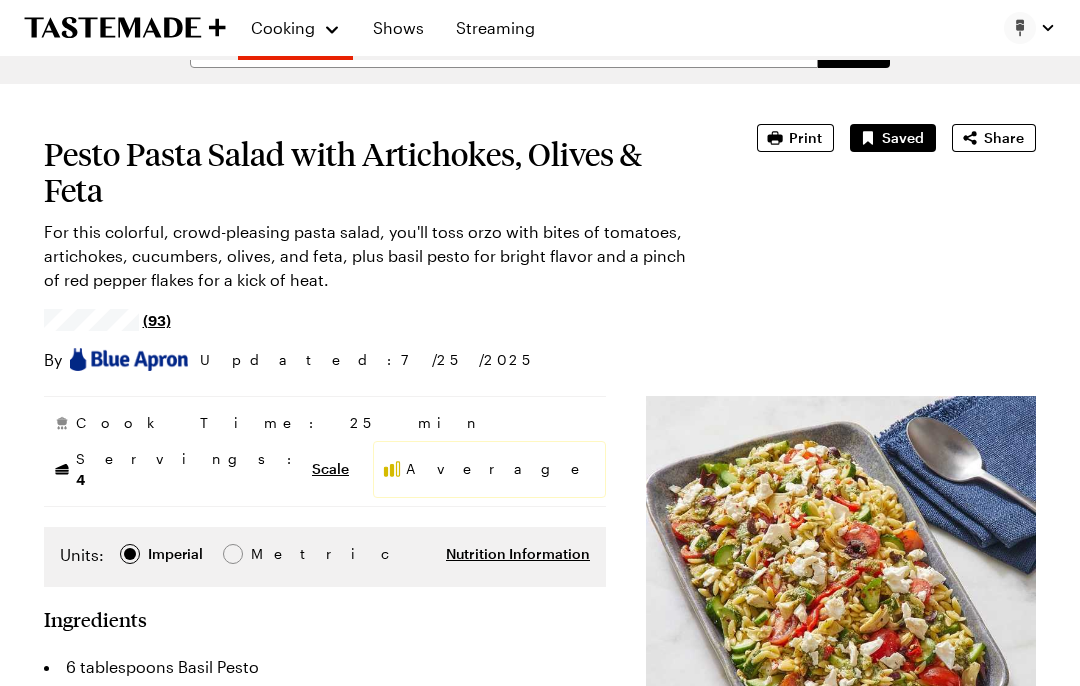 scroll, scrollTop: 0, scrollLeft: 0, axis: both 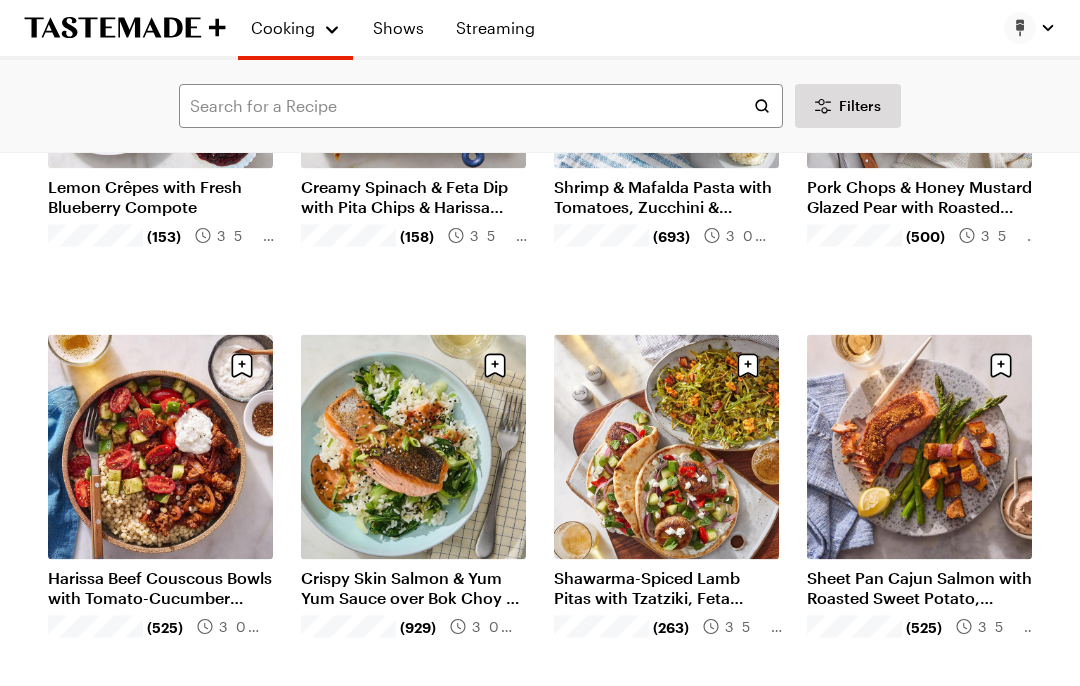 click on "Crispy Skin Salmon & Yum Yum Sauce over Bok Choy & Scallion Rice" at bounding box center [413, 588] 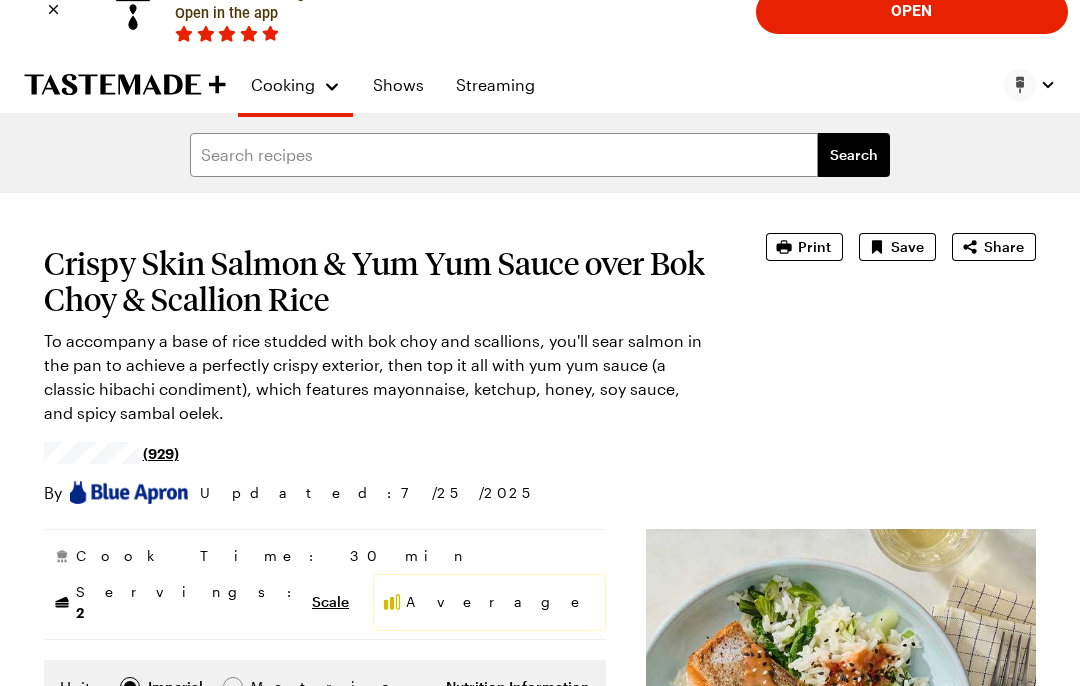 scroll, scrollTop: 0, scrollLeft: 0, axis: both 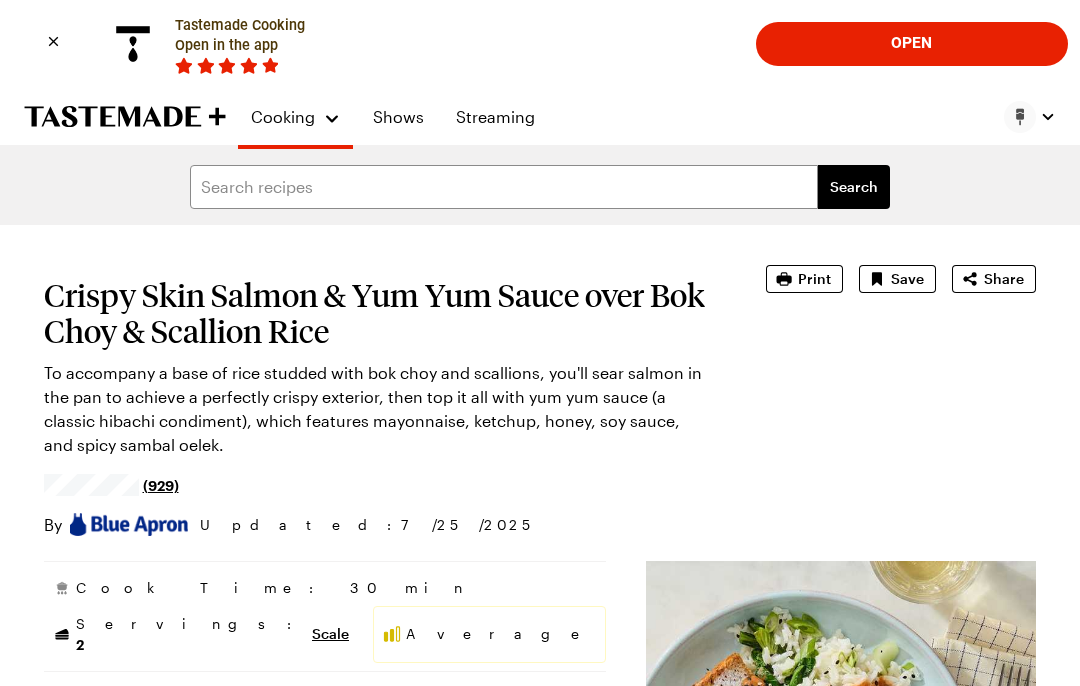 click on "Save" at bounding box center [907, 279] 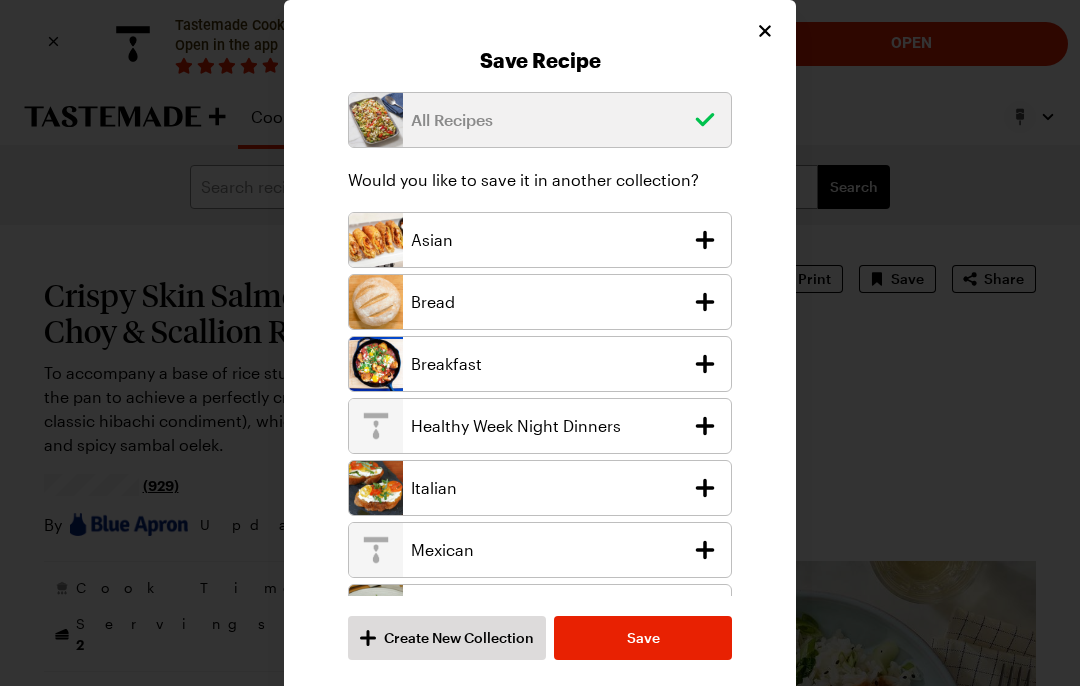click on "Create New Collection" at bounding box center [459, 638] 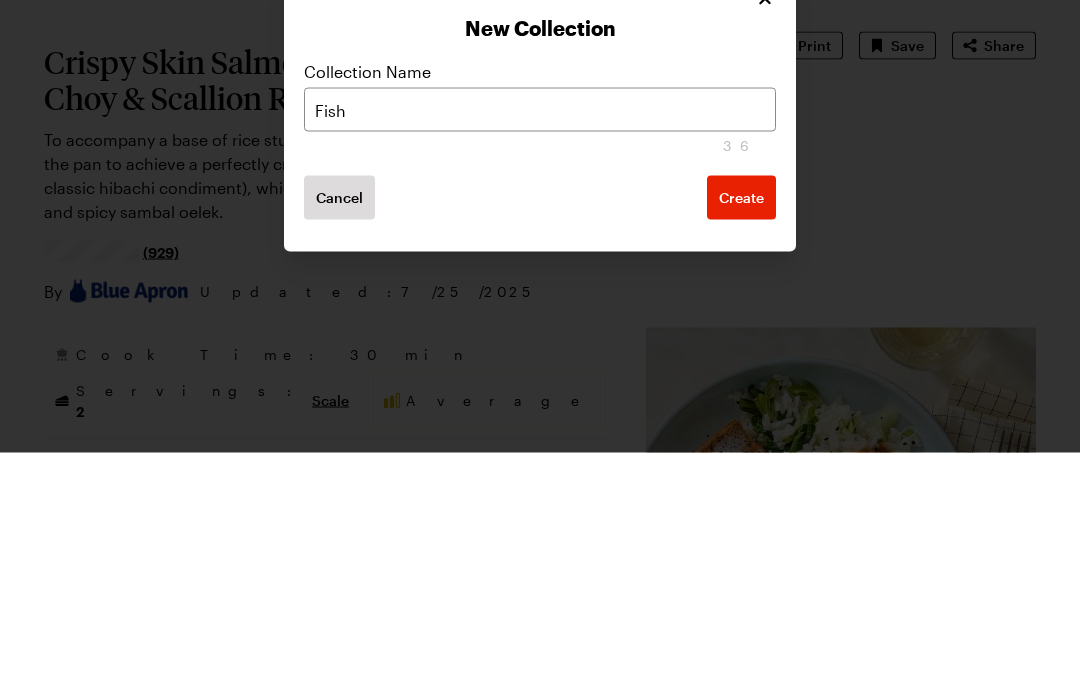 type on "Fish" 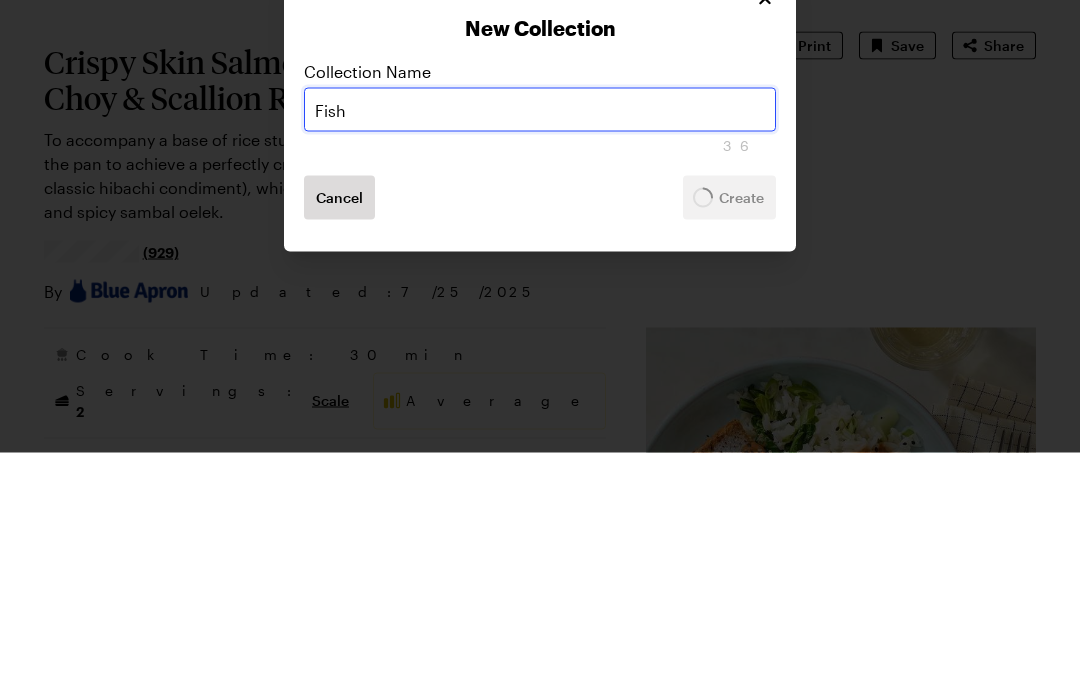 scroll, scrollTop: 234, scrollLeft: 0, axis: vertical 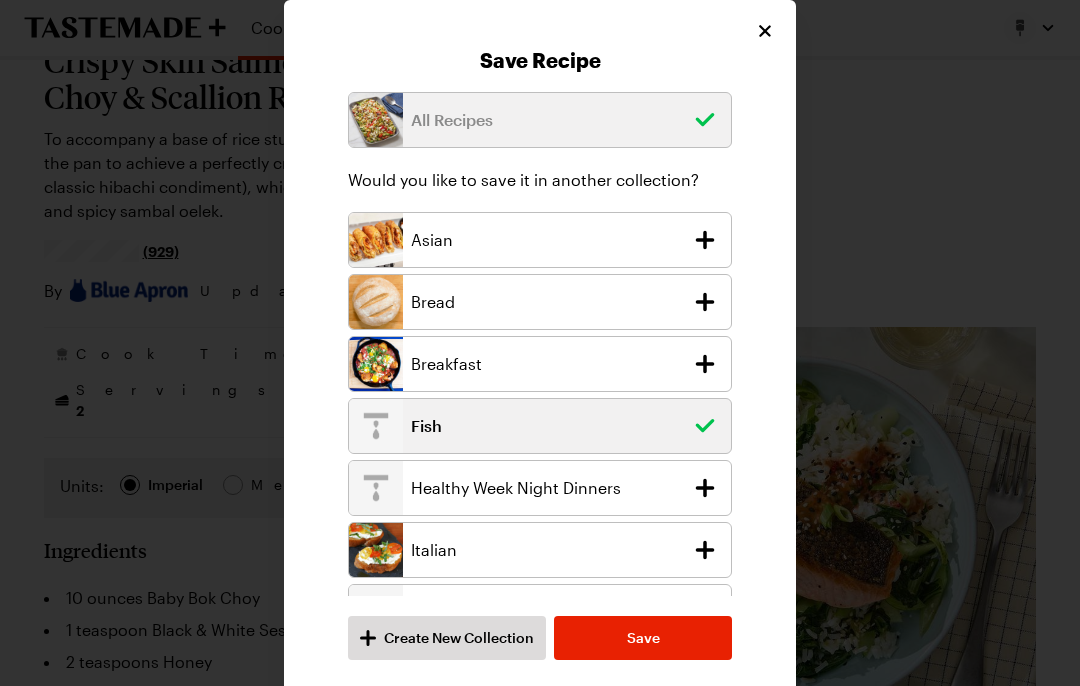 click on "Save" at bounding box center (643, 638) 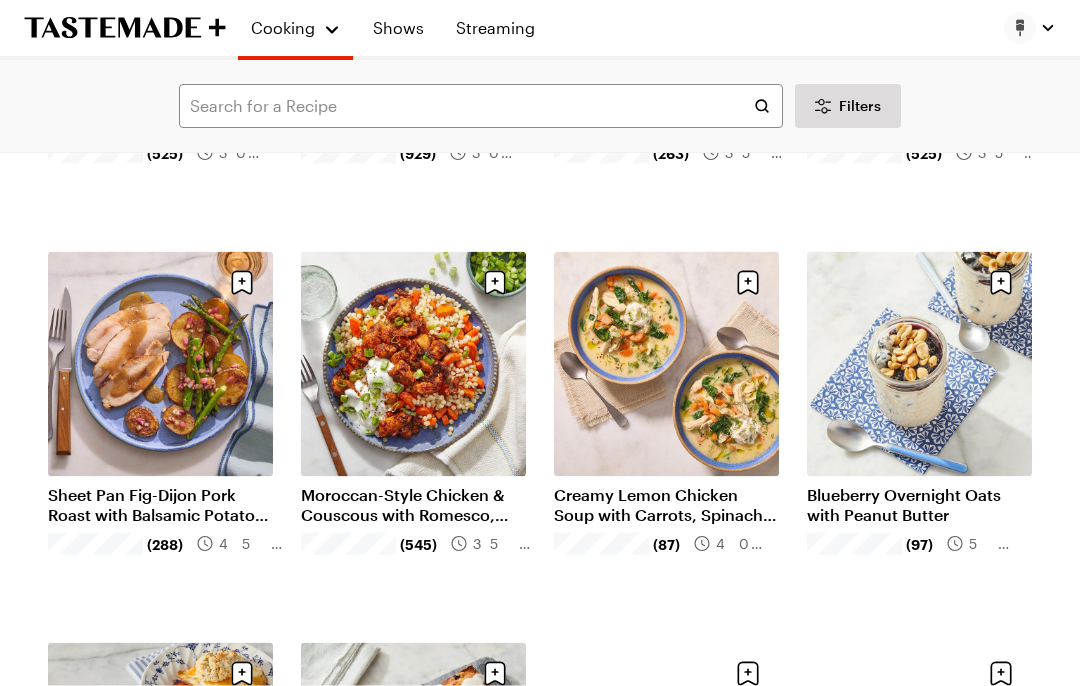 scroll, scrollTop: 1702, scrollLeft: 0, axis: vertical 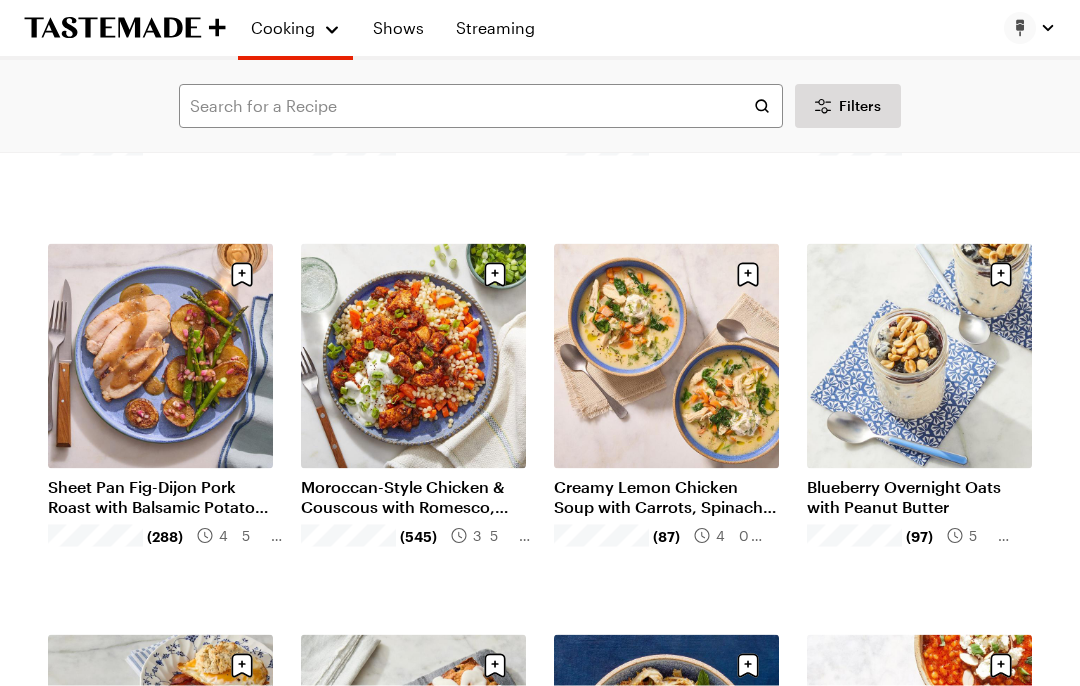 click on "Moroccan-Style Chicken & Couscous with Romesco, Dates & Yogurt" at bounding box center (413, 497) 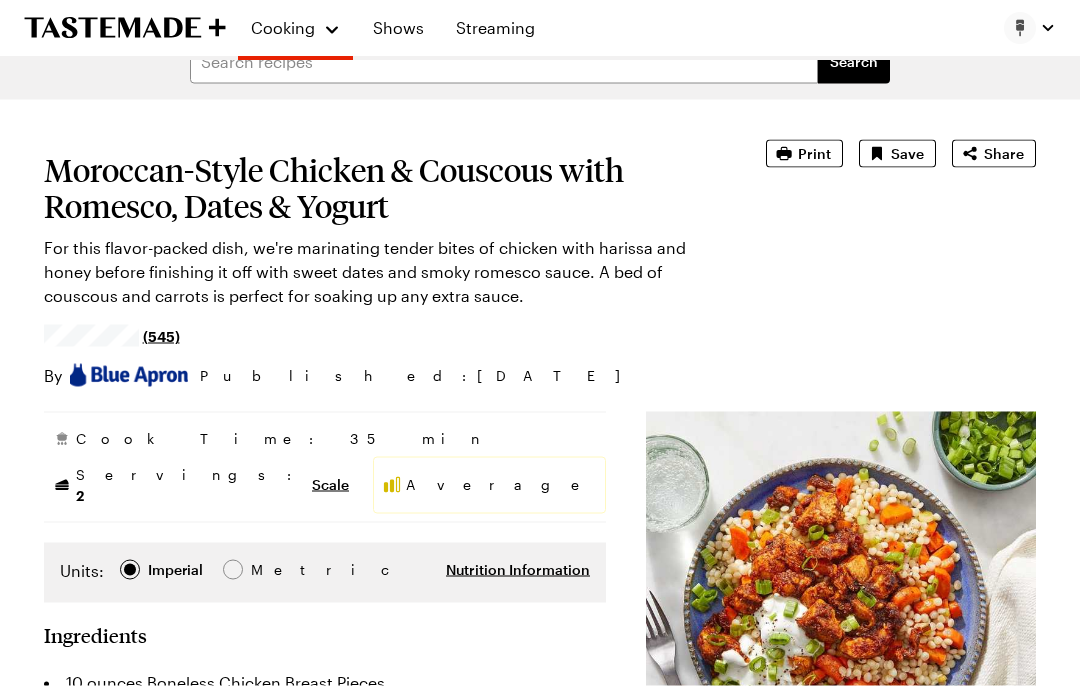 scroll, scrollTop: 126, scrollLeft: 0, axis: vertical 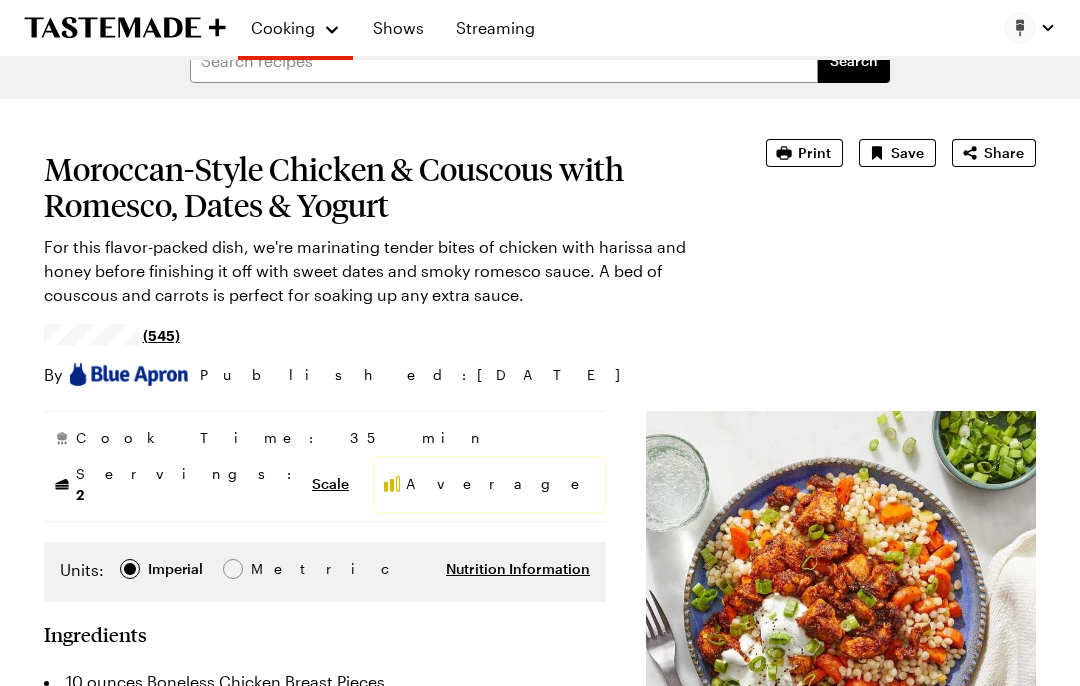 click on "Save" at bounding box center [897, 153] 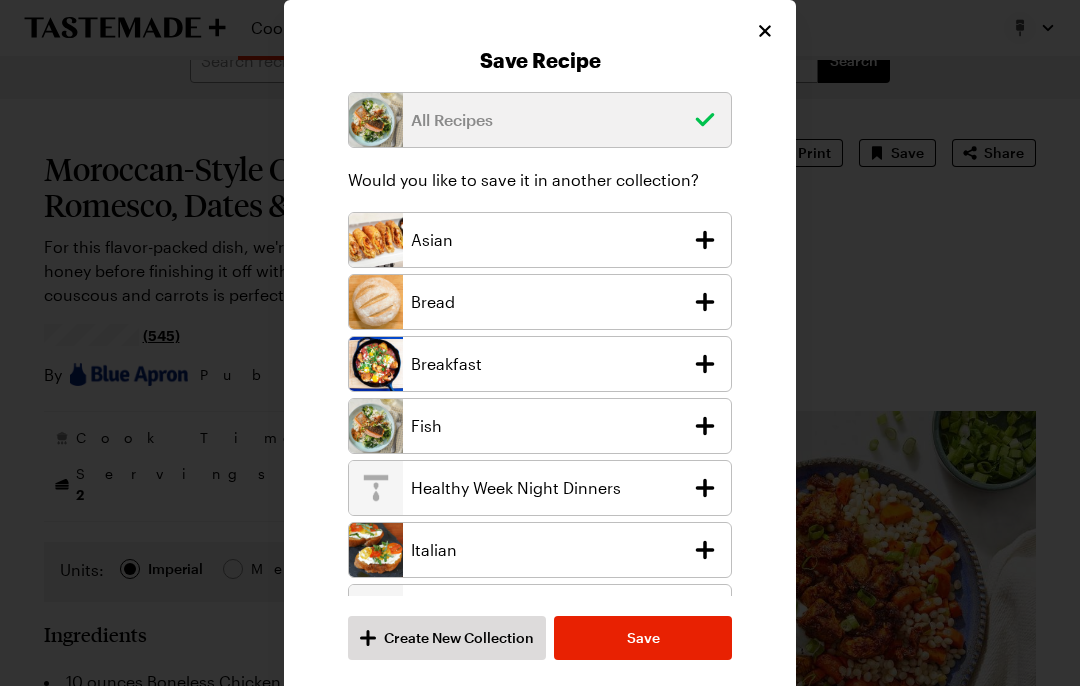 click on "Save" at bounding box center [643, 638] 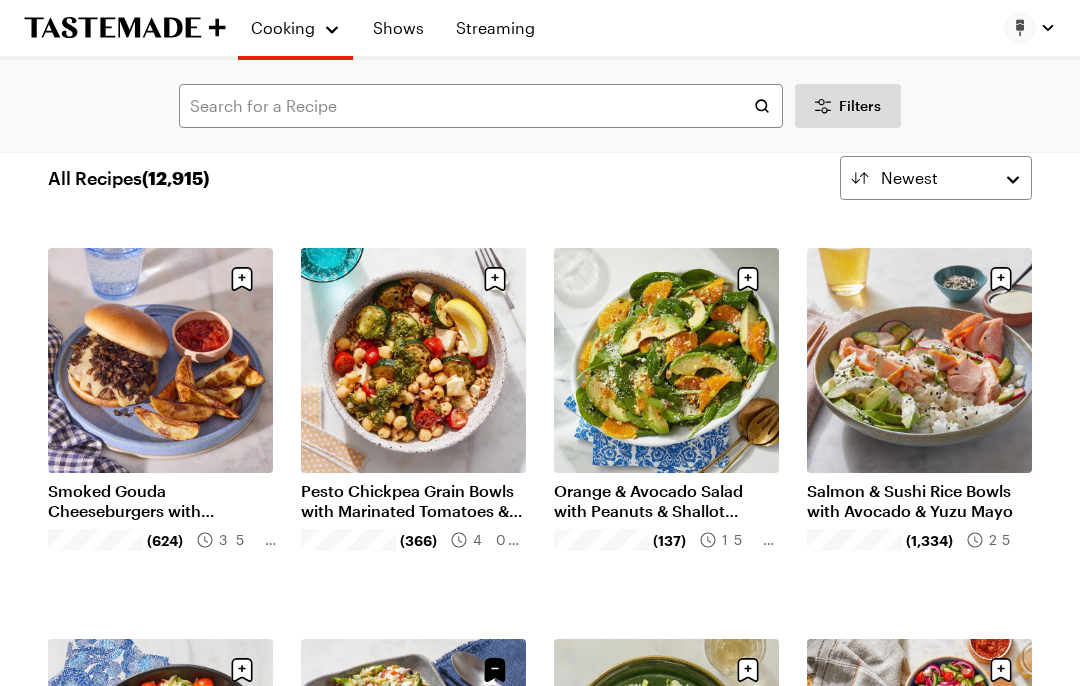 scroll, scrollTop: 142, scrollLeft: 0, axis: vertical 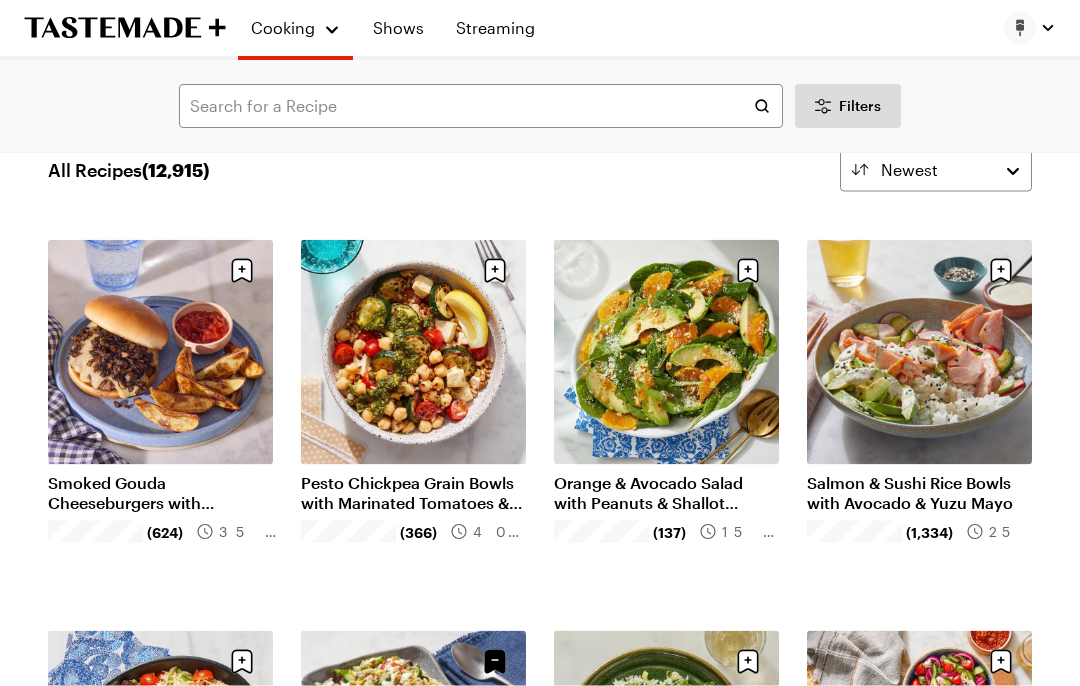 click on "Orange & Avocado Salad with Peanuts & Shallot Vinaigrette" at bounding box center (666, 493) 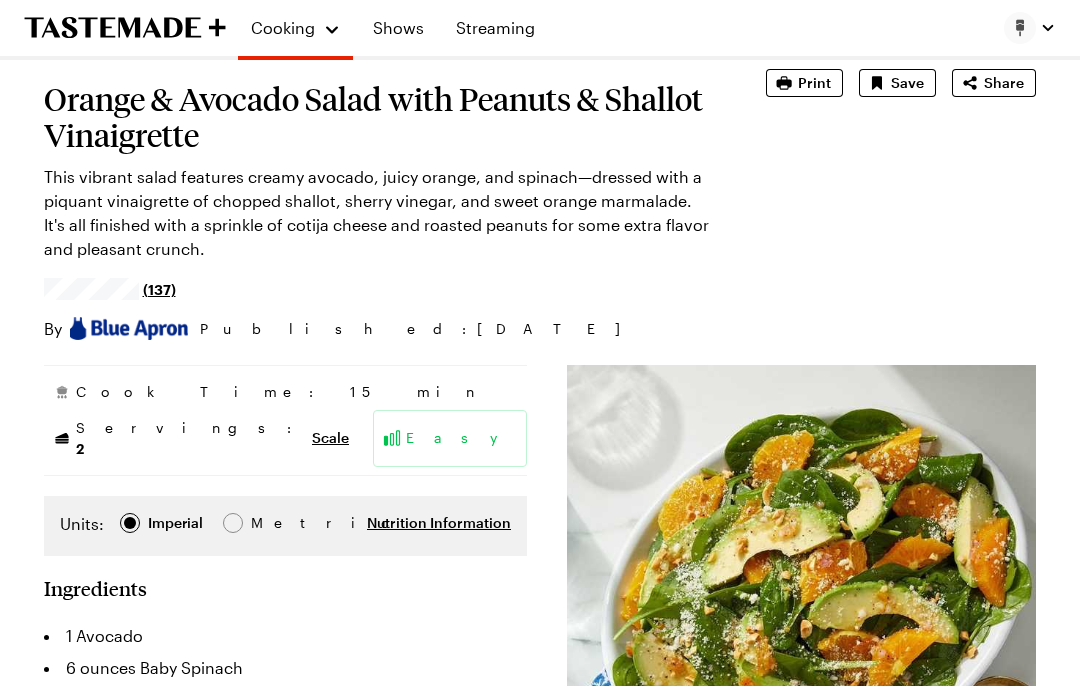 scroll, scrollTop: 138, scrollLeft: 0, axis: vertical 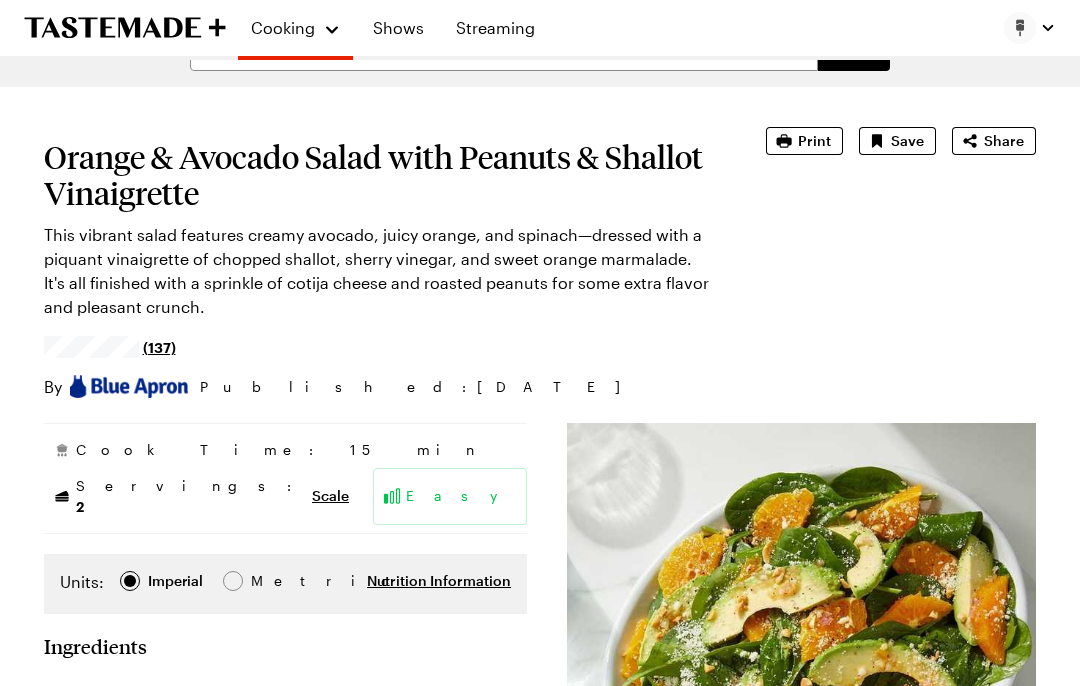 click on "Save" at bounding box center [907, 141] 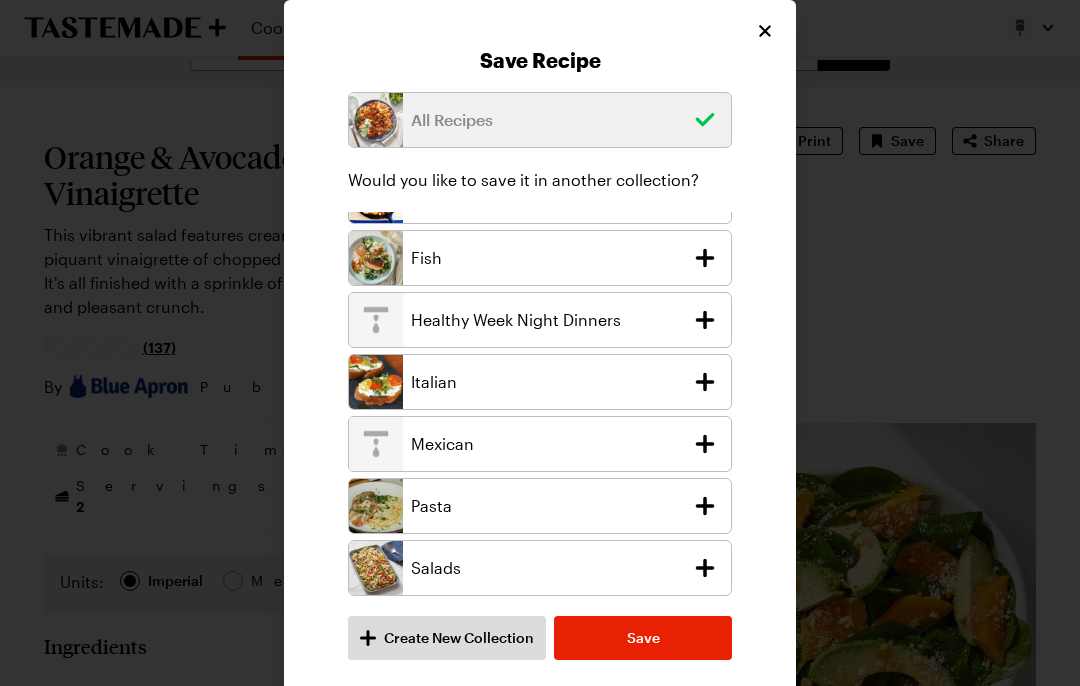 scroll, scrollTop: 168, scrollLeft: 0, axis: vertical 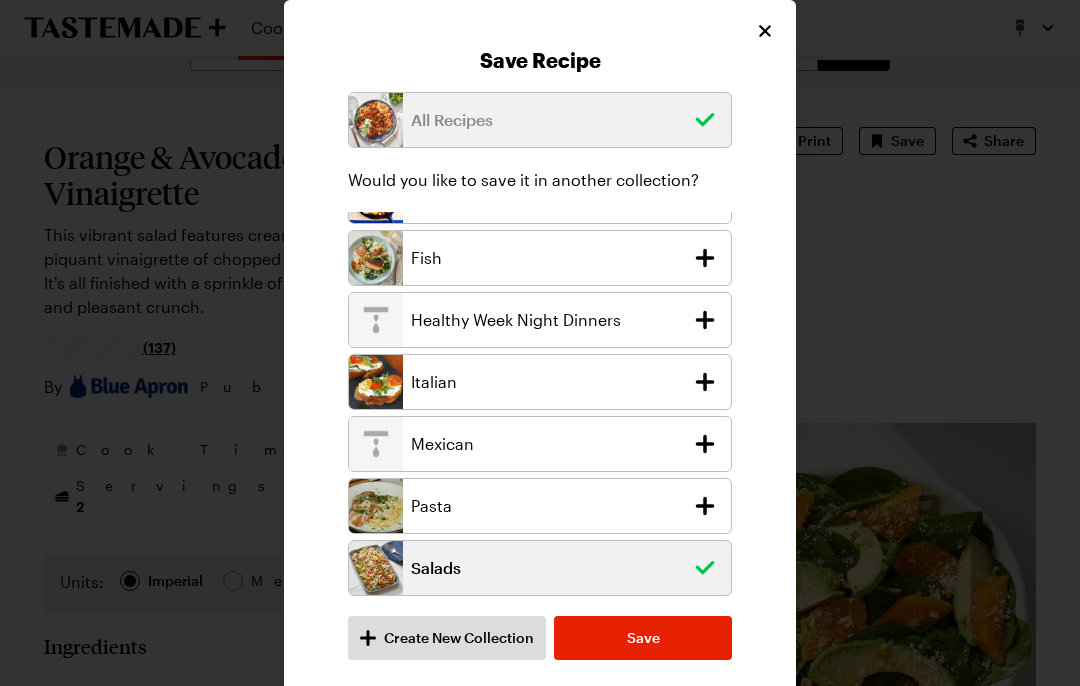 click on "Save" at bounding box center (643, 638) 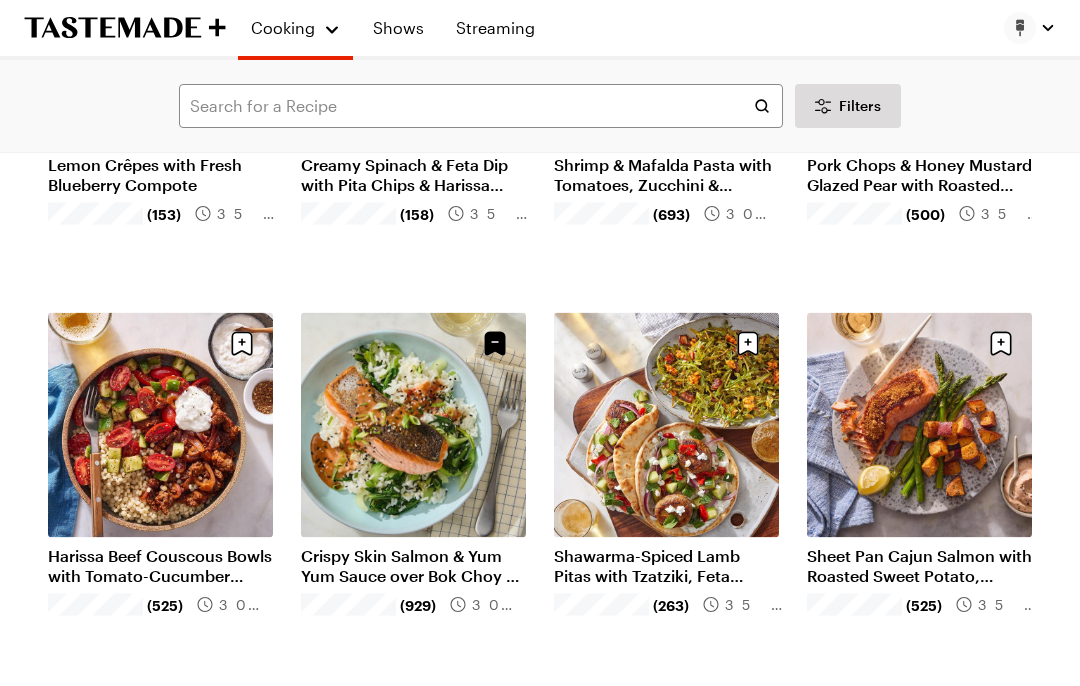 scroll, scrollTop: 1257, scrollLeft: 0, axis: vertical 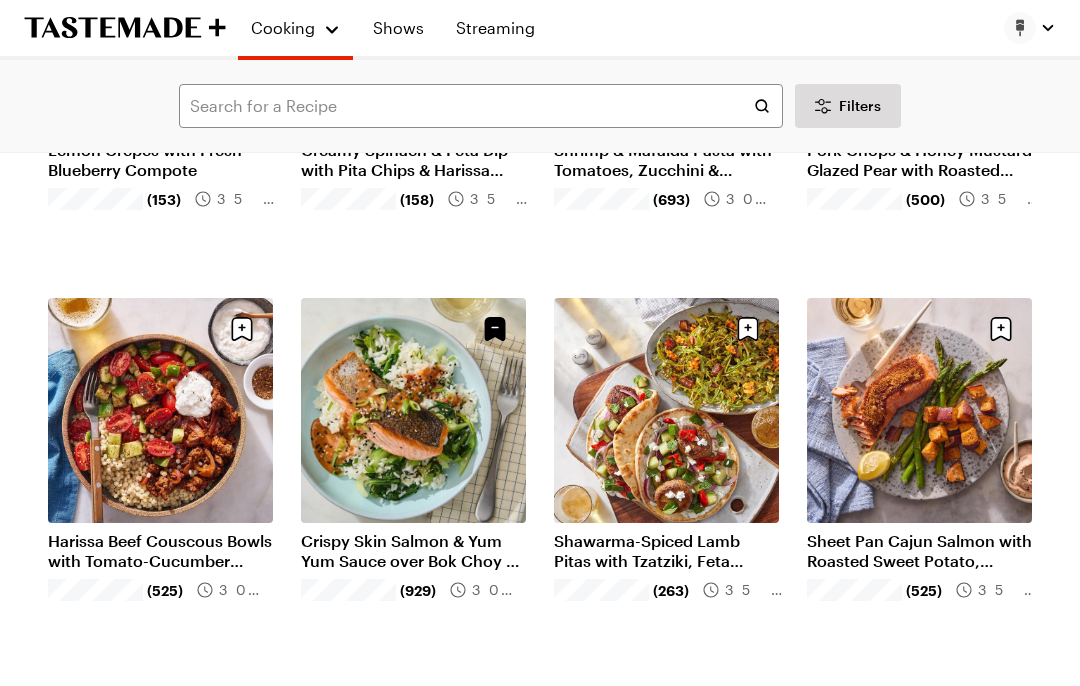 click on "Shawarma-Spiced Lamb Pitas with Tzatziki, Feta Cheese & Mint" at bounding box center (666, 551) 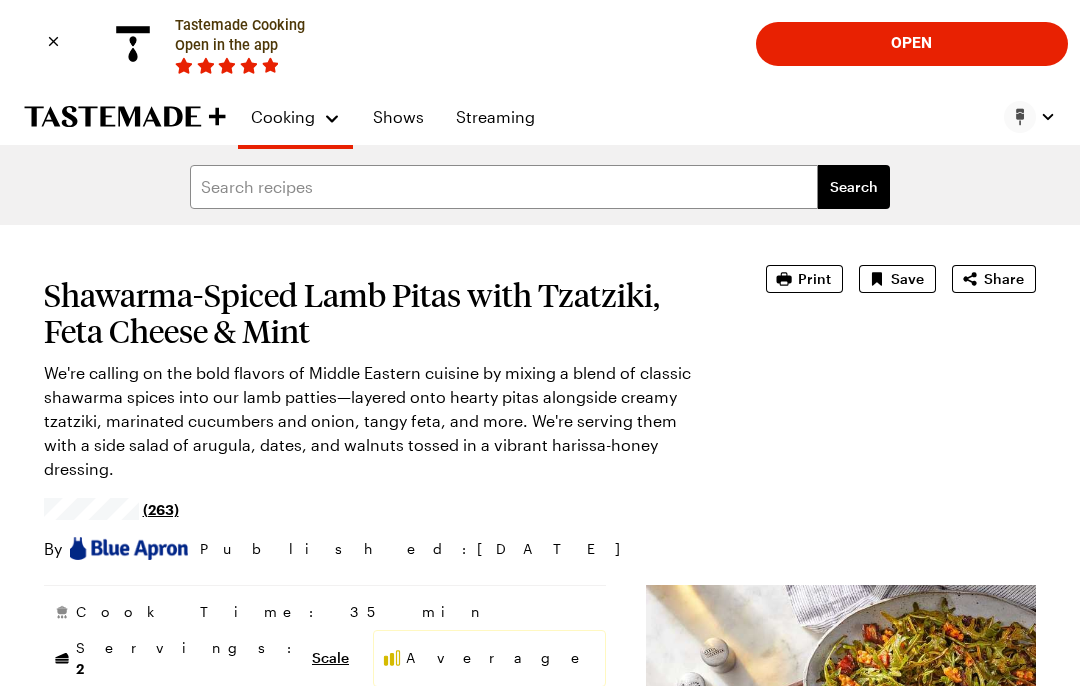 click on "Save" at bounding box center [907, 279] 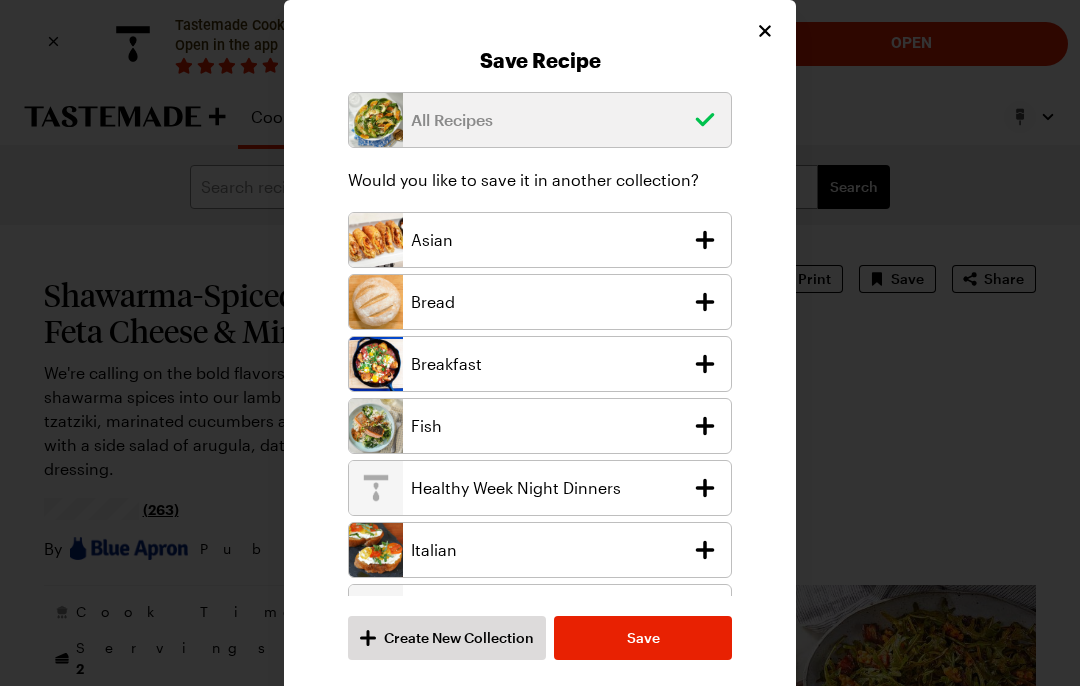 click on "Create New Collection" at bounding box center (459, 638) 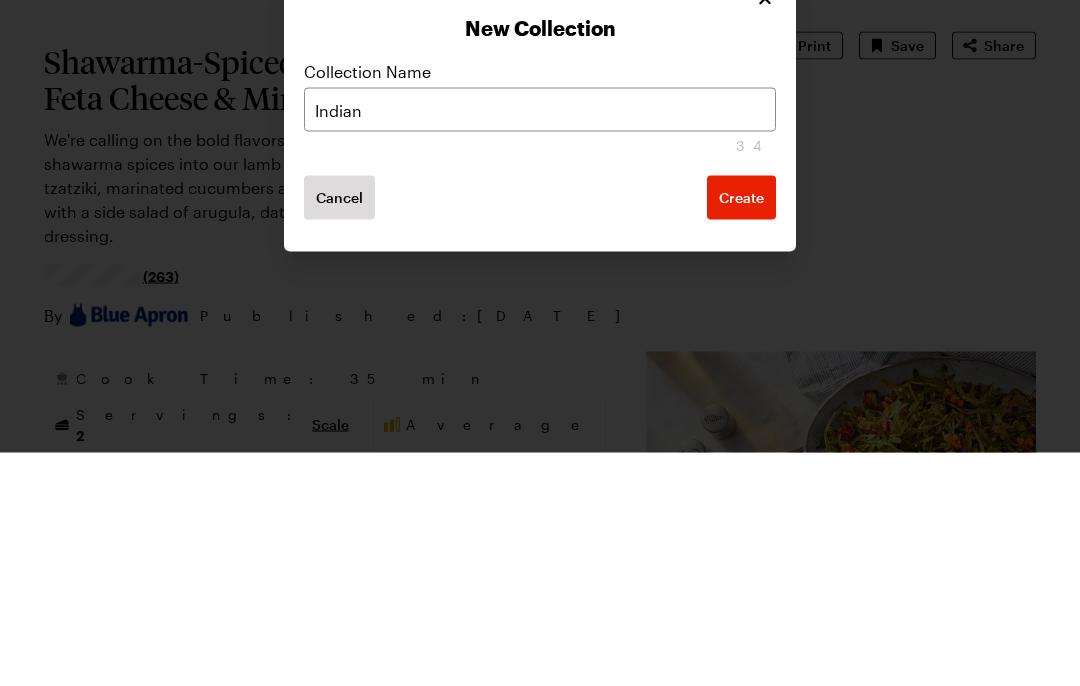 type on "Indian" 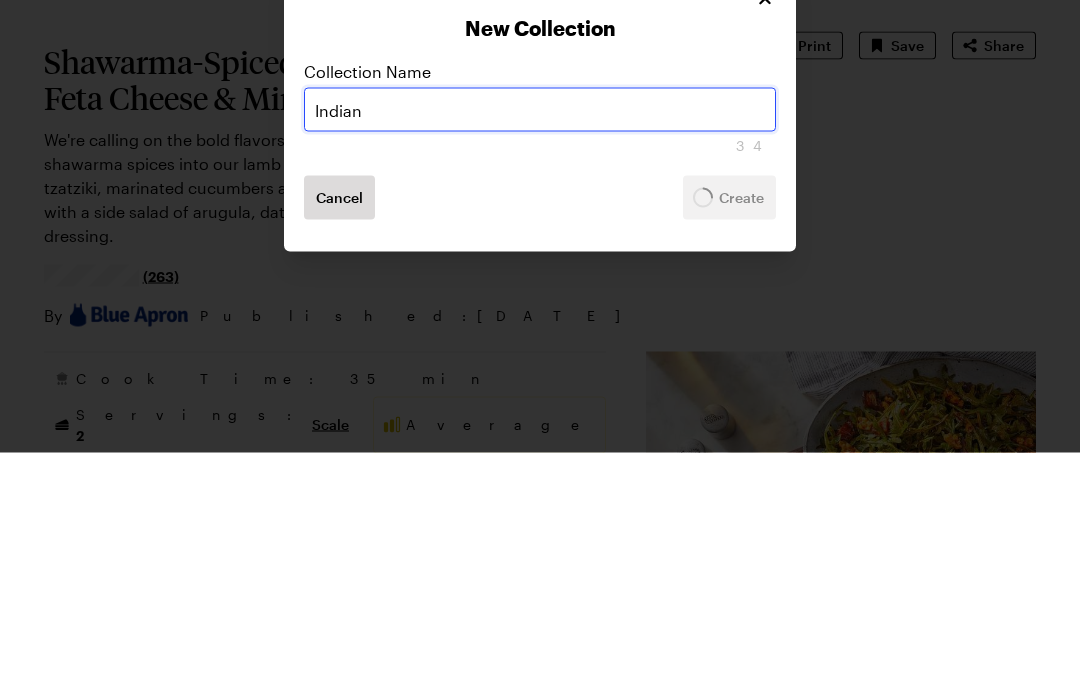 scroll, scrollTop: 234, scrollLeft: 0, axis: vertical 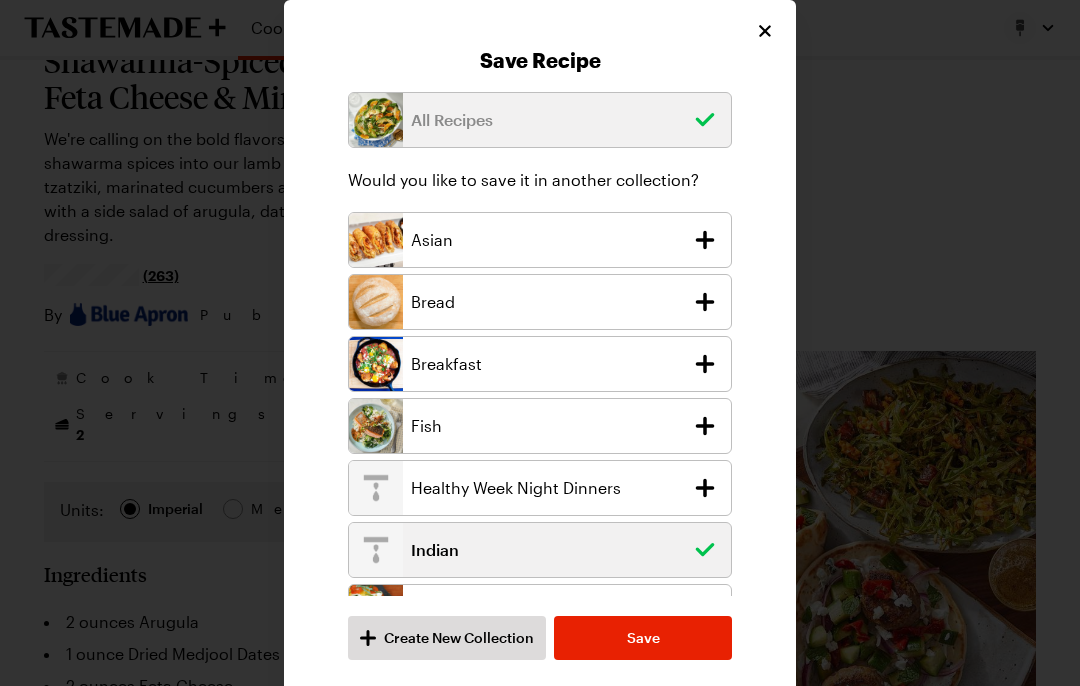 click on "Save" at bounding box center (643, 638) 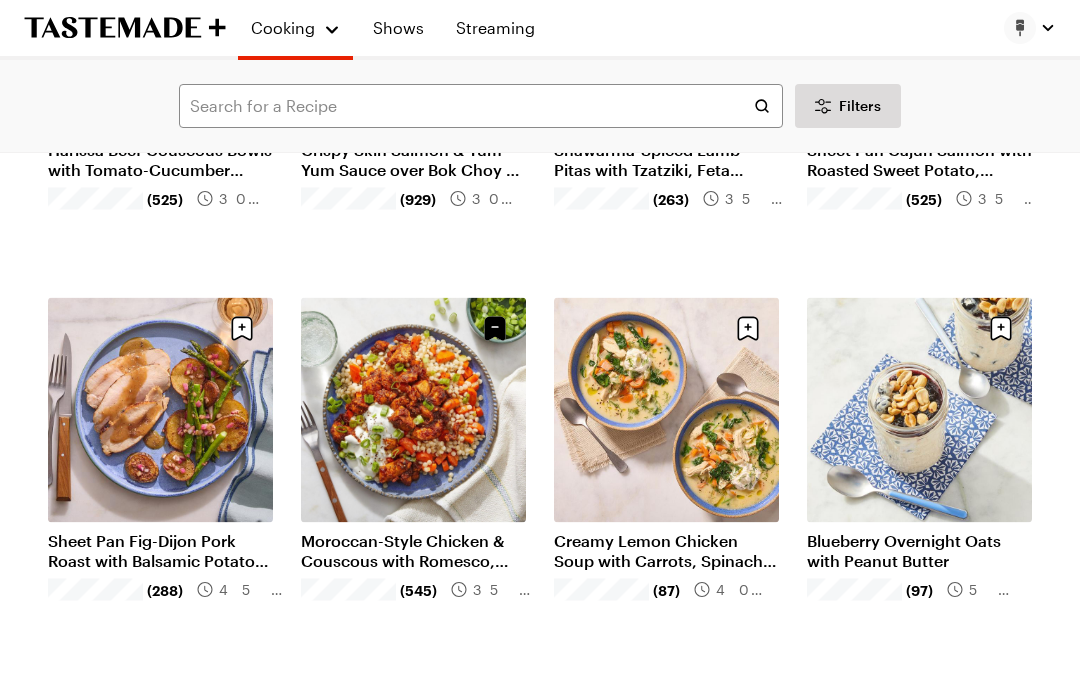 scroll, scrollTop: 1689, scrollLeft: 0, axis: vertical 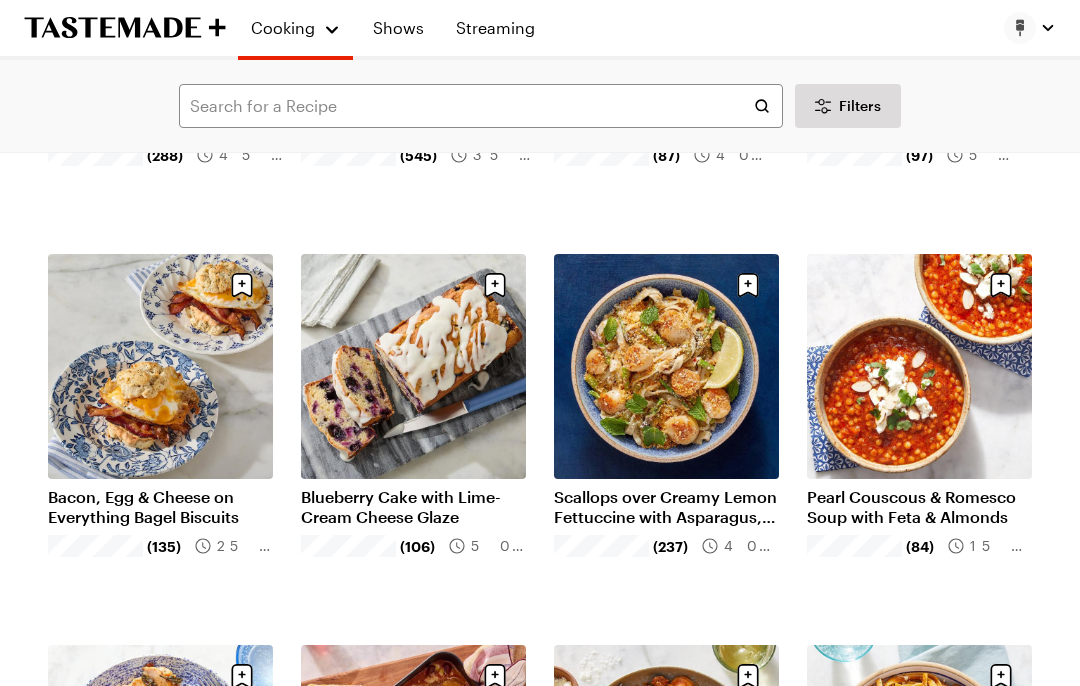 click on "Bacon, Egg & Cheese on Everything Bagel Biscuits" at bounding box center (160, 507) 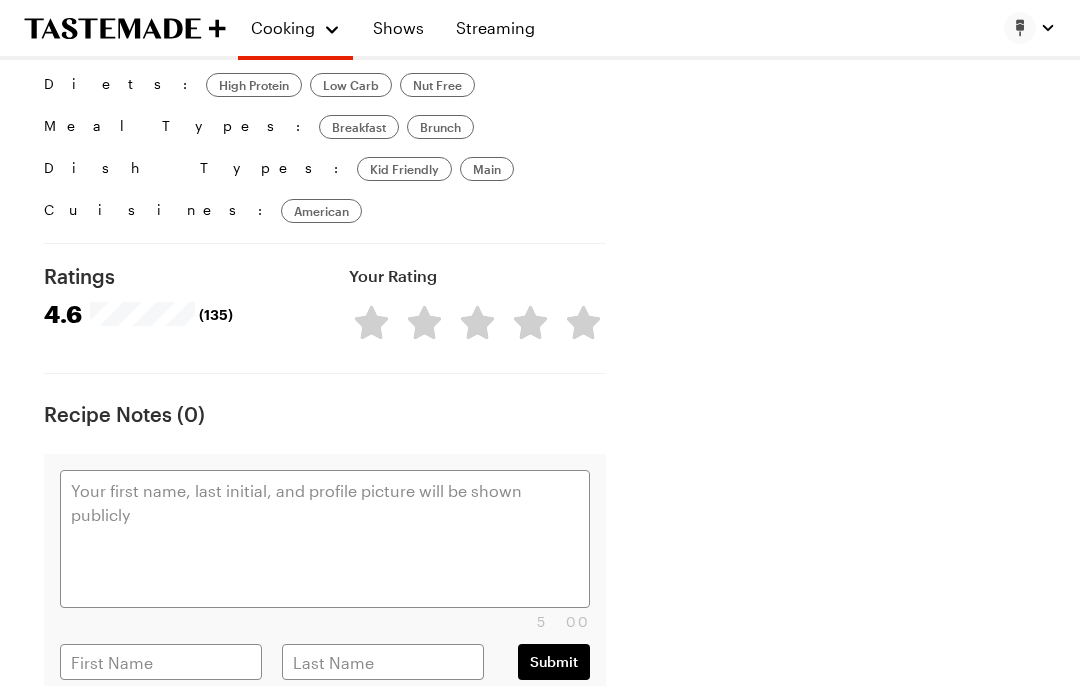 scroll, scrollTop: 0, scrollLeft: 0, axis: both 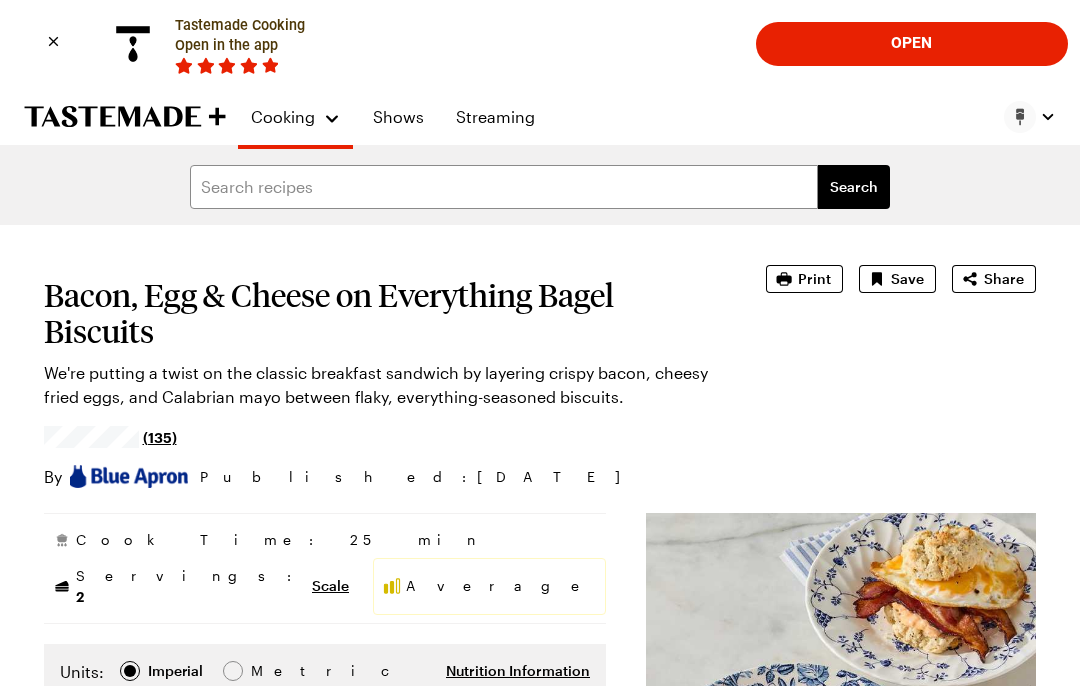 click on "Save" at bounding box center (907, 279) 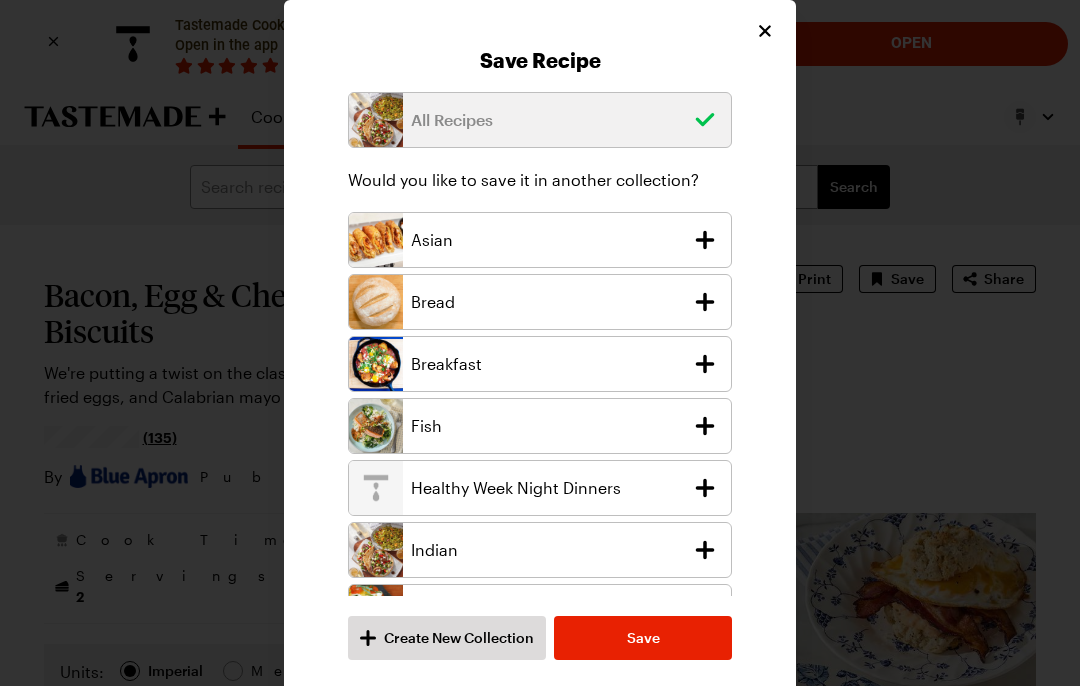 click 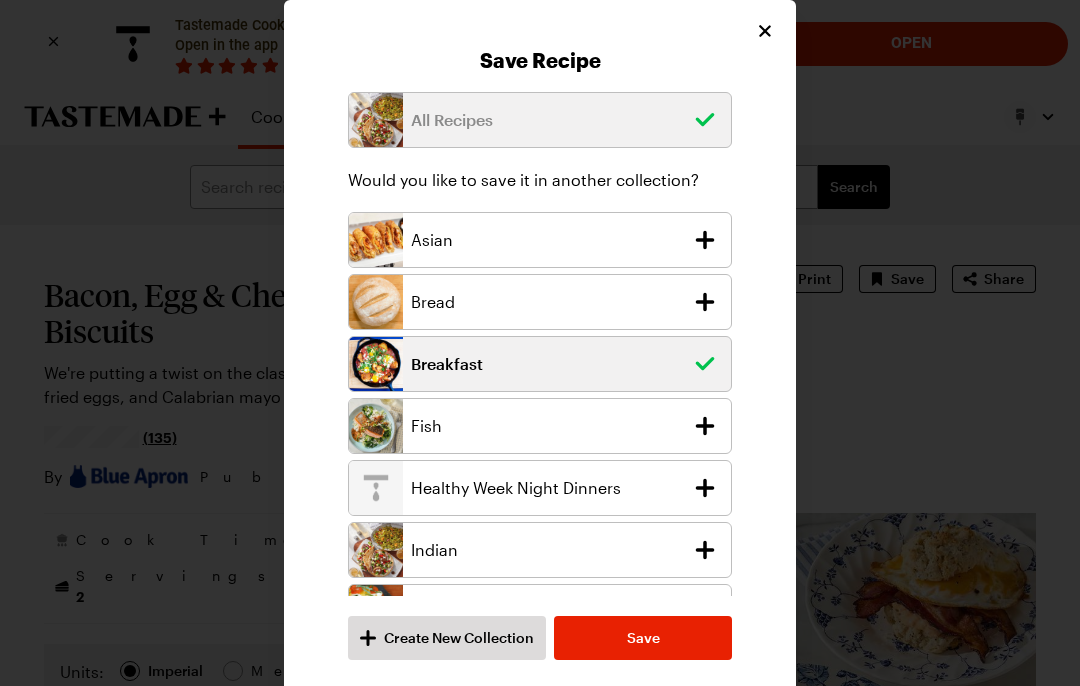 click on "Save" at bounding box center [643, 638] 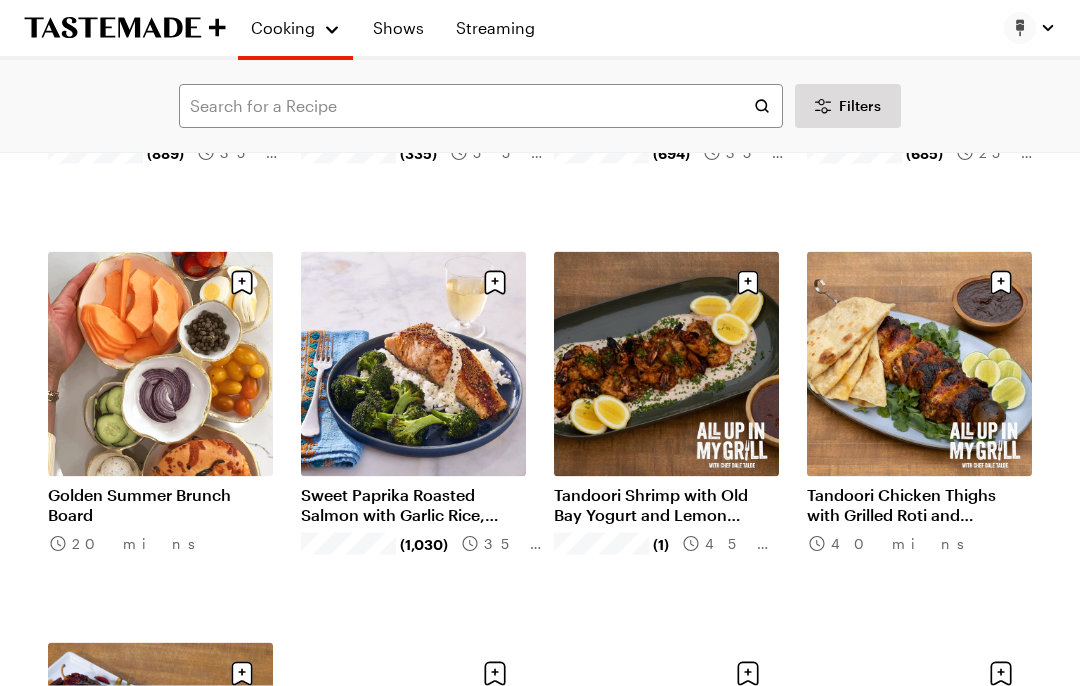 scroll, scrollTop: 2869, scrollLeft: 0, axis: vertical 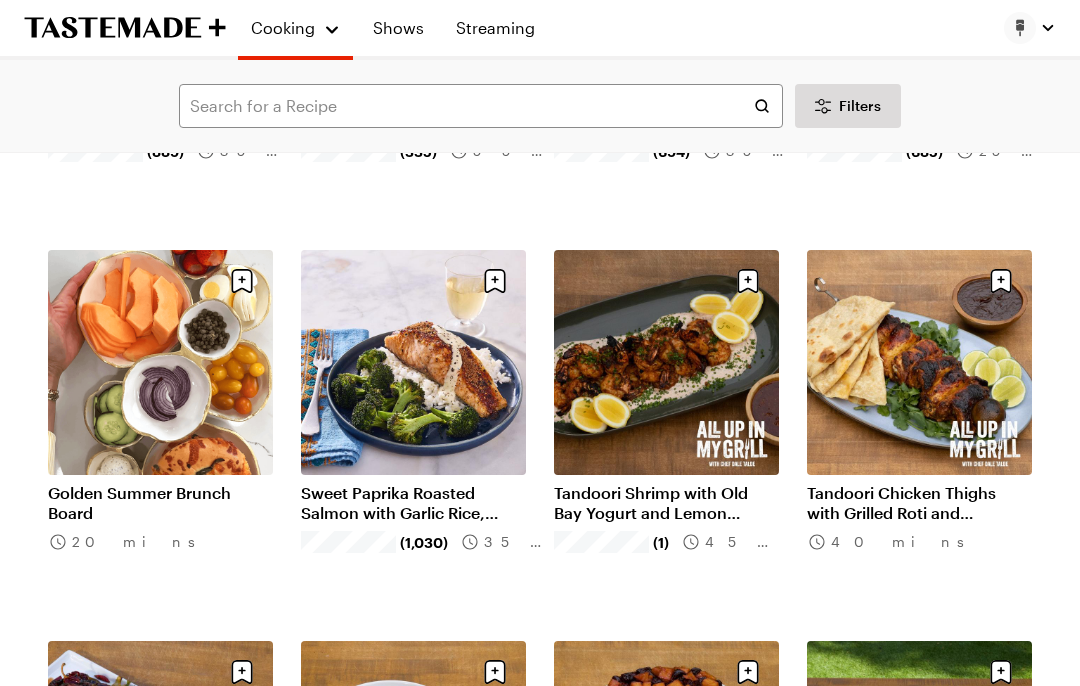 click on "Tandoori Shrimp with Old Bay Yogurt and Lemon Chutney" at bounding box center [666, 503] 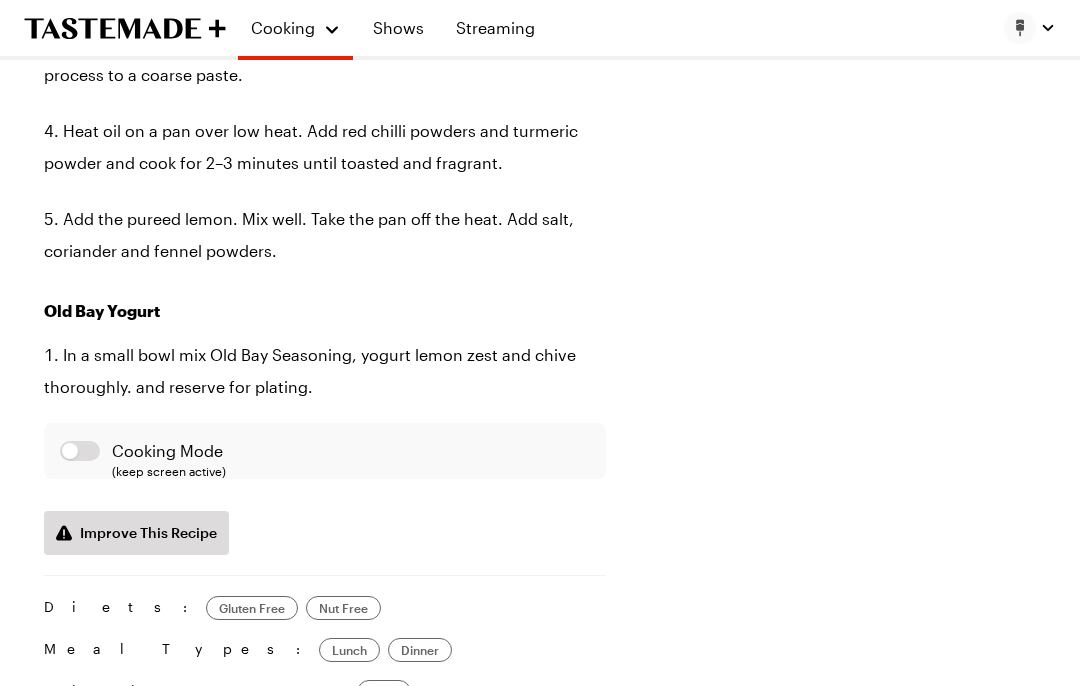 scroll, scrollTop: 0, scrollLeft: 0, axis: both 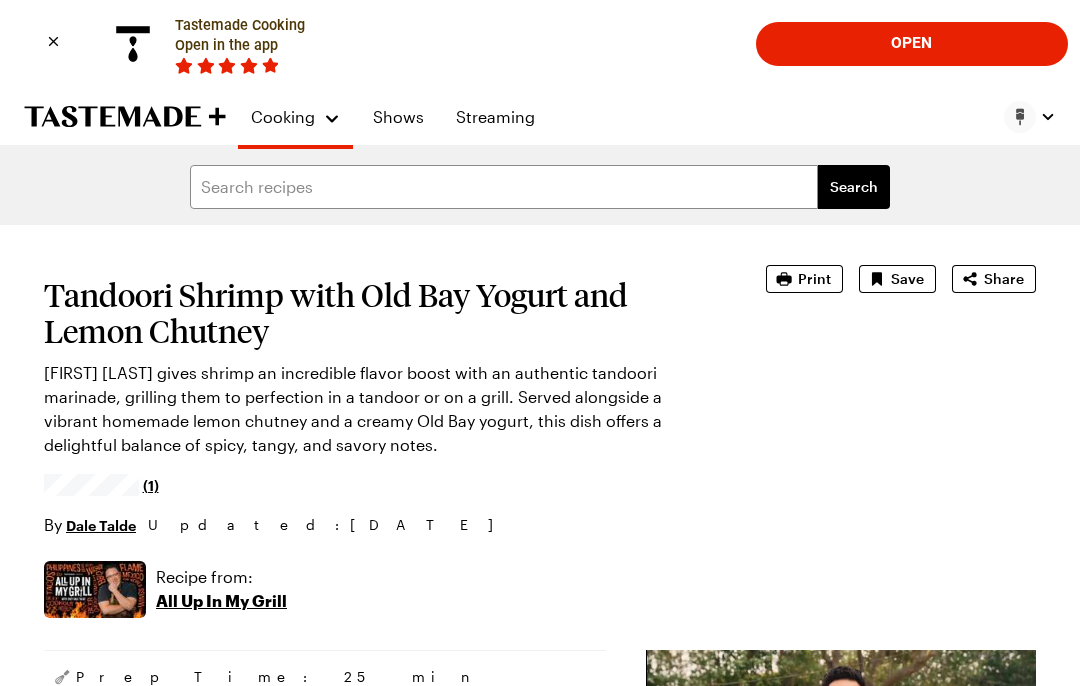 click on "Save" at bounding box center [907, 279] 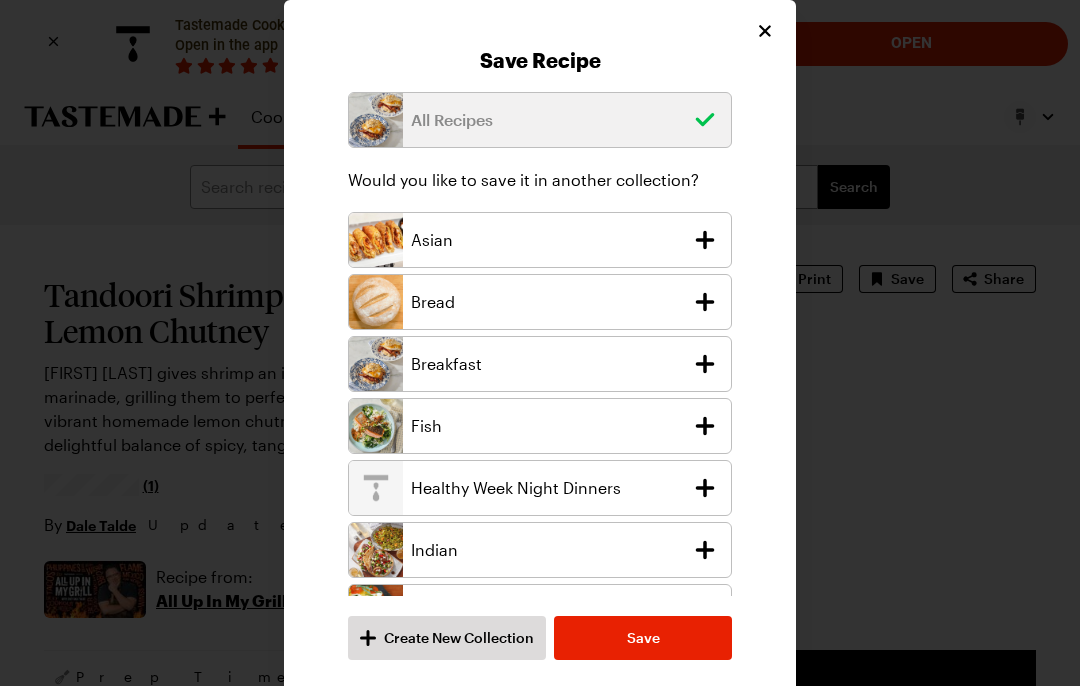 click 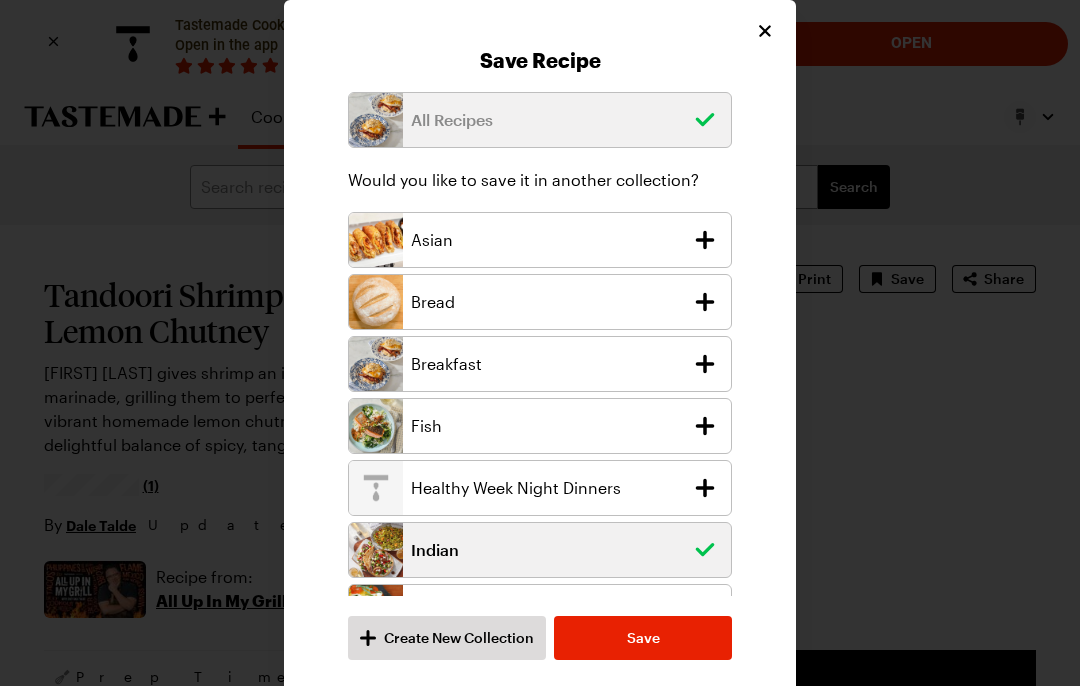 click on "Save" at bounding box center (643, 638) 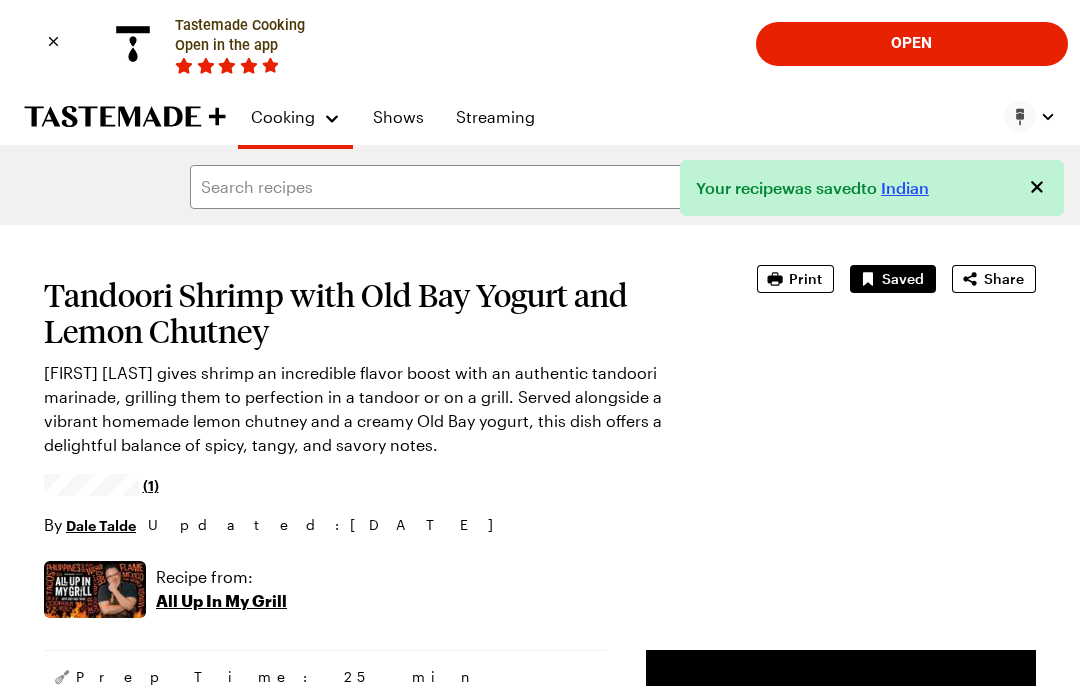 type on "x" 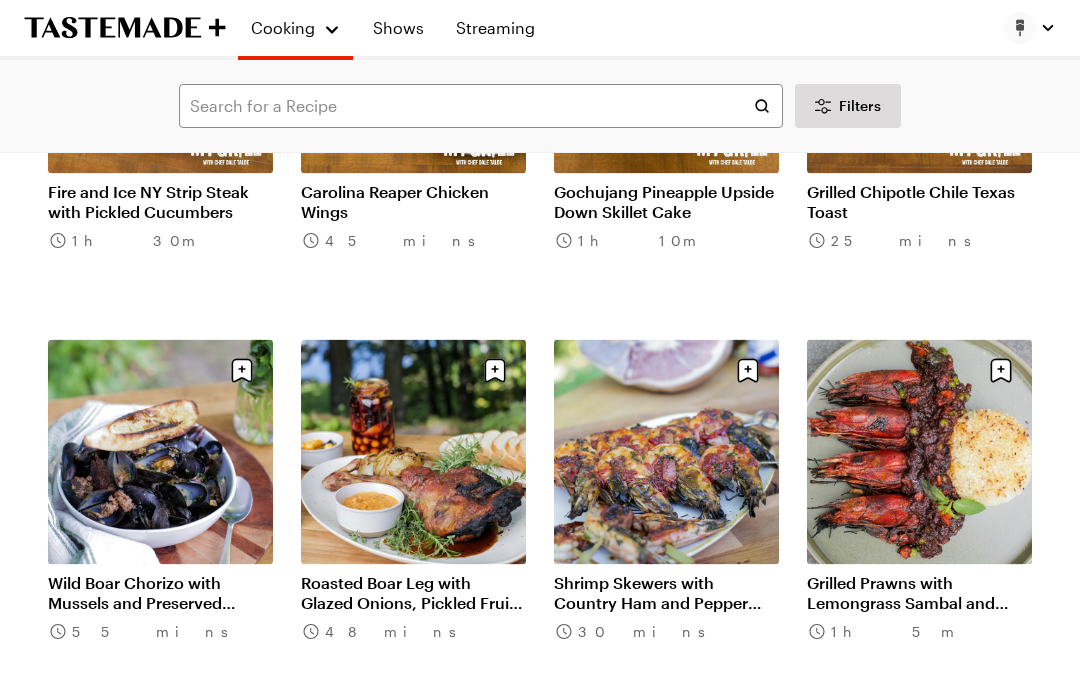scroll, scrollTop: 3562, scrollLeft: 0, axis: vertical 